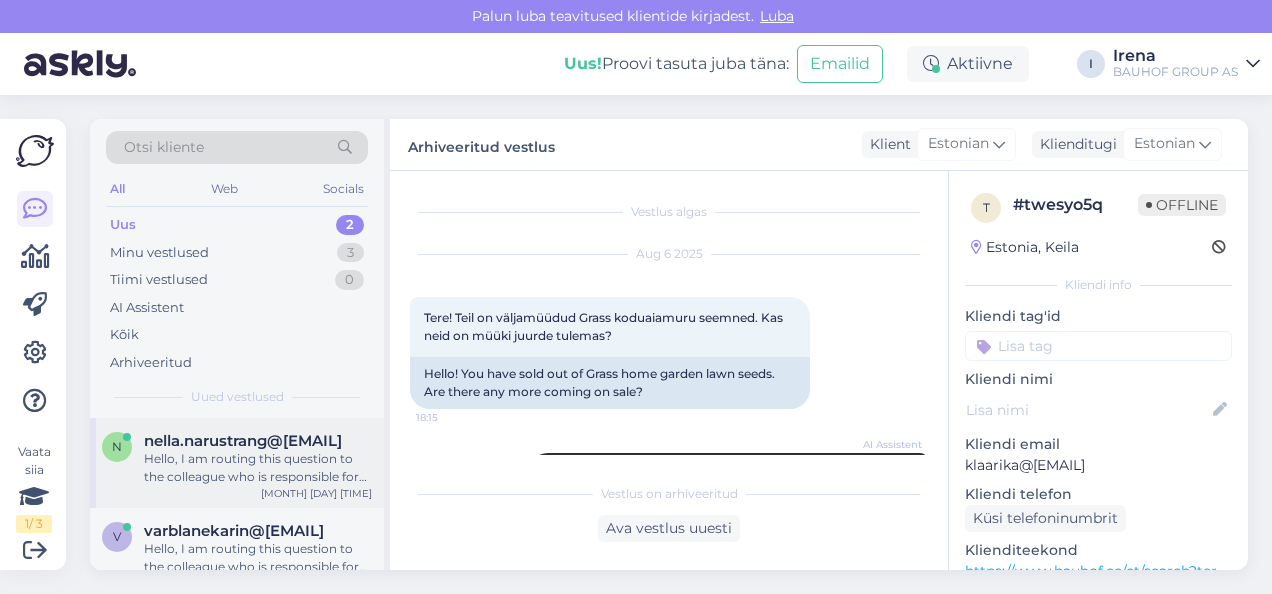 scroll, scrollTop: 0, scrollLeft: 0, axis: both 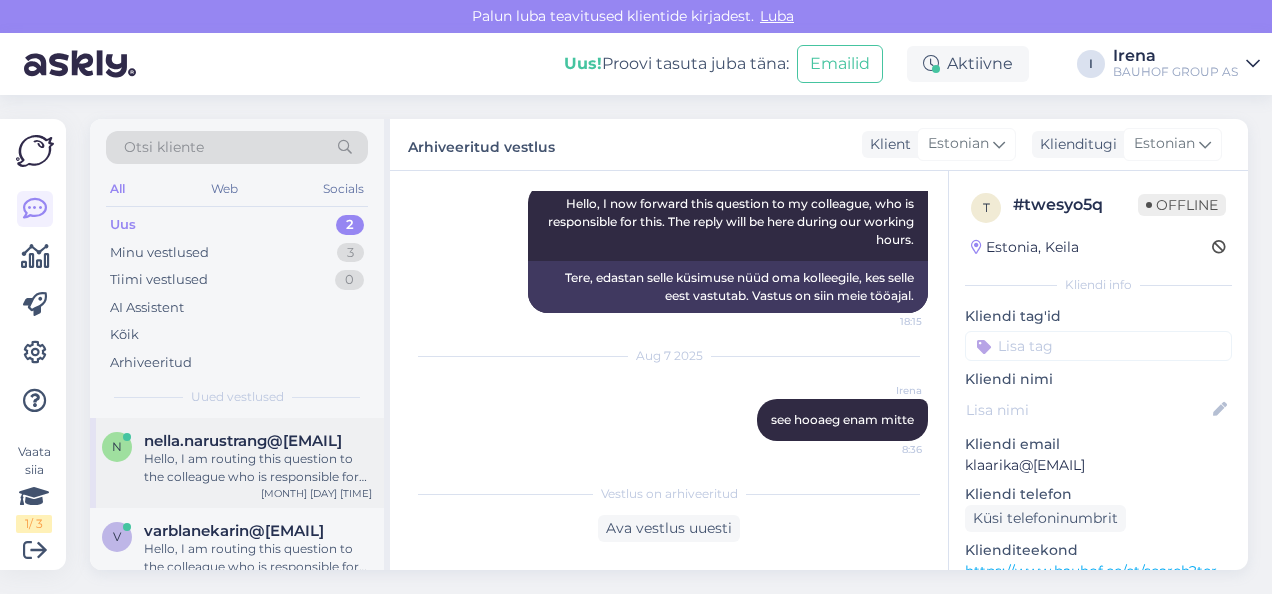 click on "Hello, I am routing this question to the colleague who is responsible for this topic. The reply might take a bit. But it’ll be saved here for you to read later." at bounding box center (258, 468) 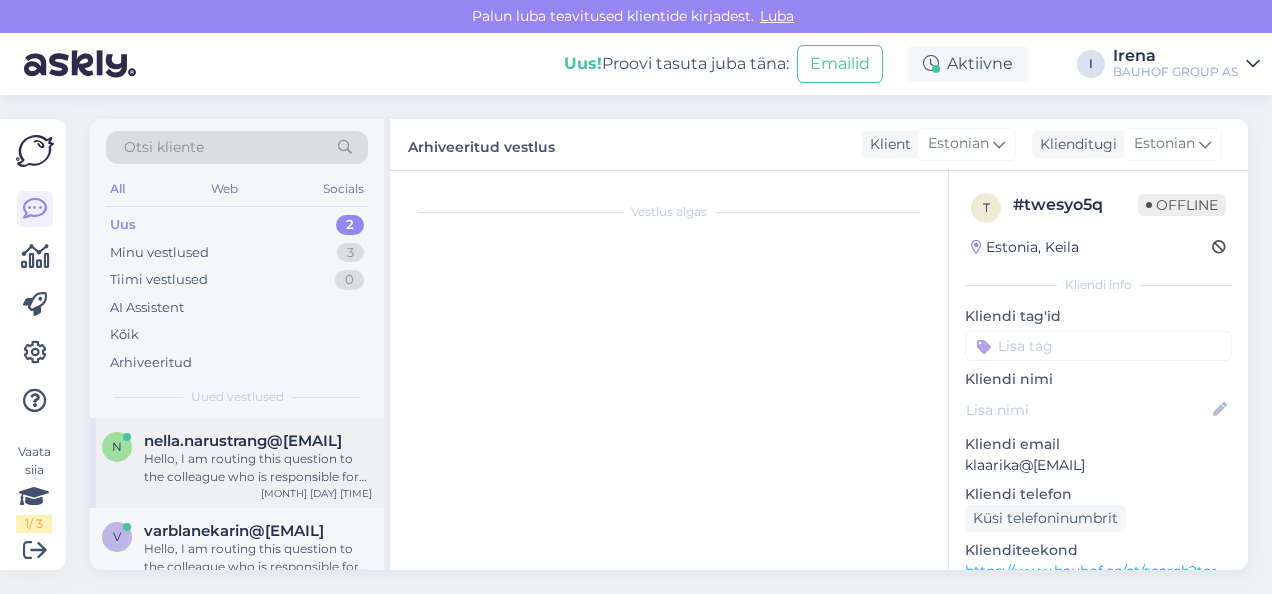 scroll, scrollTop: 276, scrollLeft: 0, axis: vertical 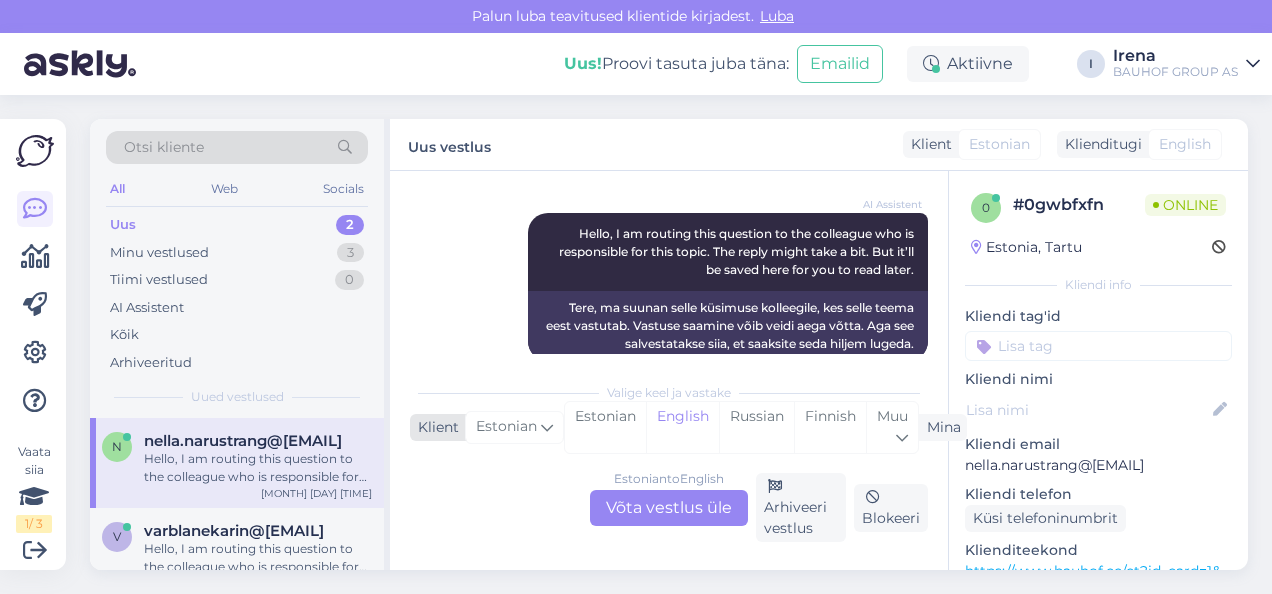click on "Estonian" at bounding box center [514, 427] 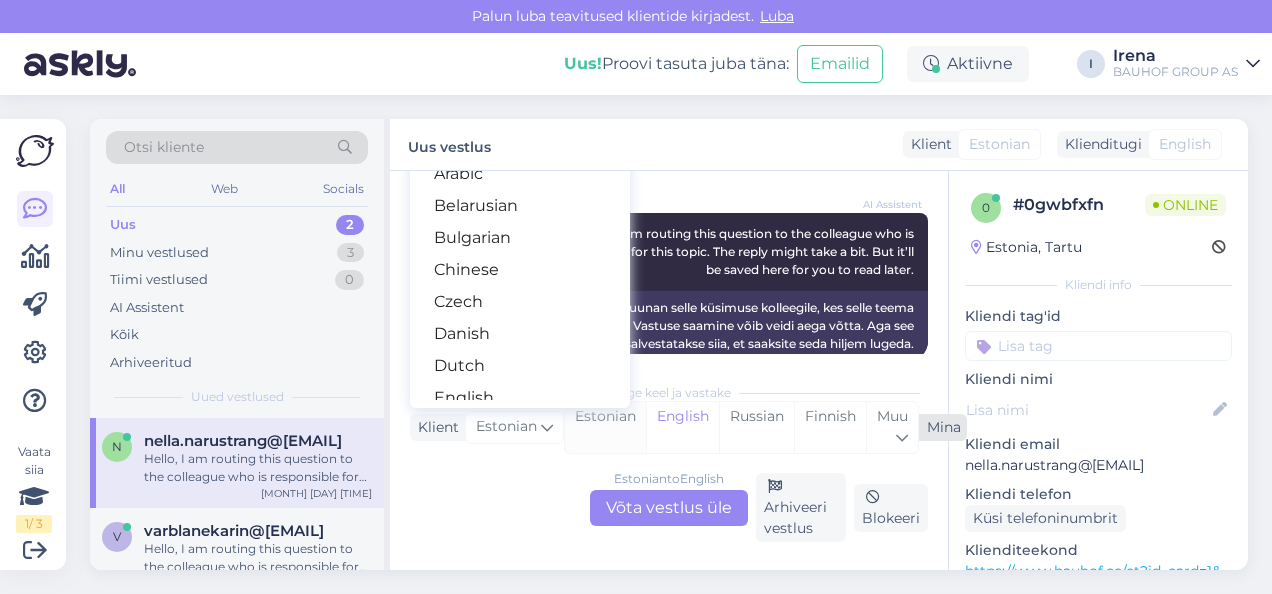 click on "Estonian" at bounding box center (605, 427) 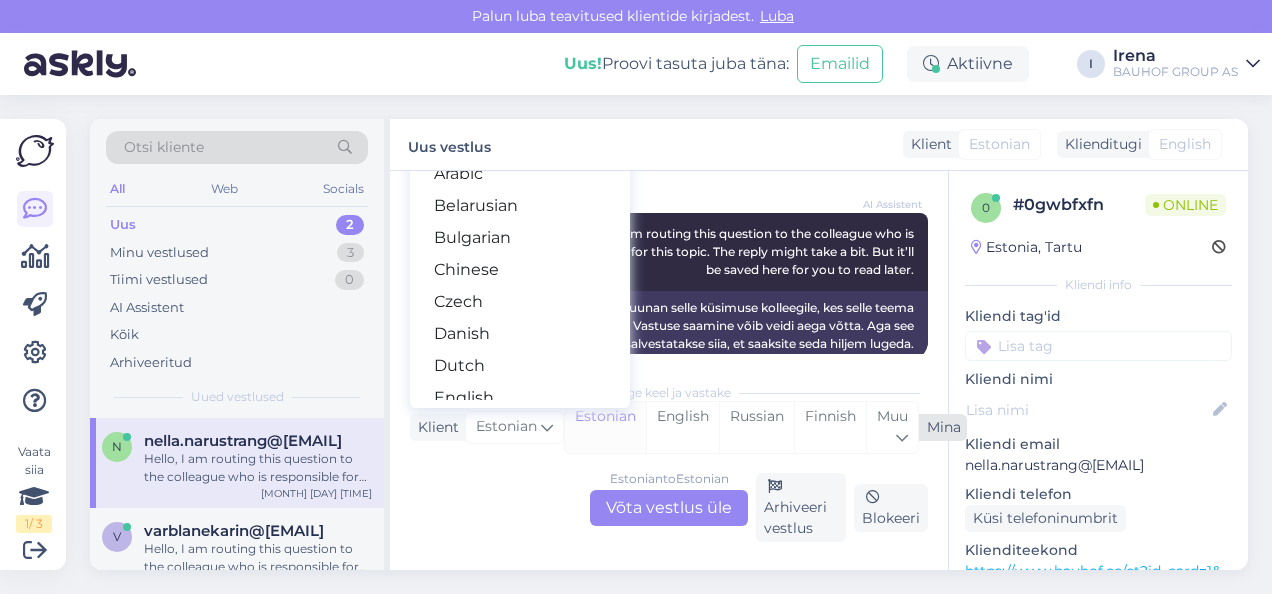 click on "Estonian" at bounding box center (605, 427) 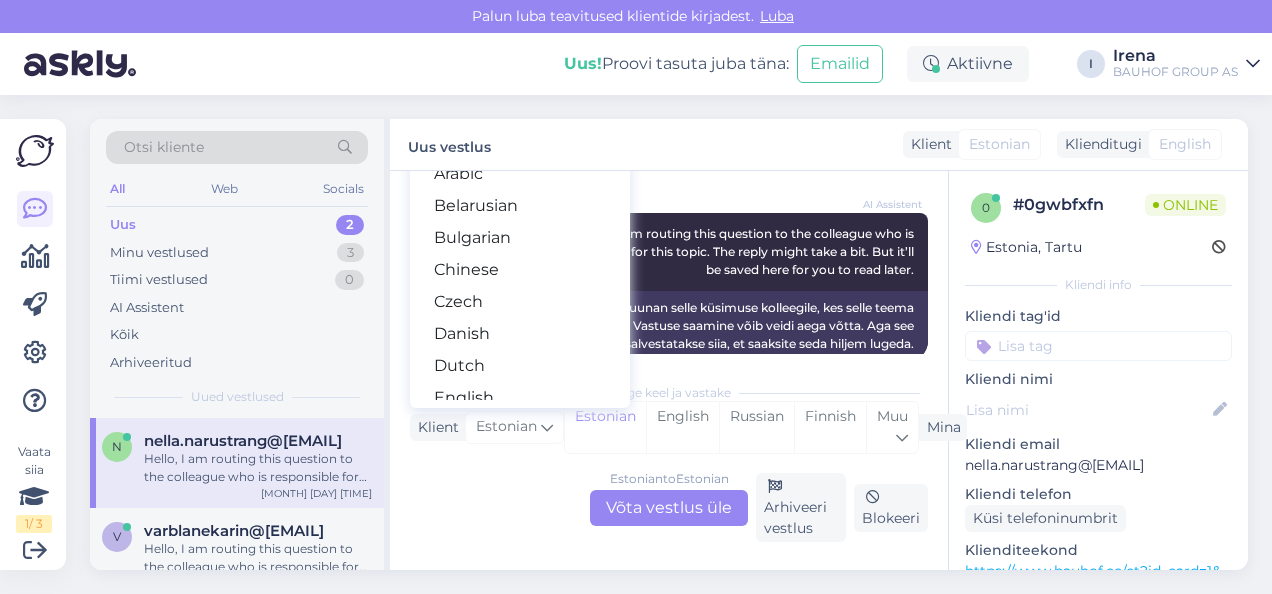 click on "Estonian  to  Estonian Võta vestlus üle" at bounding box center [669, 508] 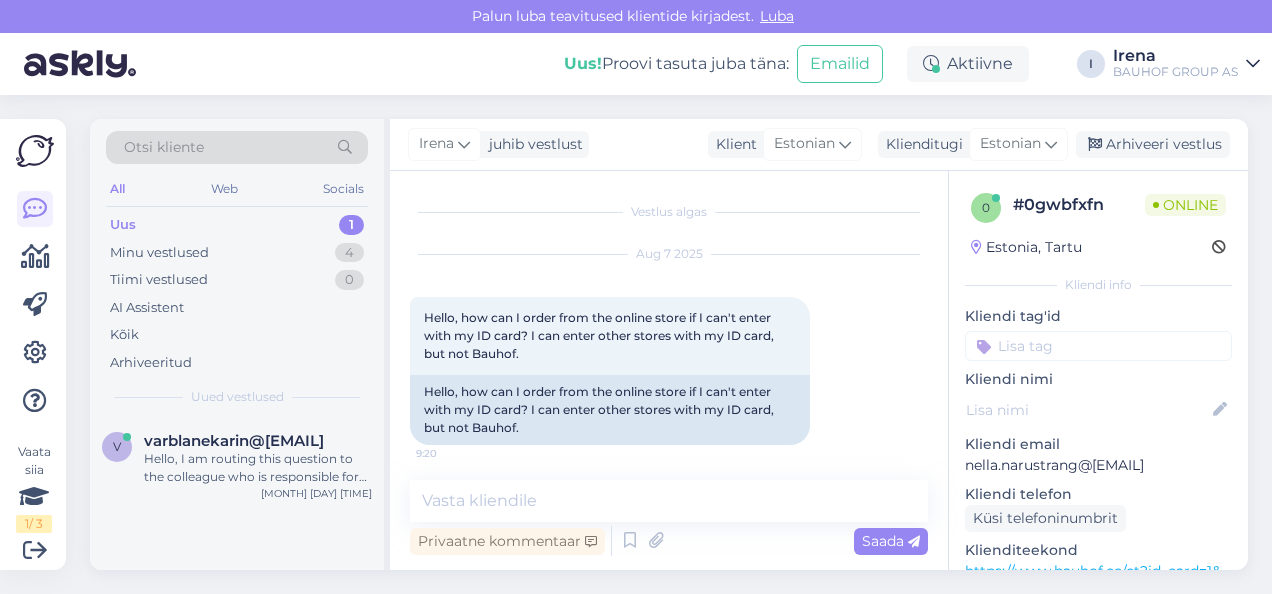 scroll, scrollTop: 196, scrollLeft: 0, axis: vertical 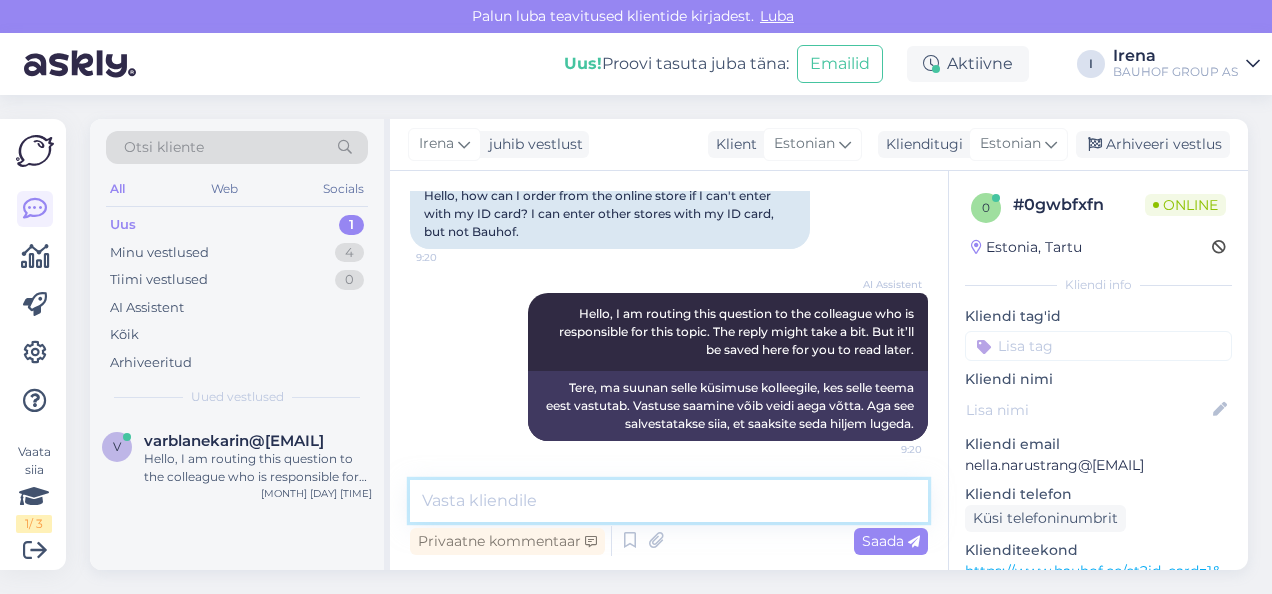 click at bounding box center (669, 501) 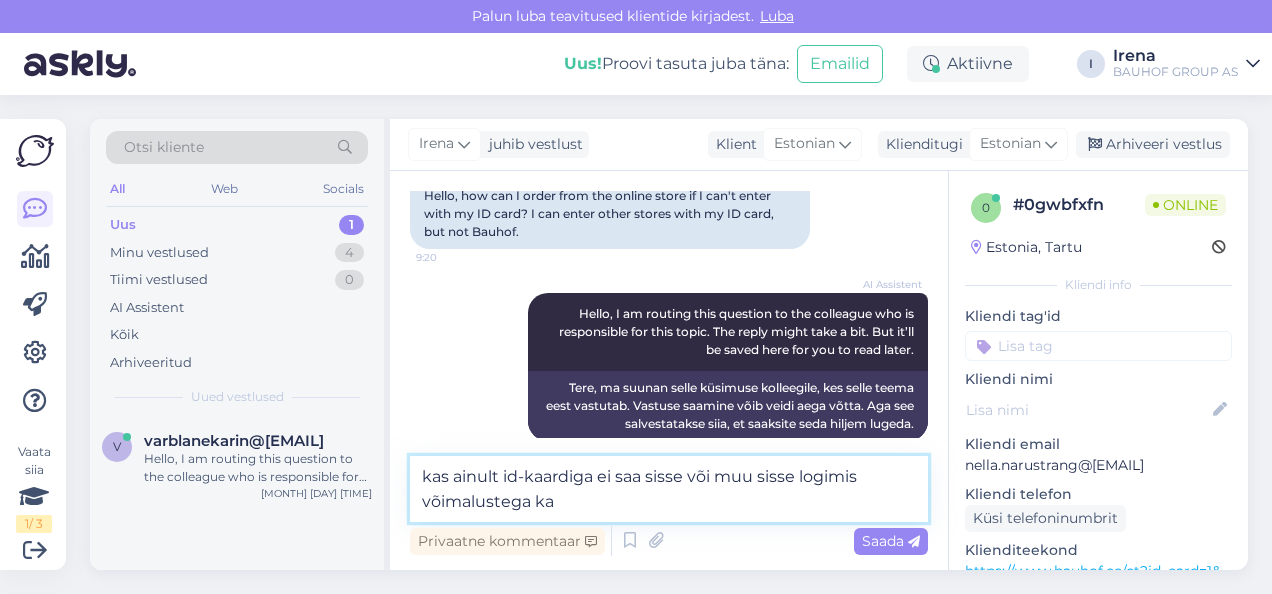 type on "kas ainult id-kaardiga ei saa sisse või muu sisse logimis võimalustega ka?" 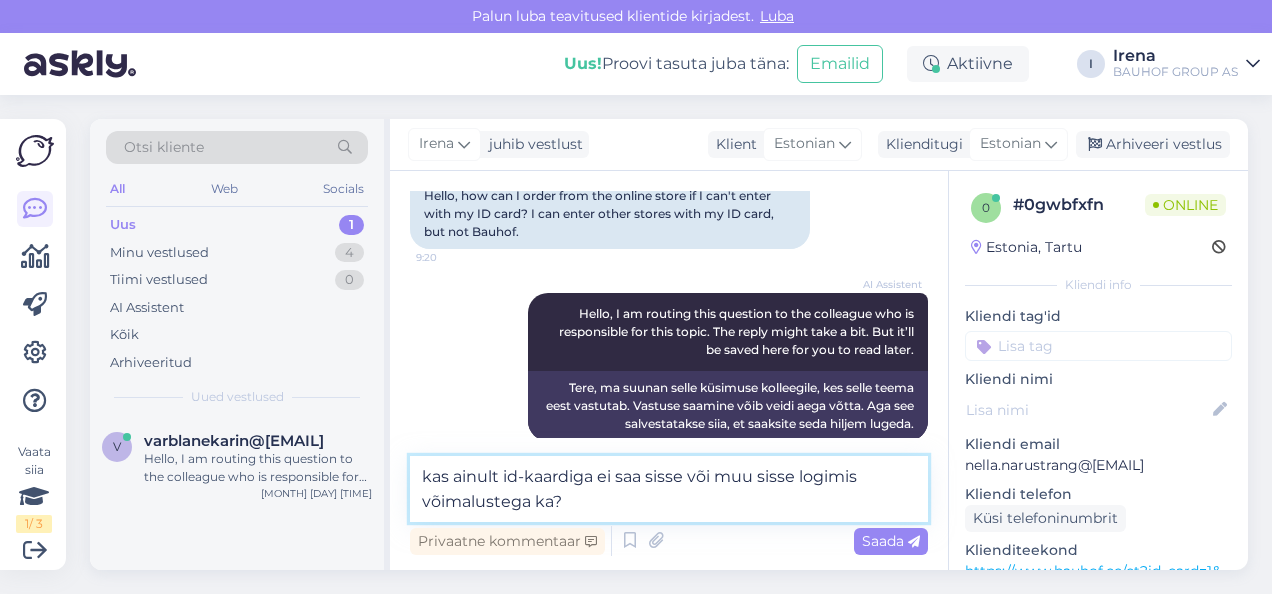 type 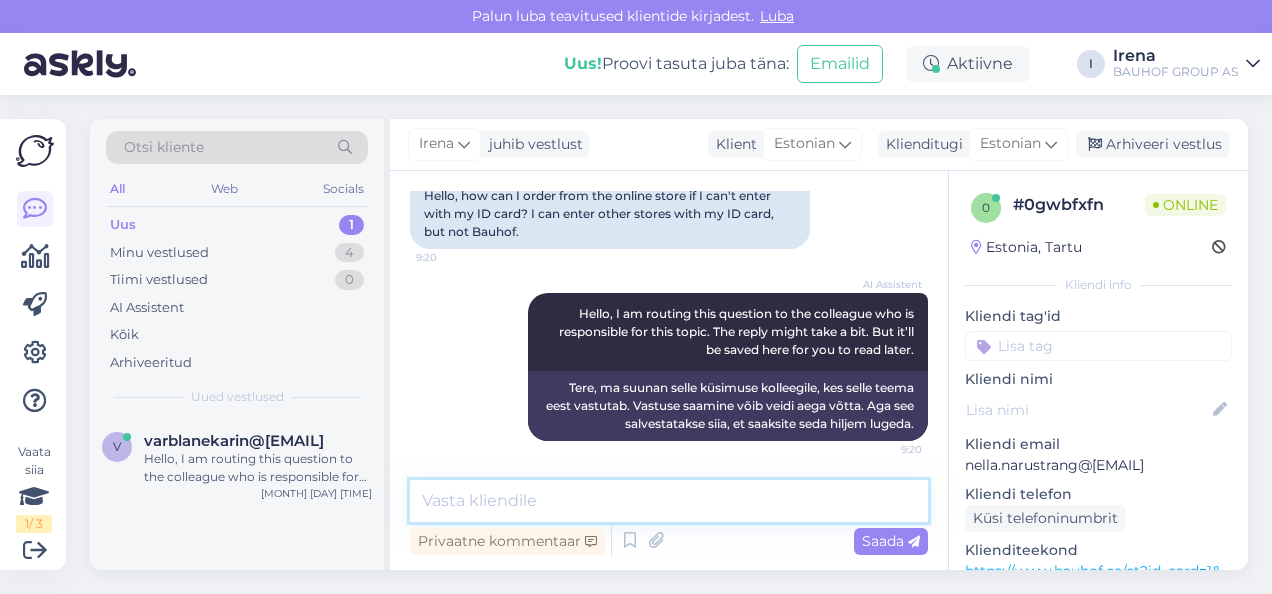 scroll, scrollTop: 300, scrollLeft: 0, axis: vertical 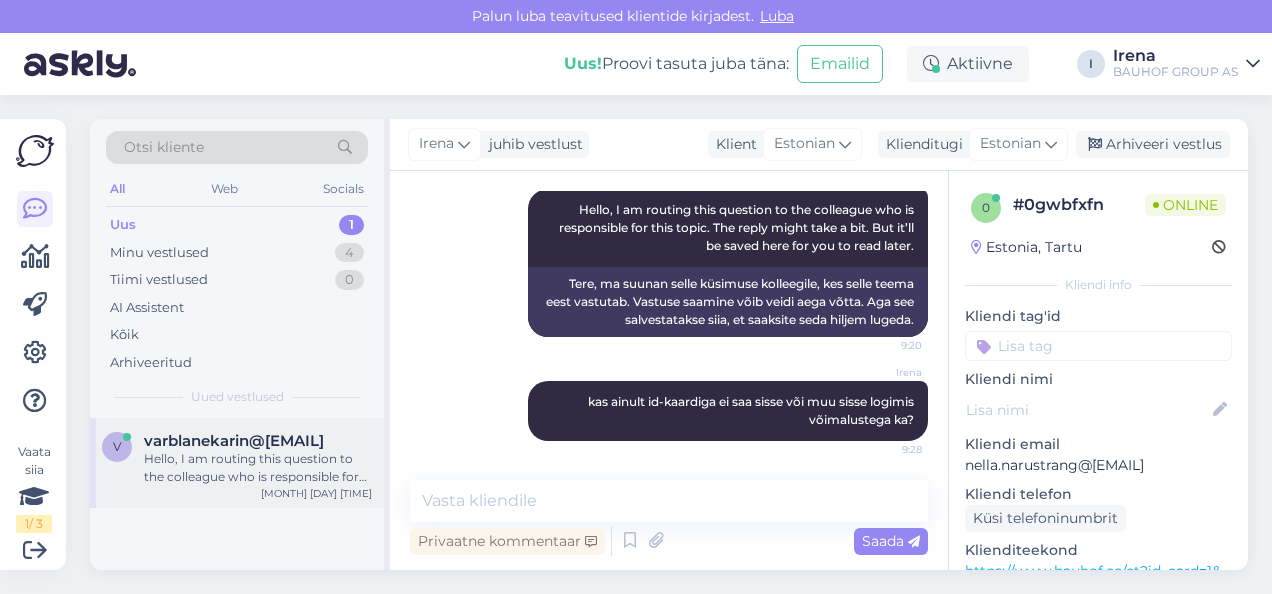click on "Hello, I am routing this question to the colleague who is responsible for this topic. The reply might take a bit. But it’ll be saved here for you to read later." at bounding box center (258, 468) 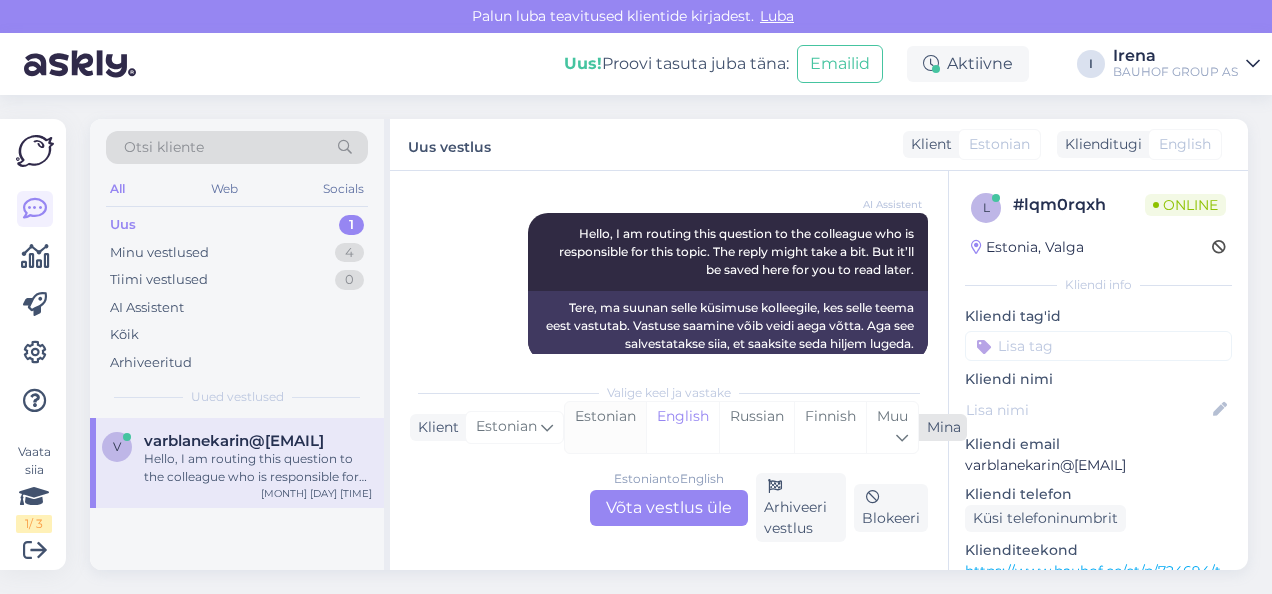 click on "Estonian" at bounding box center [605, 427] 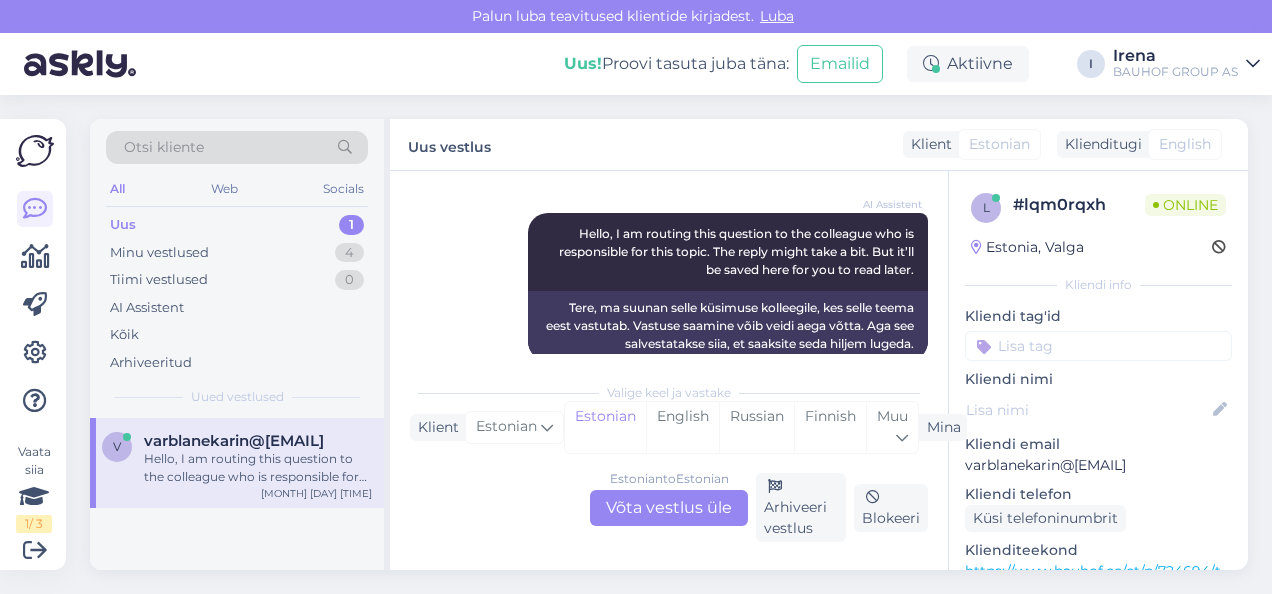 click on "Estonian  to  Estonian Võta vestlus üle" at bounding box center (669, 508) 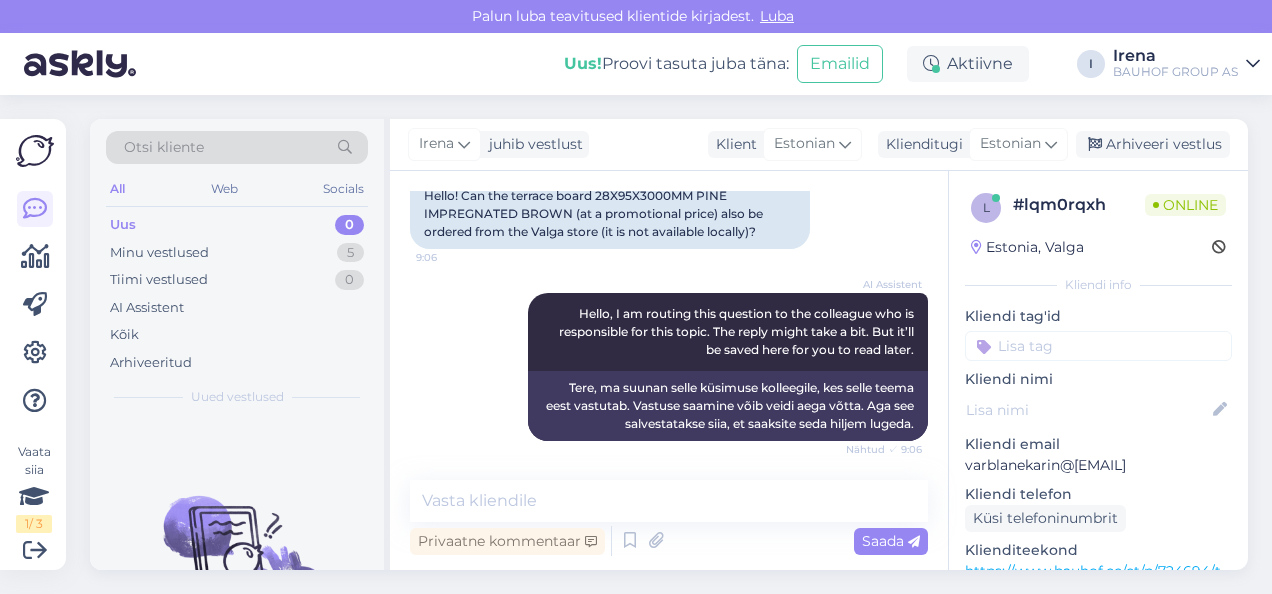 scroll, scrollTop: 0, scrollLeft: 0, axis: both 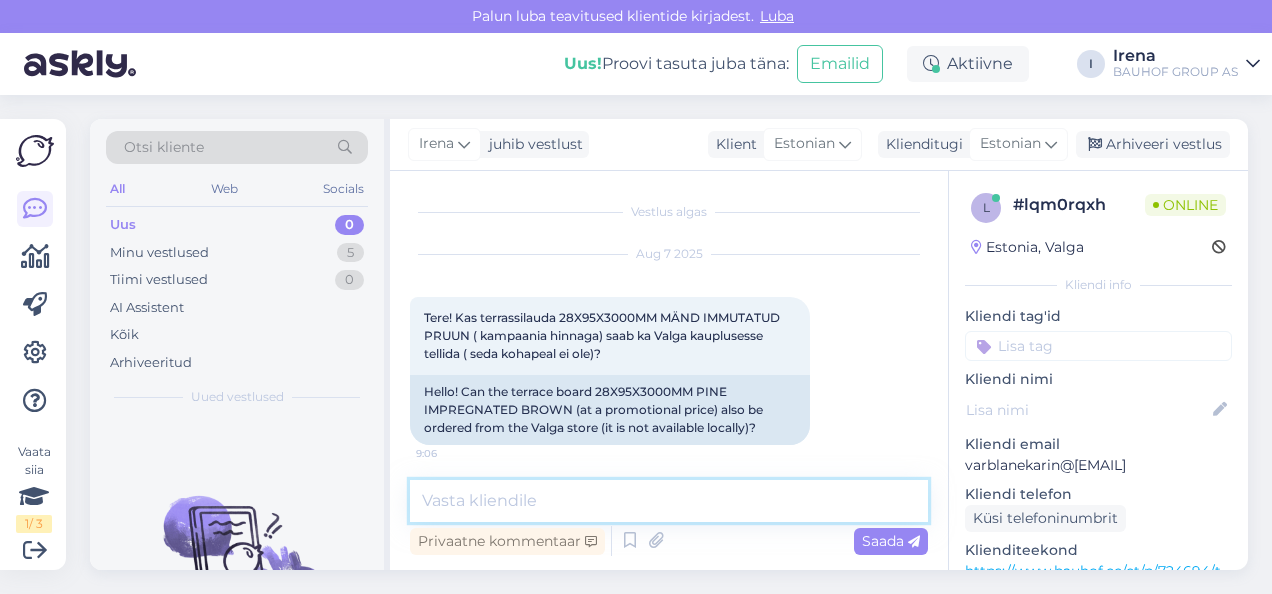 click at bounding box center (669, 501) 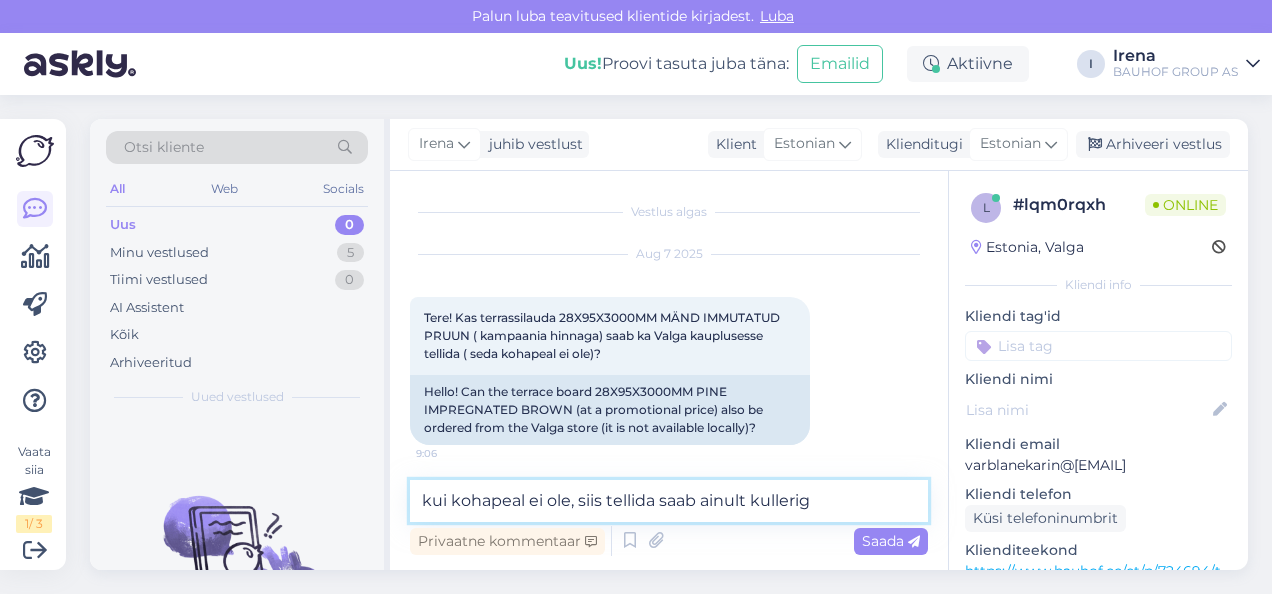 type on "kui kohapeal ei ole, siis tellida saab ainult kulleriga" 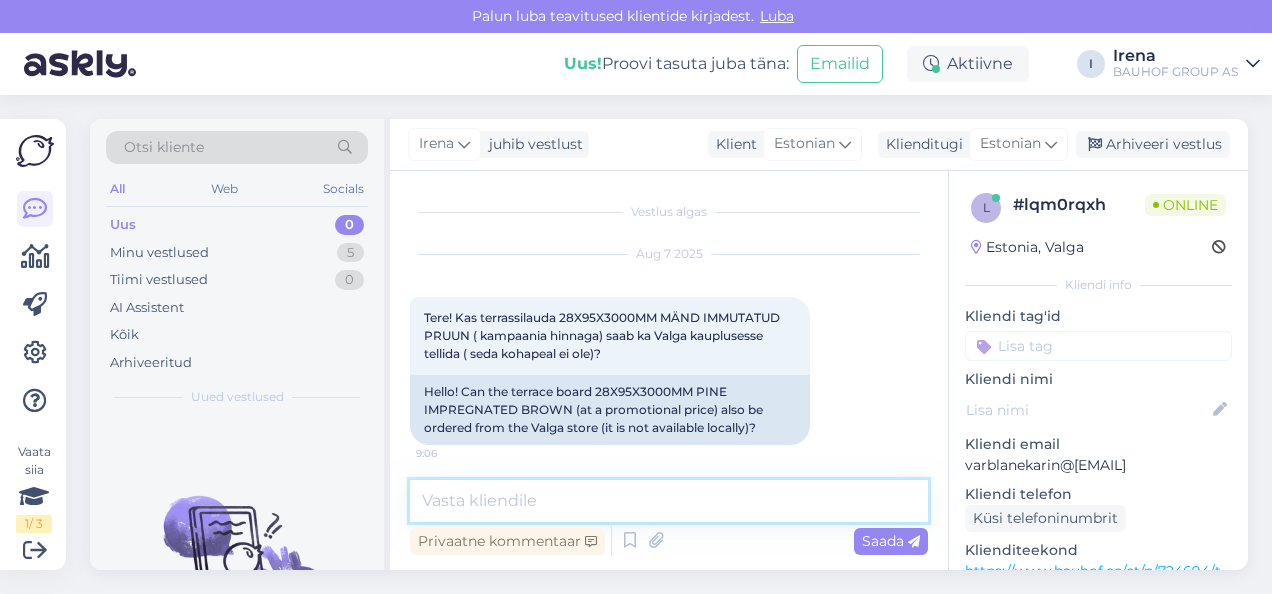 scroll, scrollTop: 282, scrollLeft: 0, axis: vertical 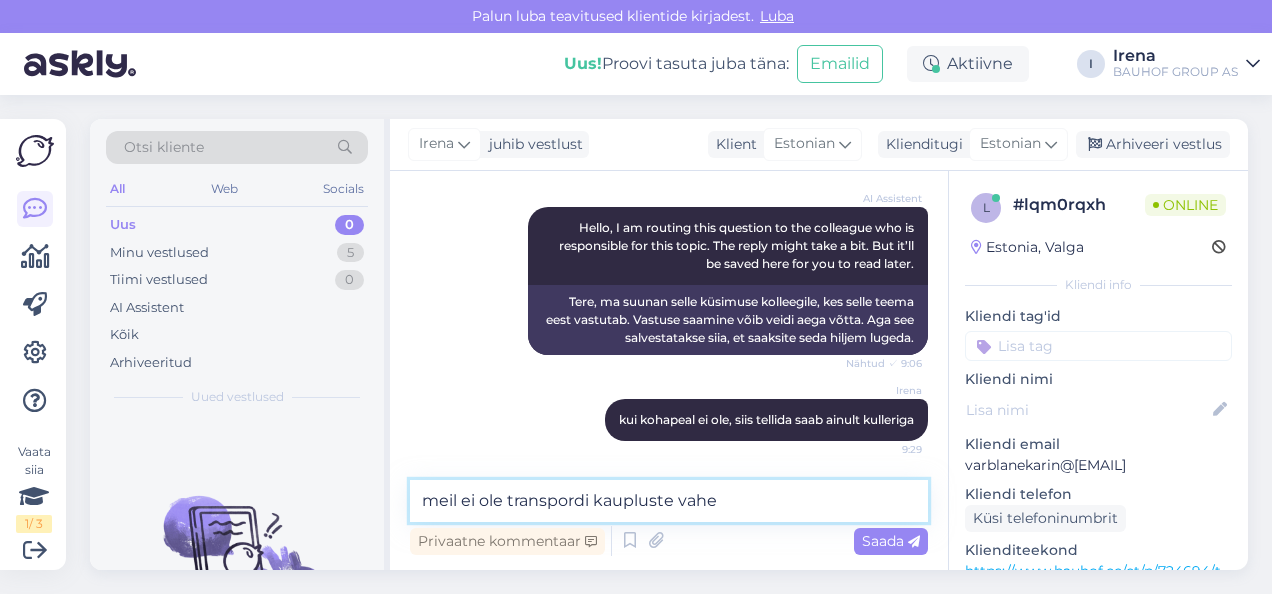 type on "meil ei ole transpordi kaupluste vahel" 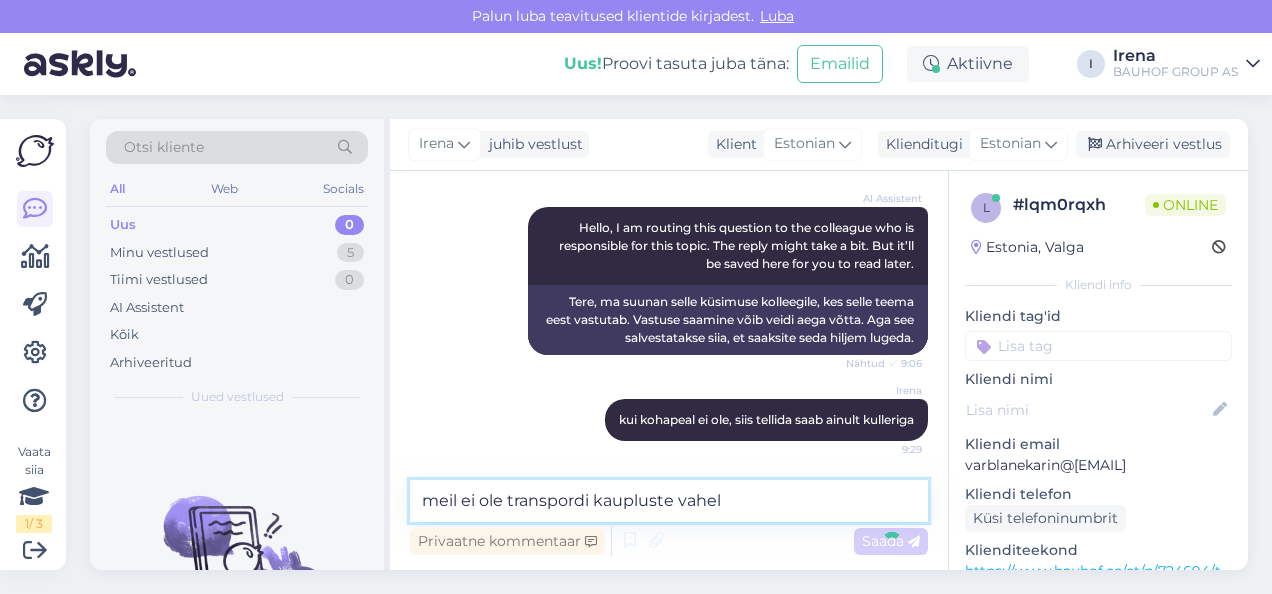 type 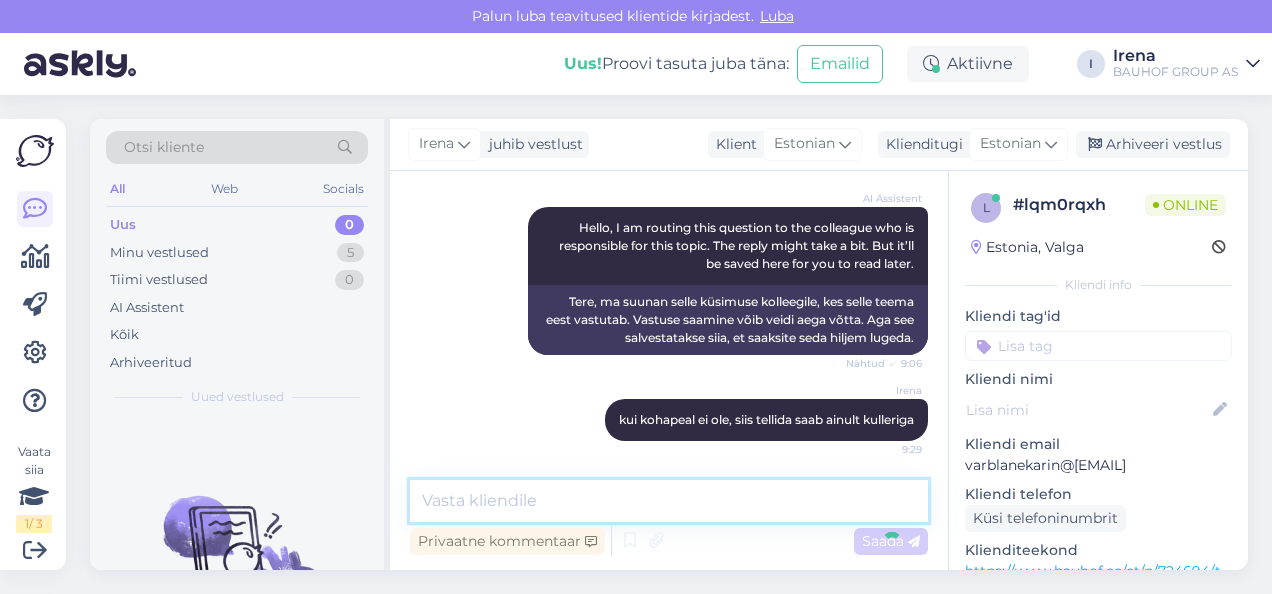 scroll, scrollTop: 368, scrollLeft: 0, axis: vertical 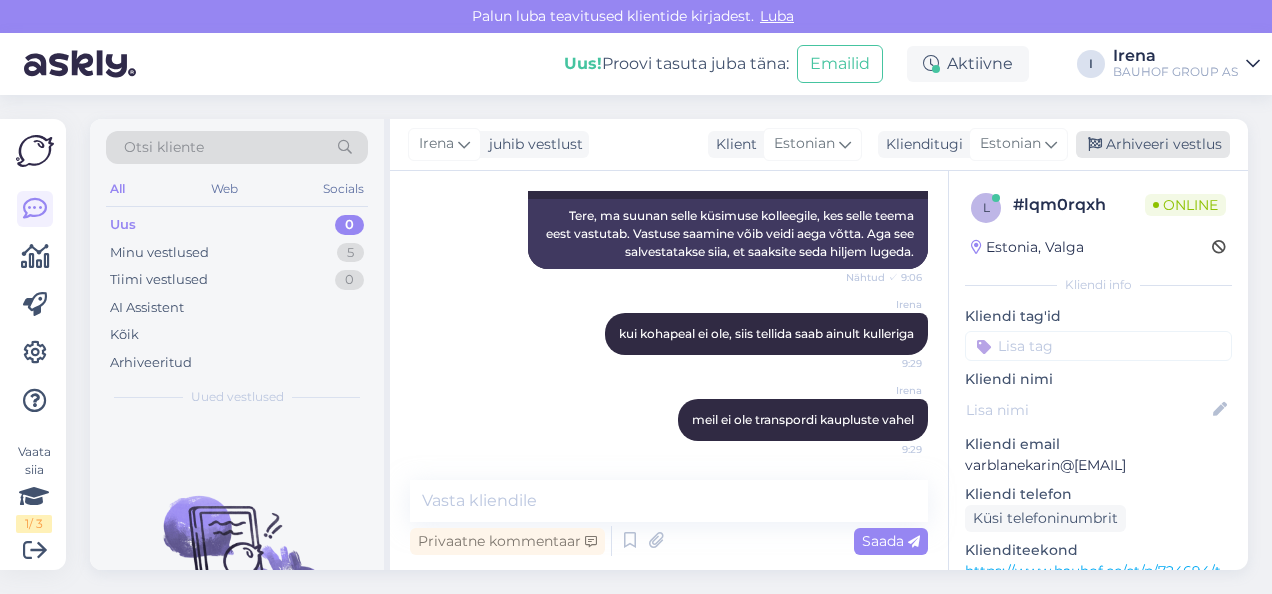 click on "Arhiveeri vestlus" at bounding box center (1153, 144) 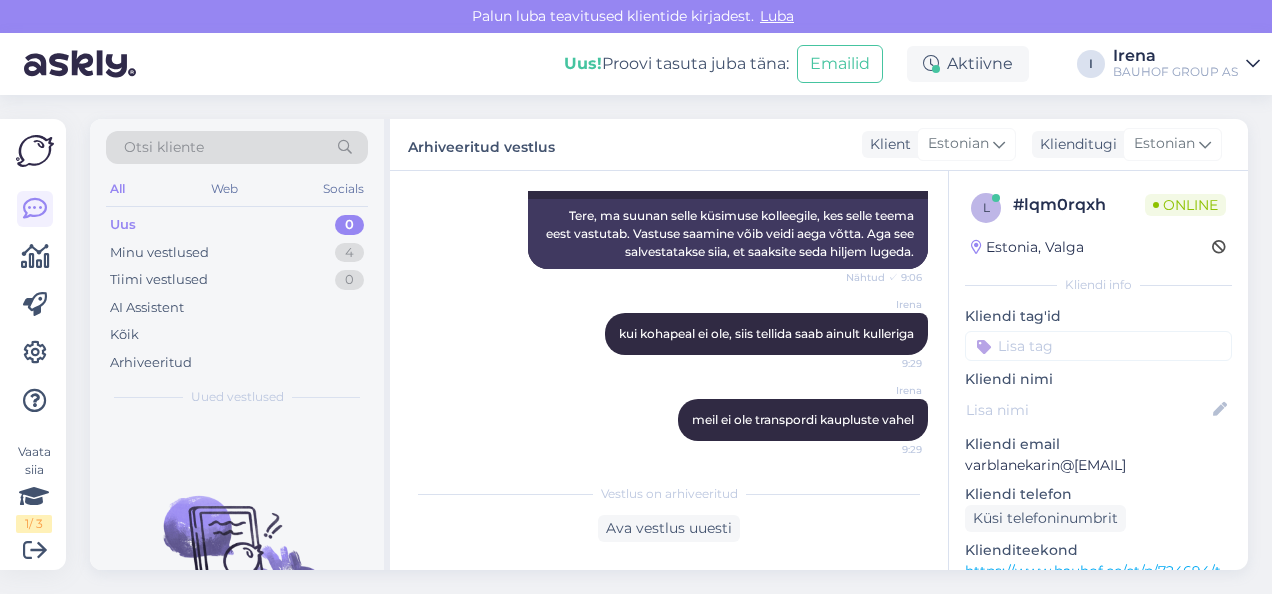 click on "Uus 0" at bounding box center (237, 225) 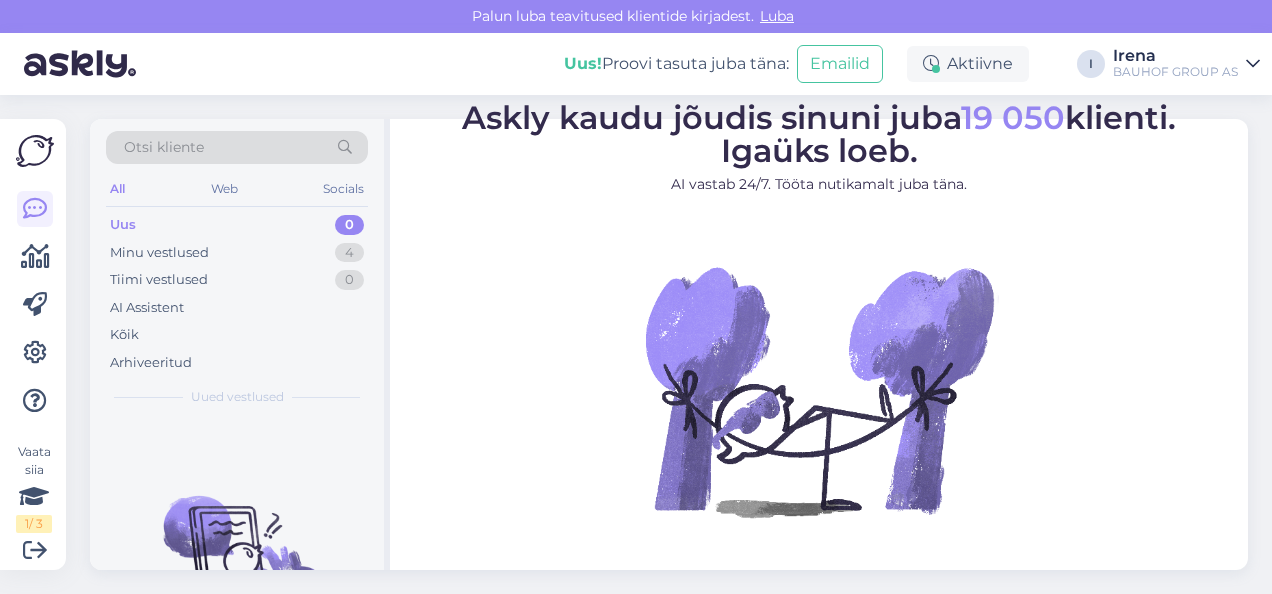 scroll, scrollTop: 0, scrollLeft: 0, axis: both 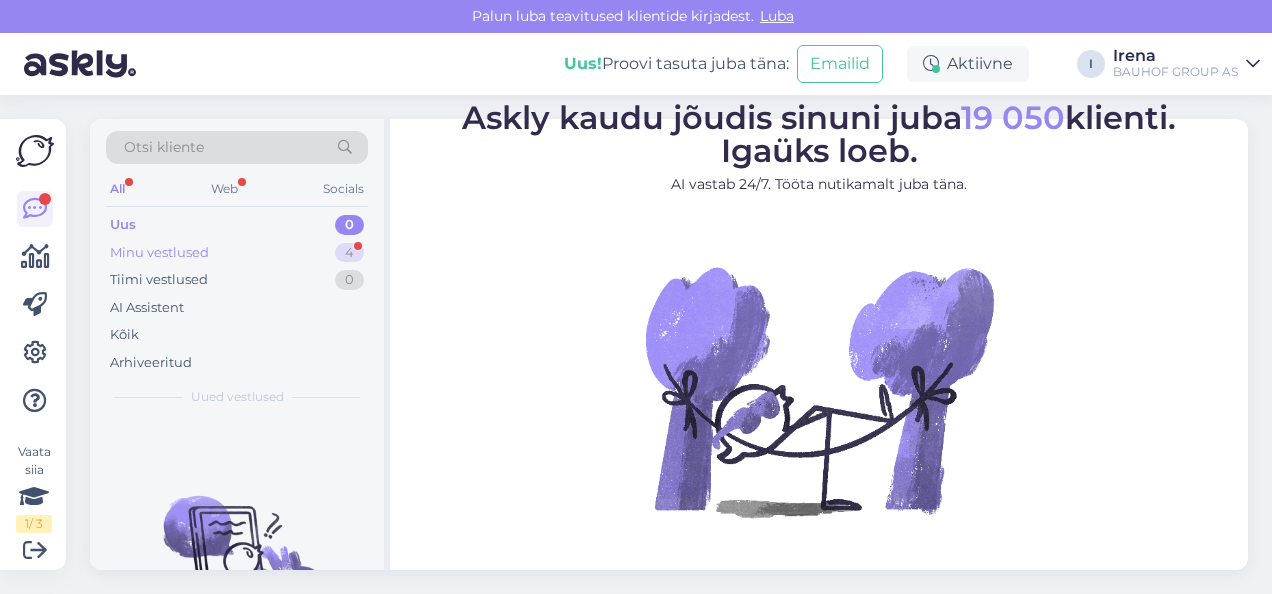 click on "Minu vestlused" at bounding box center (159, 253) 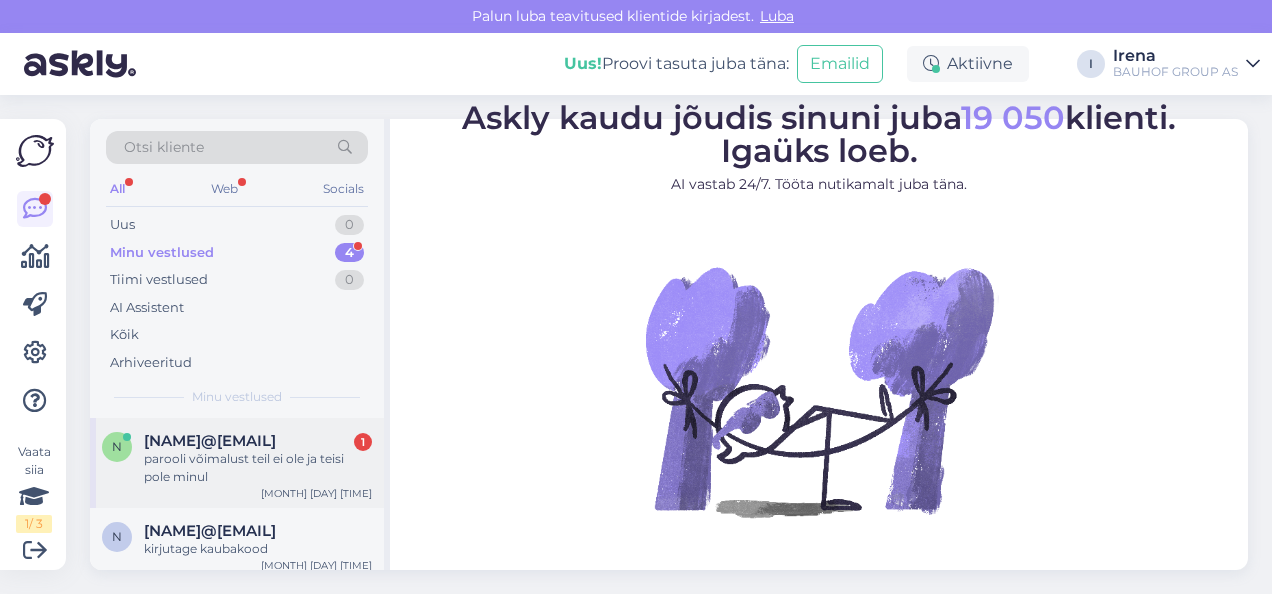 click on "parooli võimalust teil ei ole ja teisi pole minul" at bounding box center (258, 468) 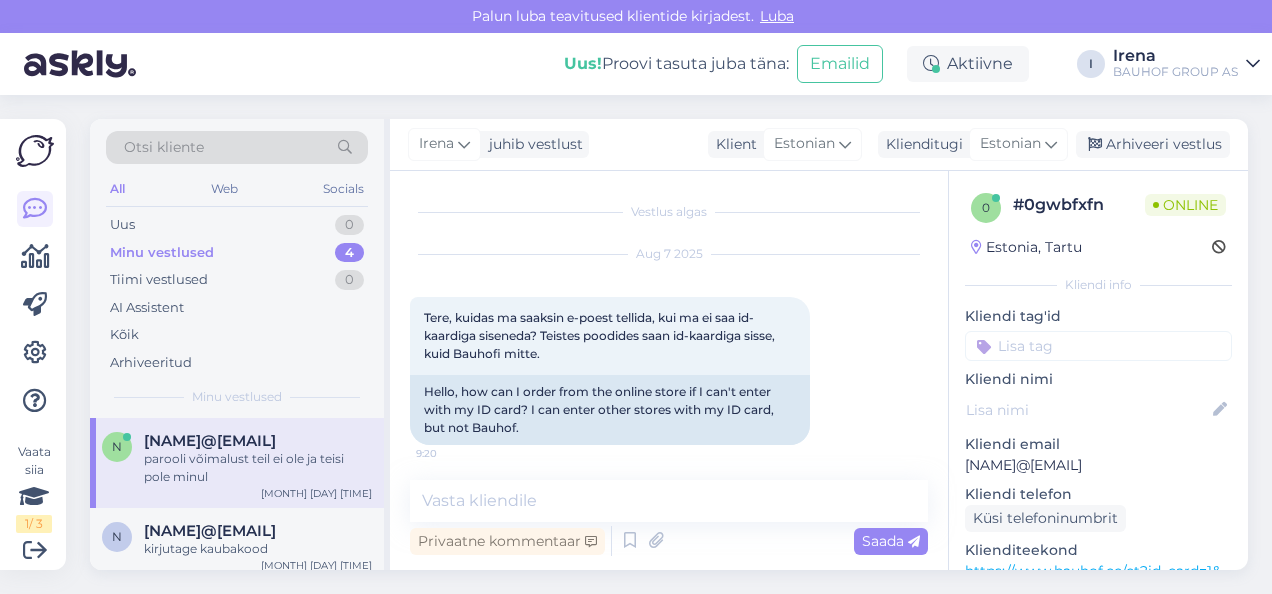 scroll, scrollTop: 386, scrollLeft: 0, axis: vertical 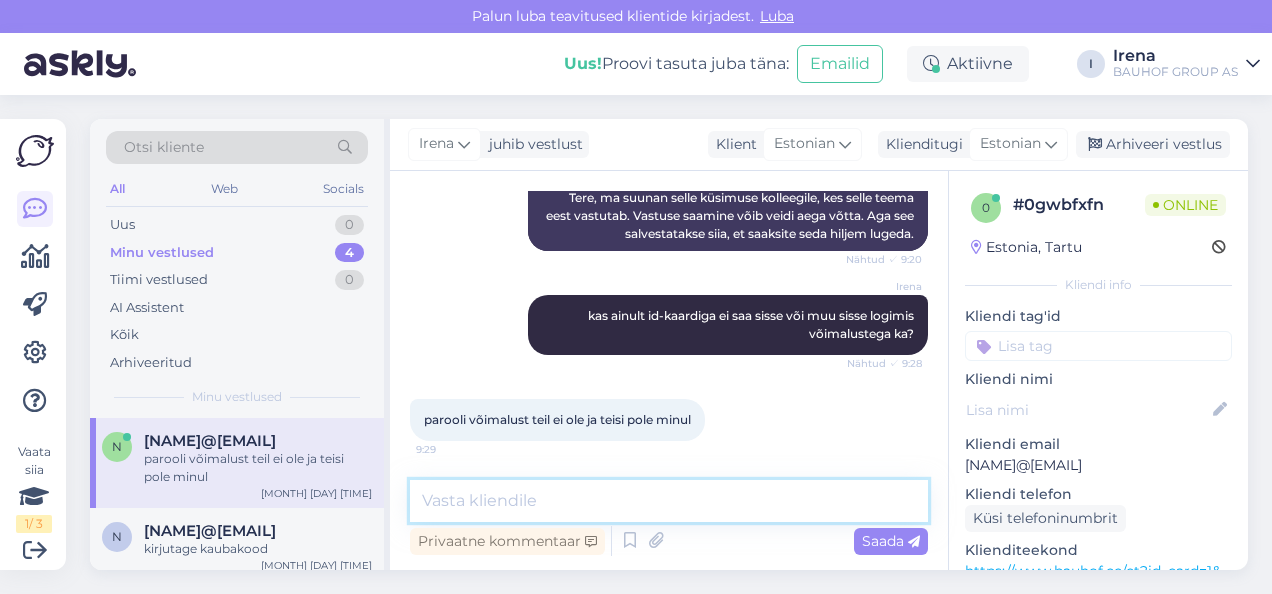 click at bounding box center [669, 501] 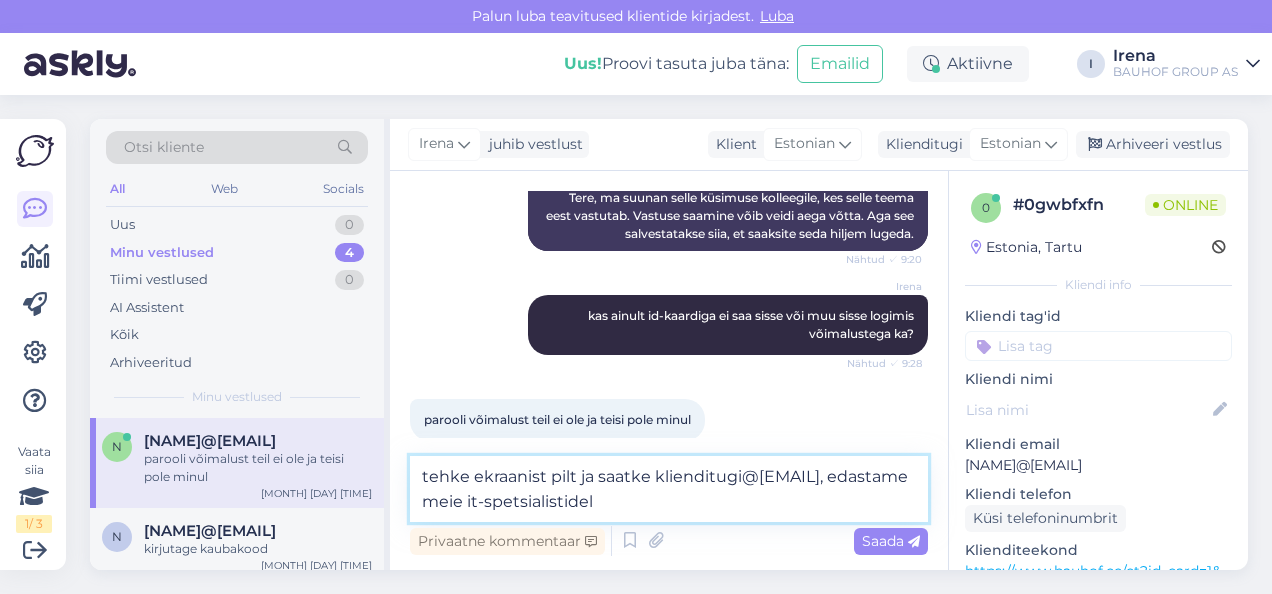 type on "tehke ekraanist pilt ja saatke klienditugi@[EMAIL], edastame meie it-spetsialistidele" 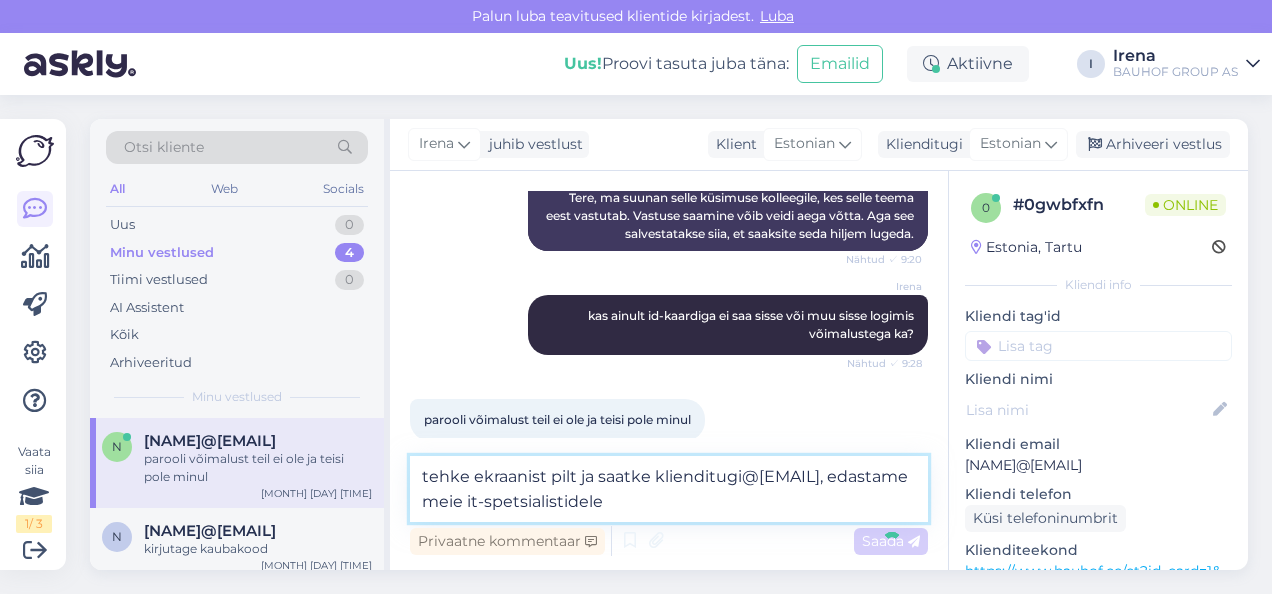 type 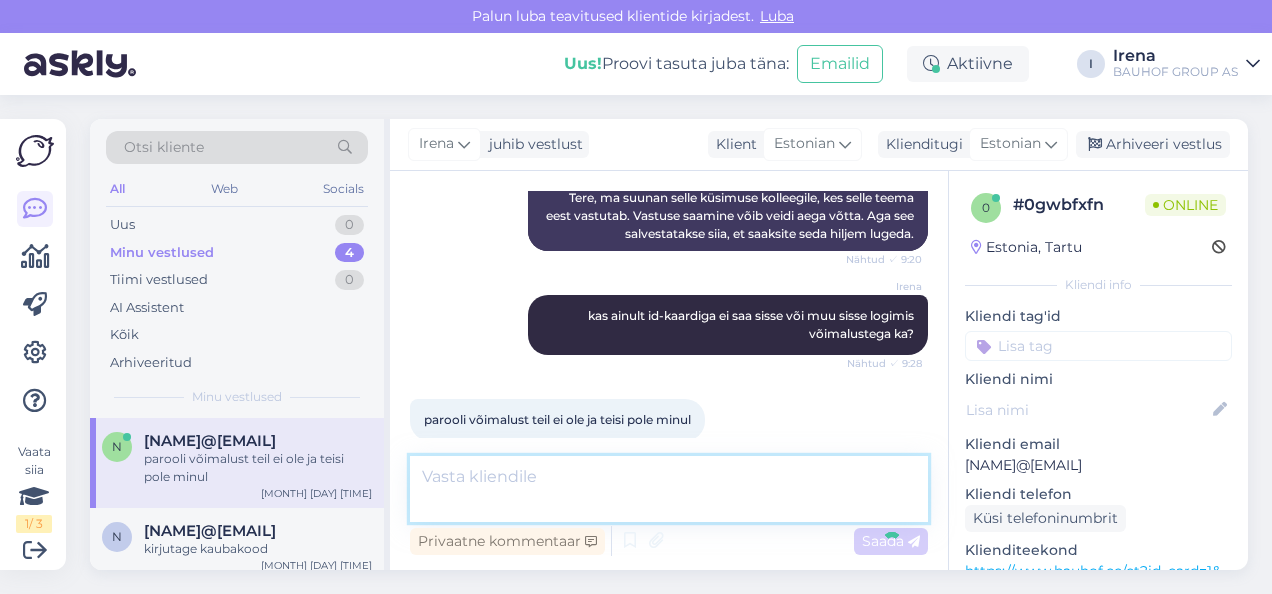scroll, scrollTop: 490, scrollLeft: 0, axis: vertical 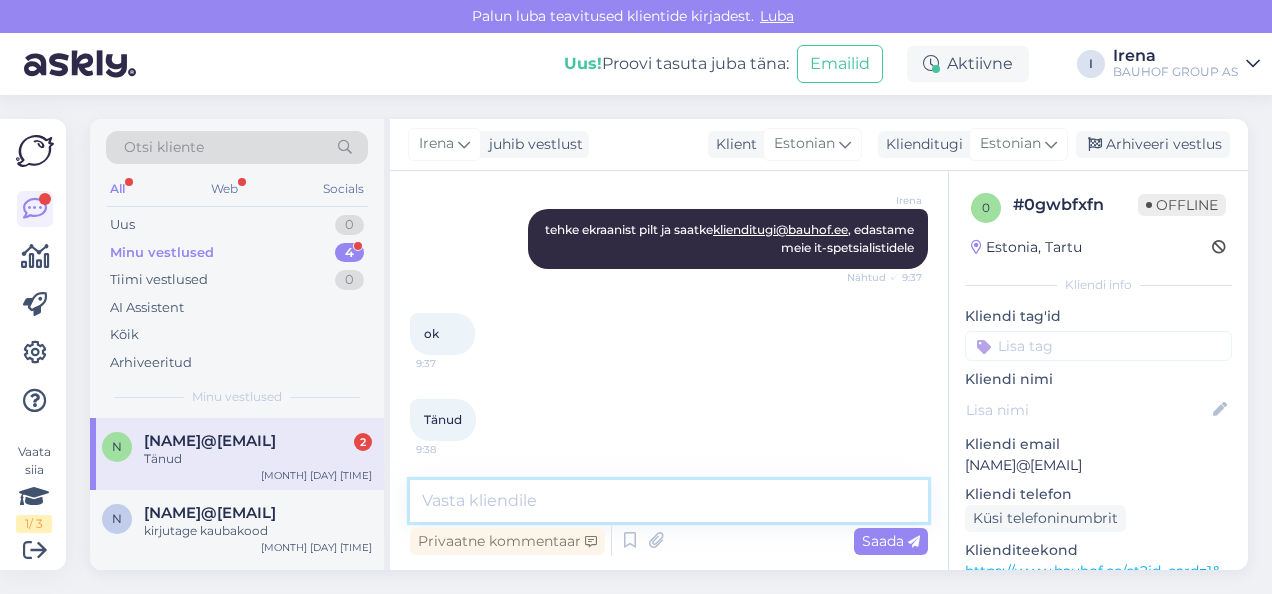 click at bounding box center [669, 501] 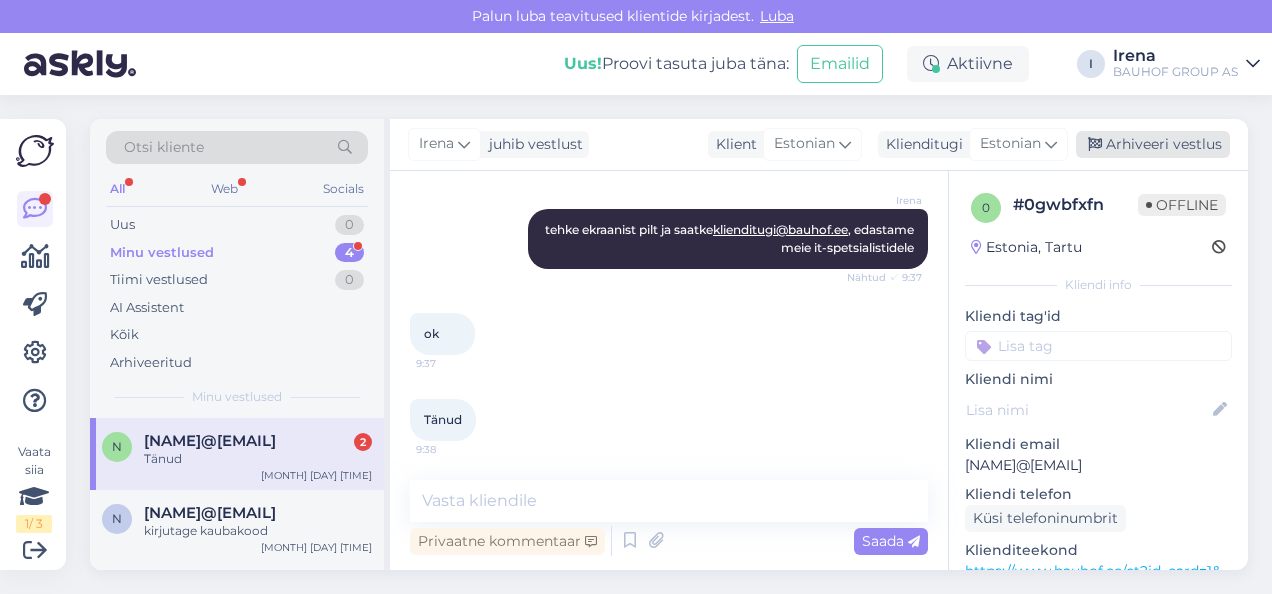 click on "Arhiveeri vestlus" at bounding box center (1153, 144) 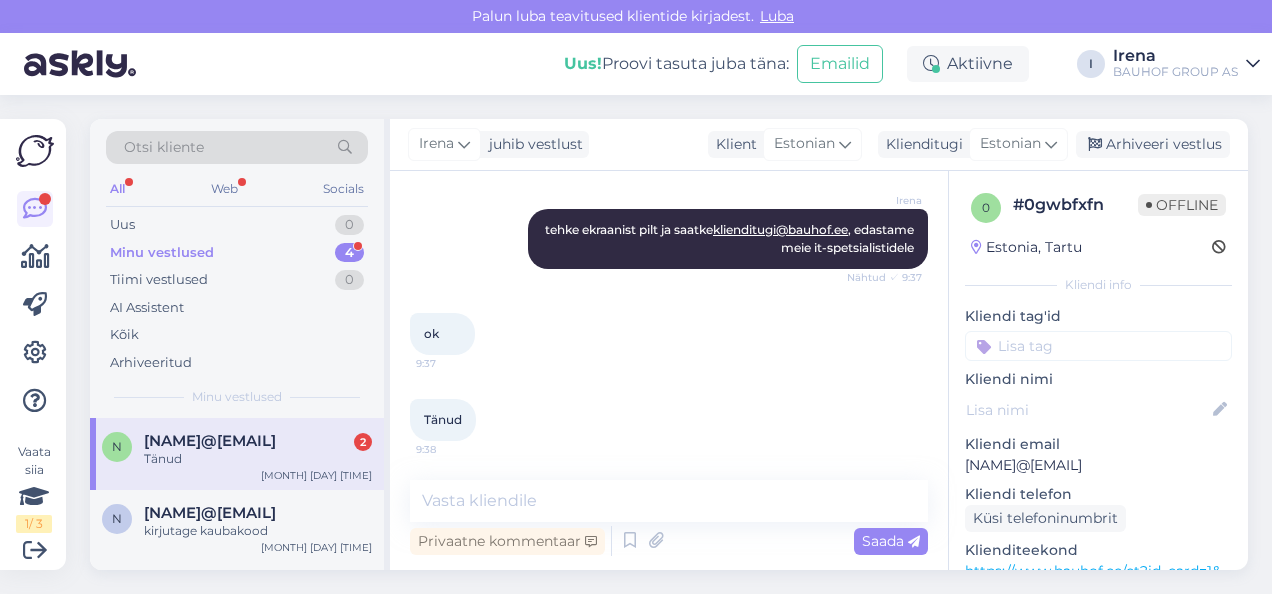 scroll, scrollTop: 670, scrollLeft: 0, axis: vertical 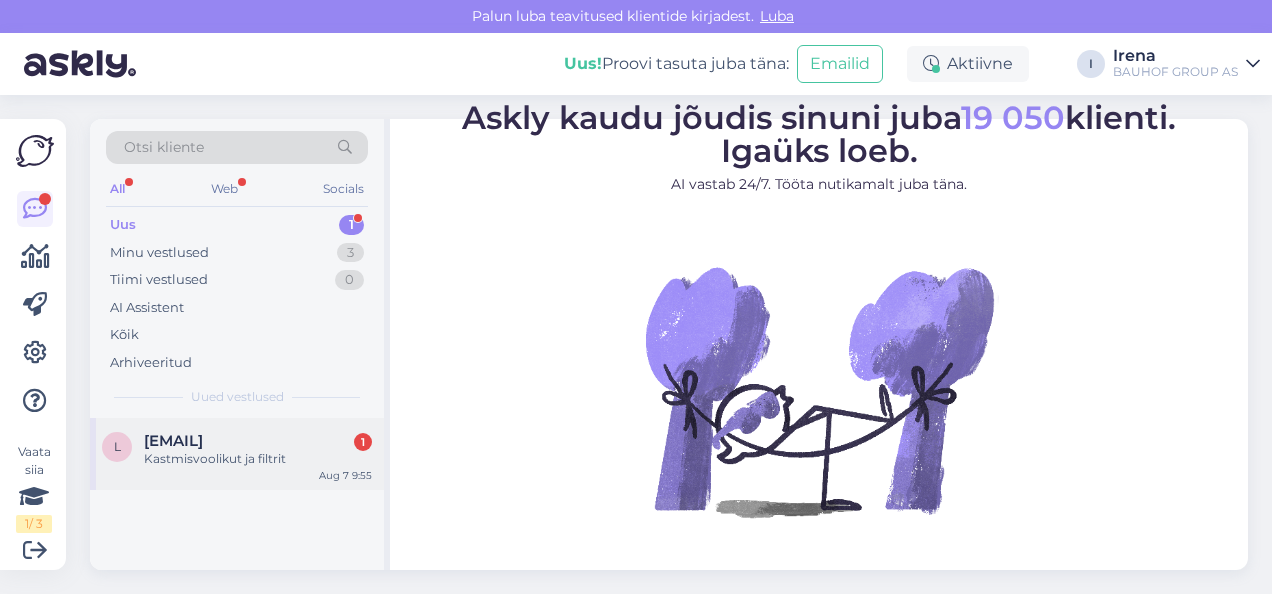 click on "l laasmelasse3@gmail.com 1 Kastmisvoolikut ja filtrit Aug 7 9:55" at bounding box center (237, 454) 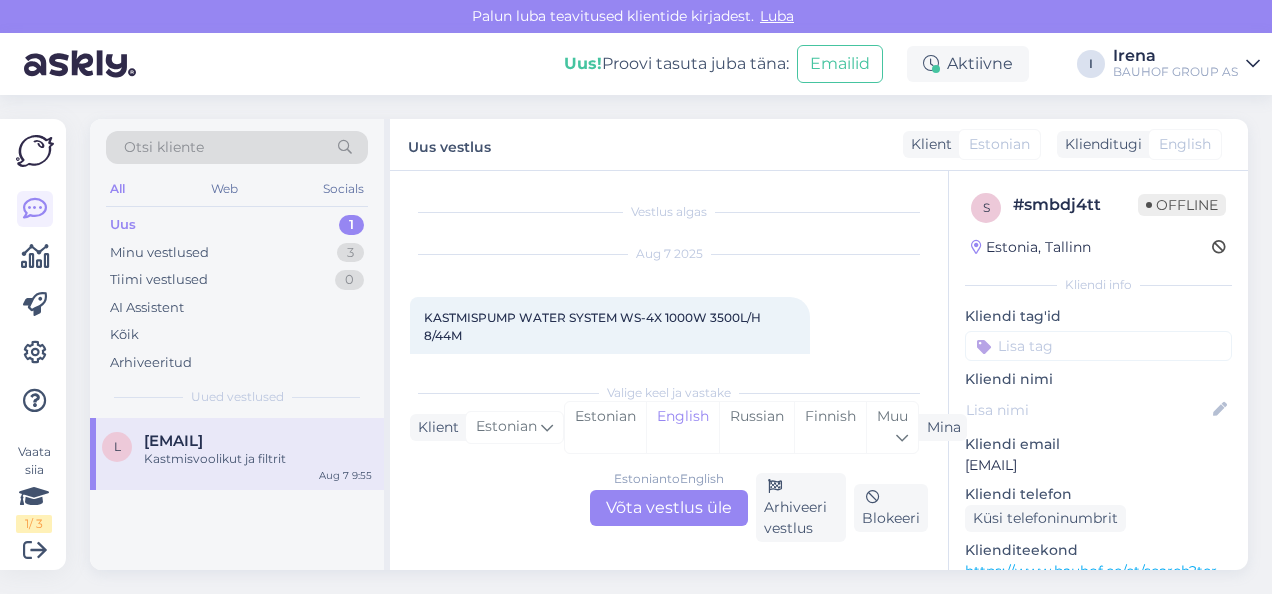 scroll, scrollTop: 240, scrollLeft: 0, axis: vertical 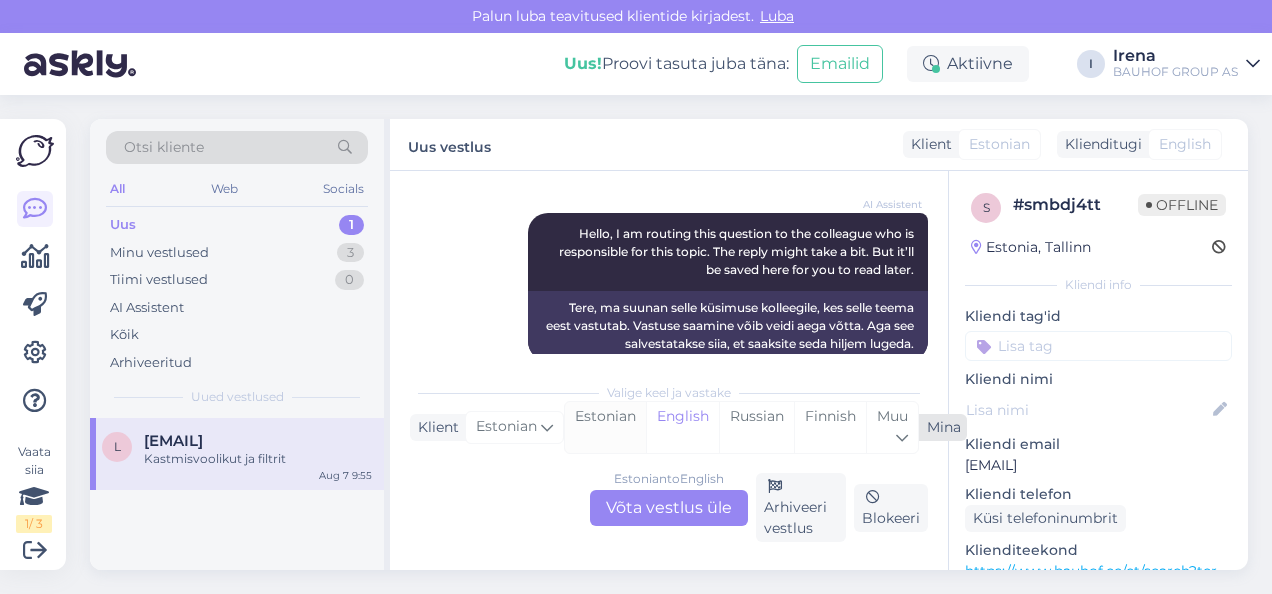 click on "Estonian" at bounding box center (605, 427) 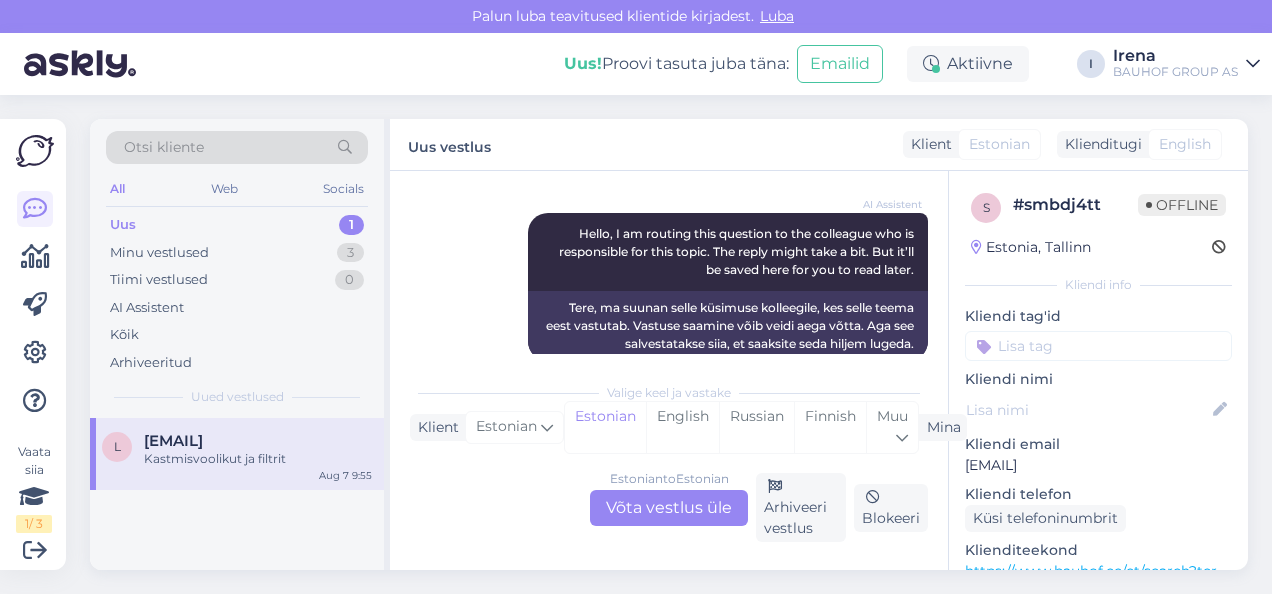 click on "Estonian  to  Estonian Võta vestlus üle" at bounding box center (669, 508) 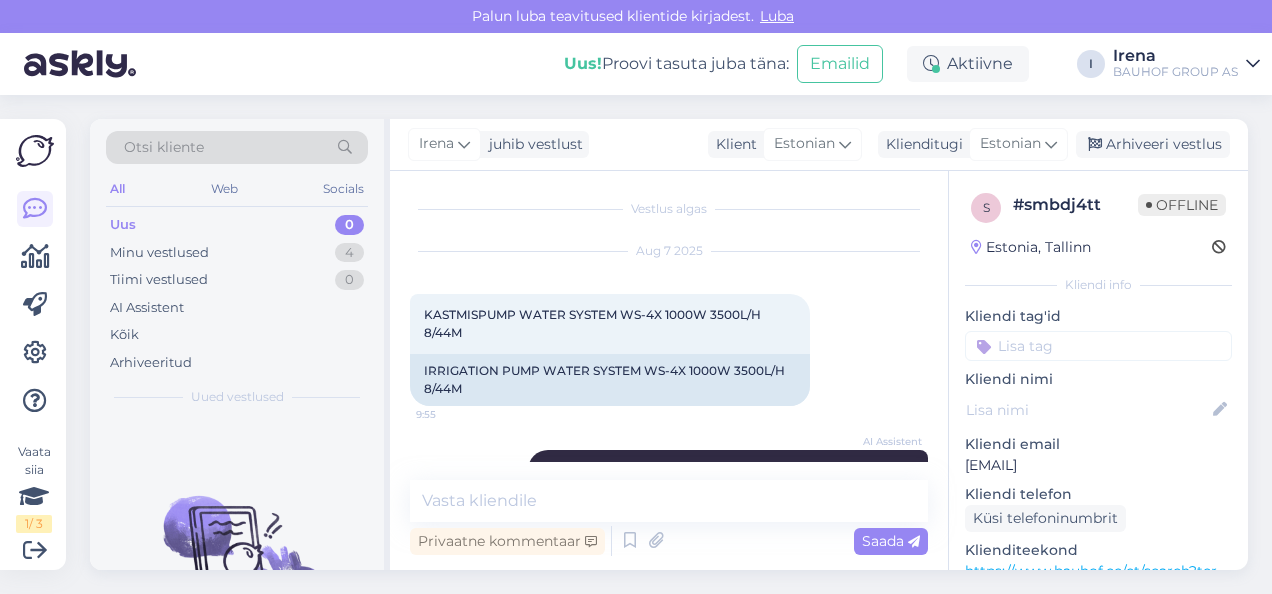 scroll, scrollTop: 0, scrollLeft: 0, axis: both 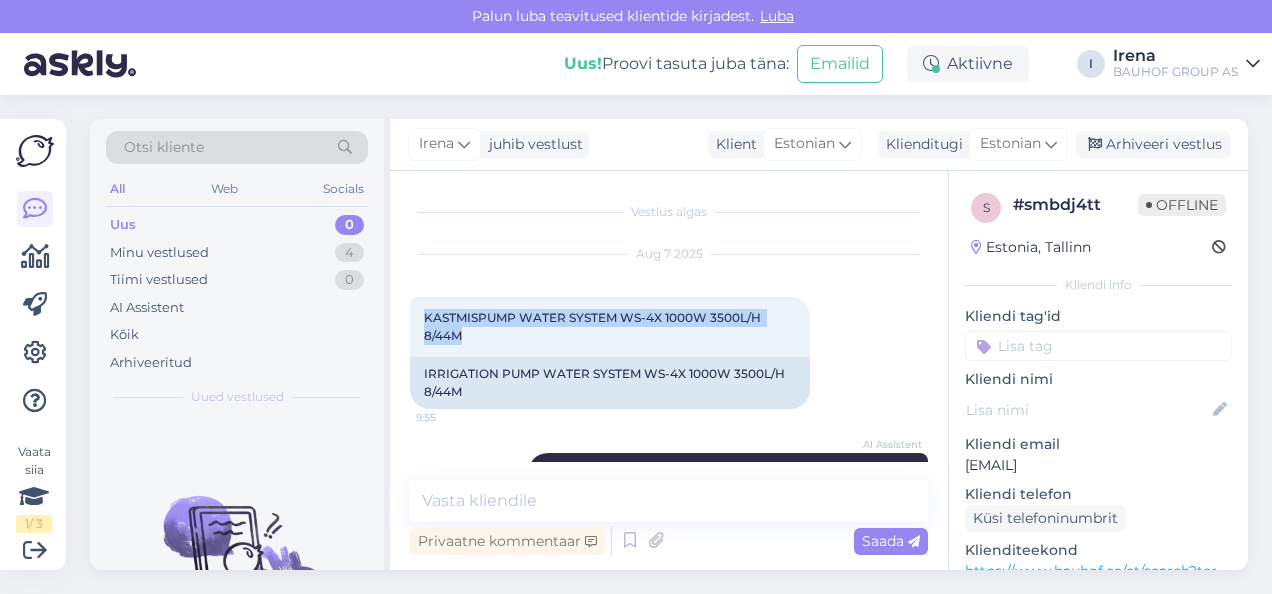 drag, startPoint x: 476, startPoint y: 332, endPoint x: 406, endPoint y: 307, distance: 74.330345 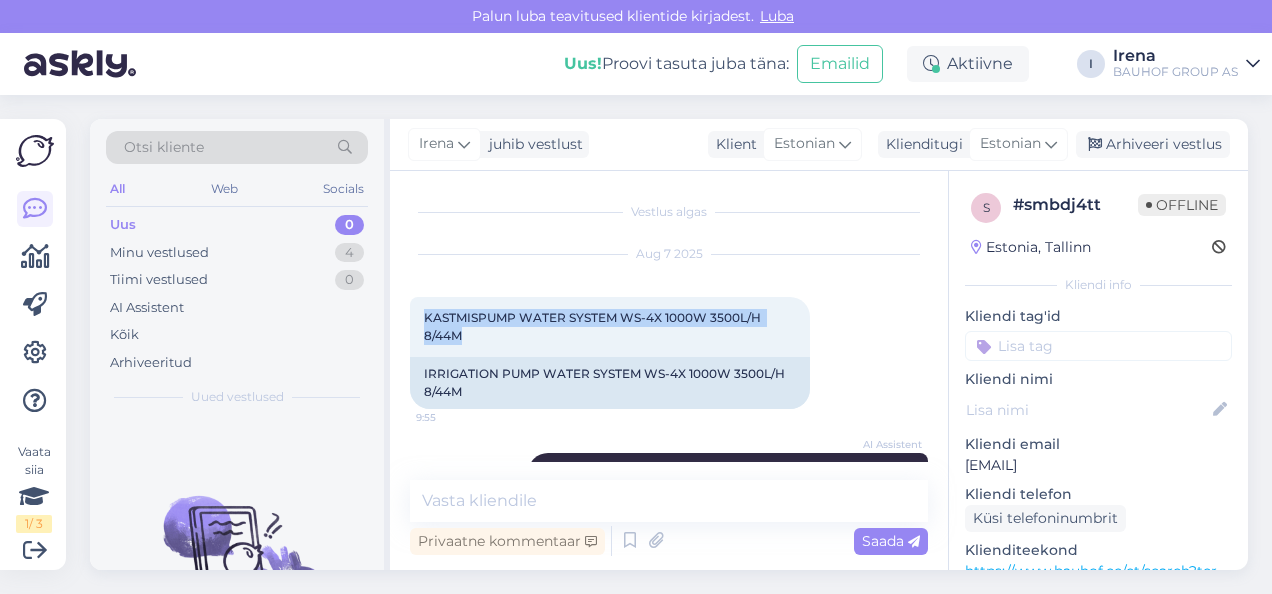 click on "Vestlus algas Aug 7 2025 KASTMISPUMP WATER SYSTEM WS-4X 1000W 3500L/H 8/44M 9:55  IRRIGATION PUMP WATER SYSTEM WS-4X 1000W 3500L/H 8/44M AI Assistent Hello, I am routing this question to the colleague who is responsible for this topic. The reply might take a bit. But it’ll be saved here for you to read later. Nähtud ✓ 9:55  Tere, ma suunan selle küsimuse kolleegile, kes selle teema eest vastutab. Vastuse saamine võib veidi aega võtta. Aga see salvestatakse siia, et saaksite seda hiljem lugeda. Kastmisvoolikut ja filtrit 9:55  Irrigation hose and filter Privaatne kommentaar Saada" at bounding box center (669, 370) 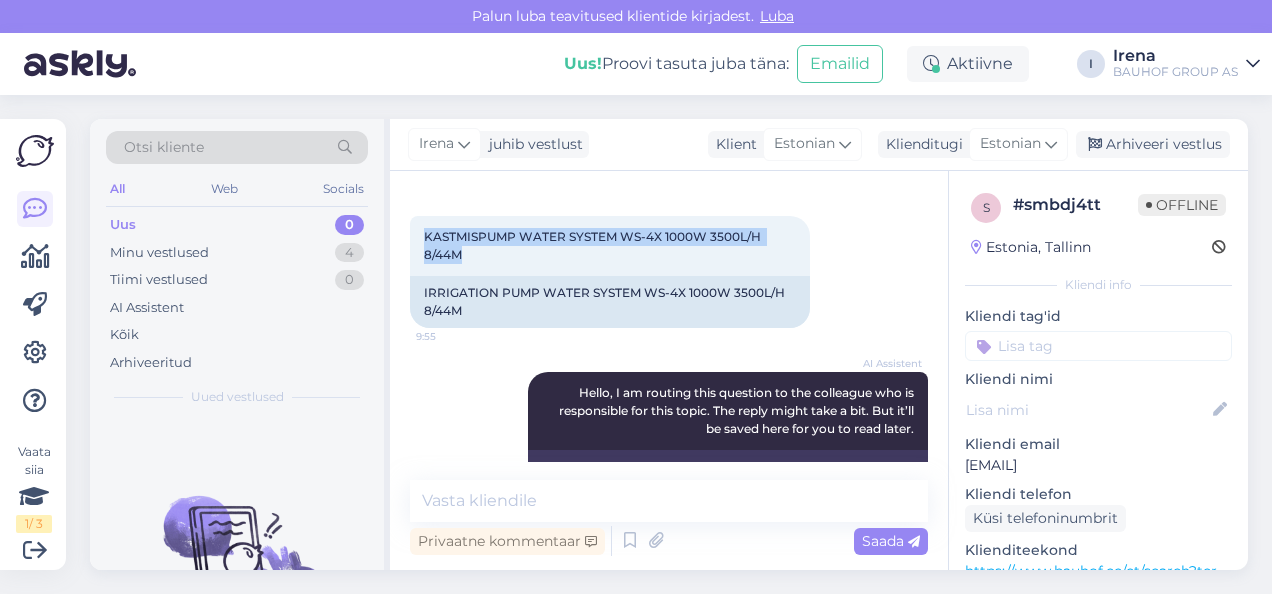 scroll, scrollTop: 280, scrollLeft: 0, axis: vertical 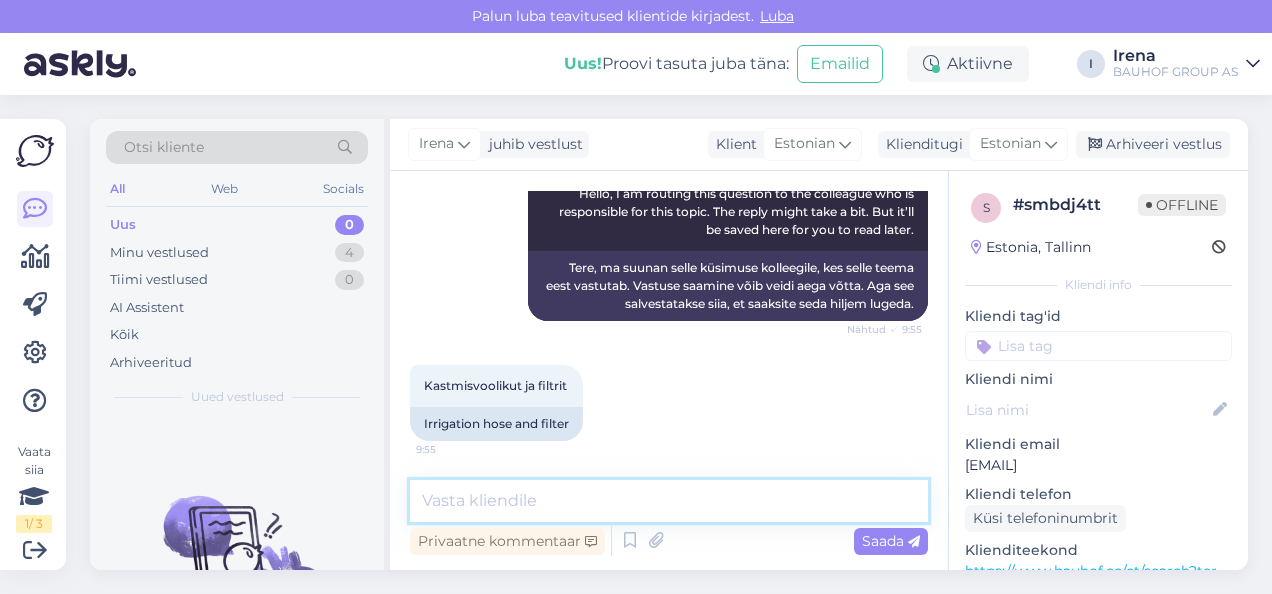 click at bounding box center (669, 501) 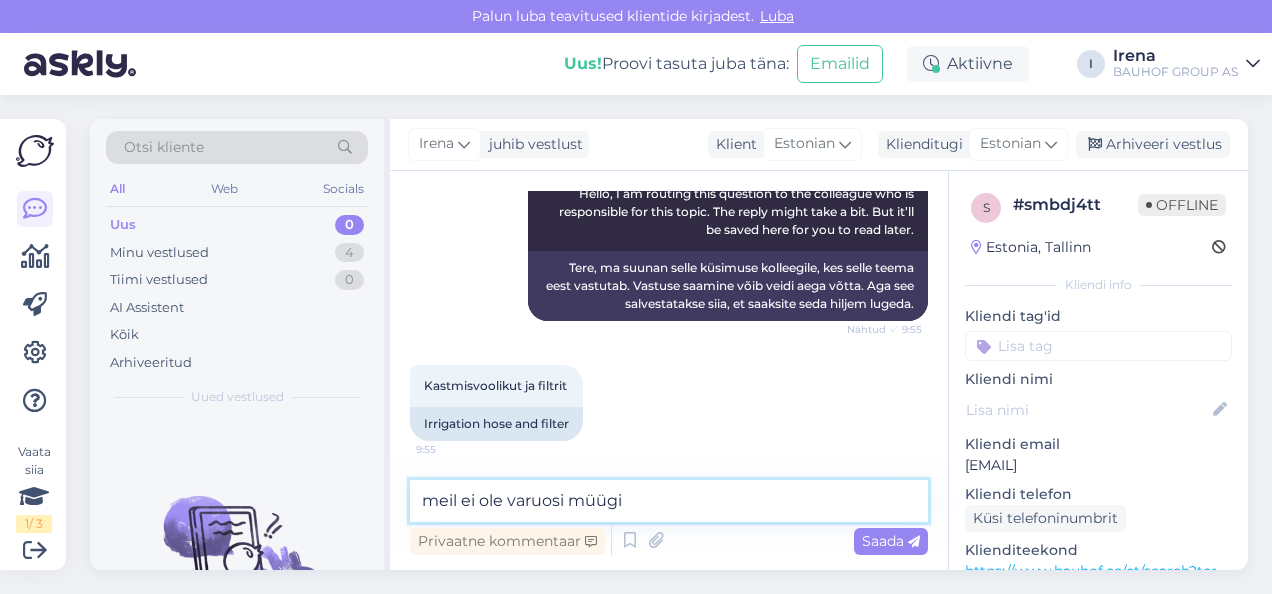 type on "meil ei ole varuosi müügil" 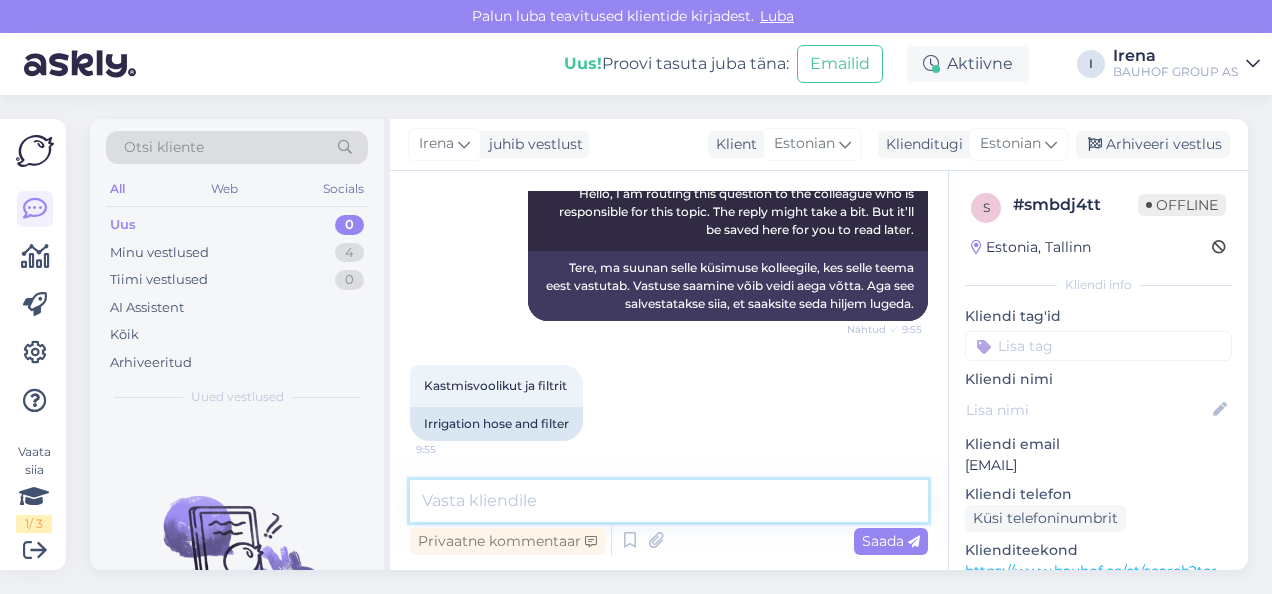 scroll, scrollTop: 366, scrollLeft: 0, axis: vertical 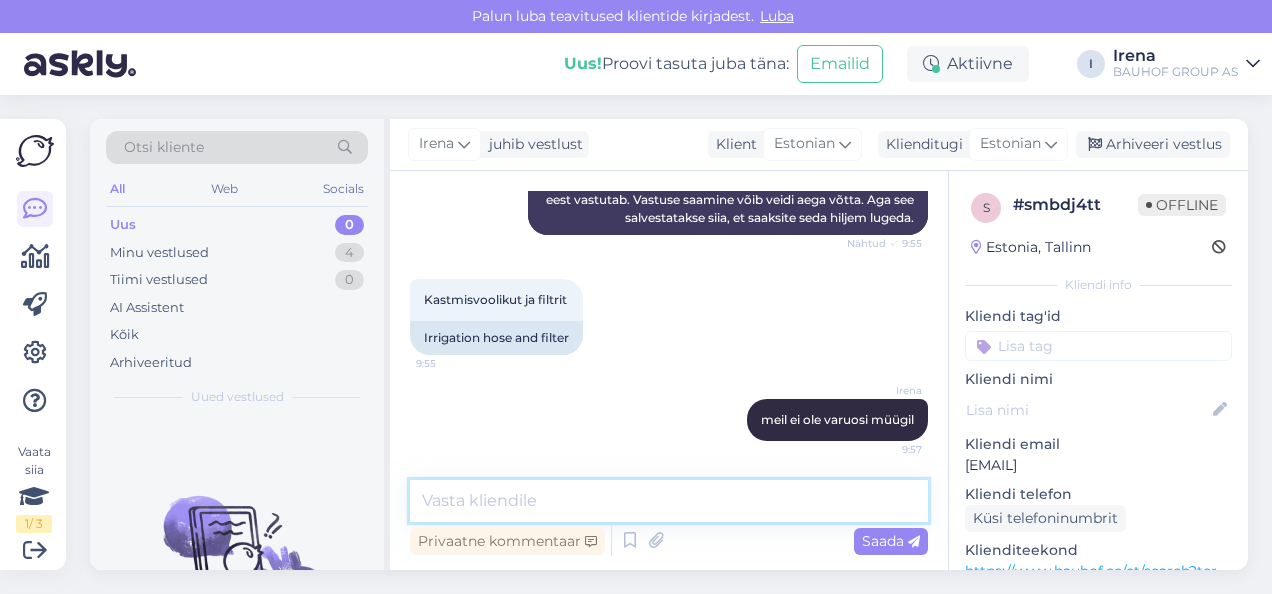 type 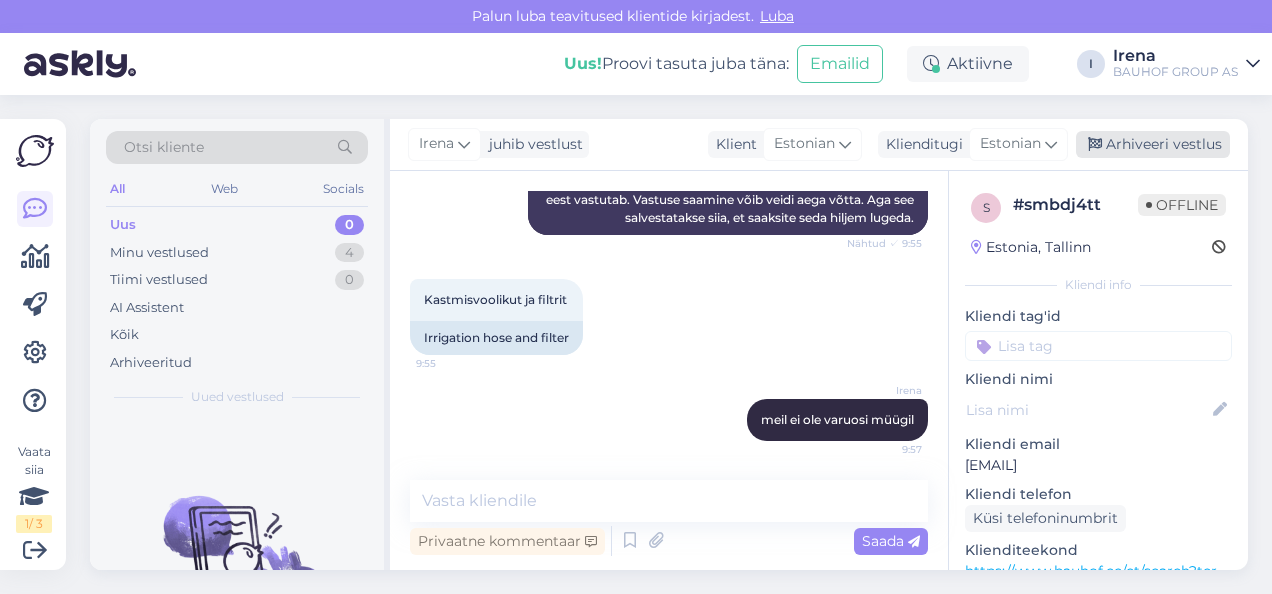 click on "Arhiveeri vestlus" at bounding box center [1153, 144] 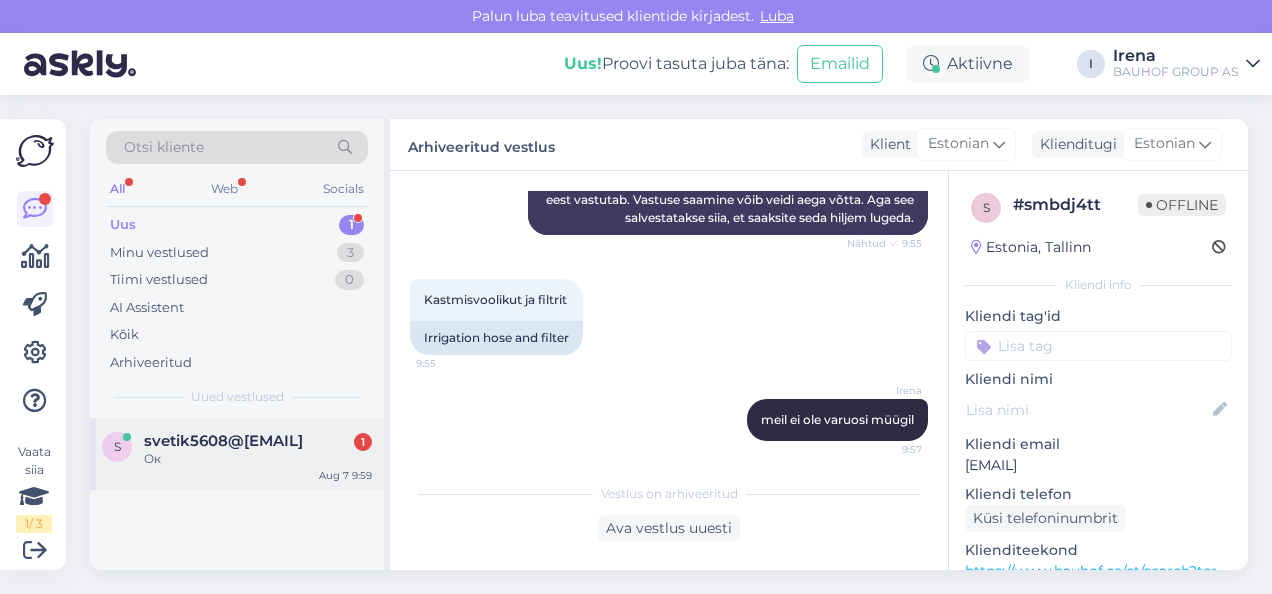 click on "Ок" at bounding box center (258, 459) 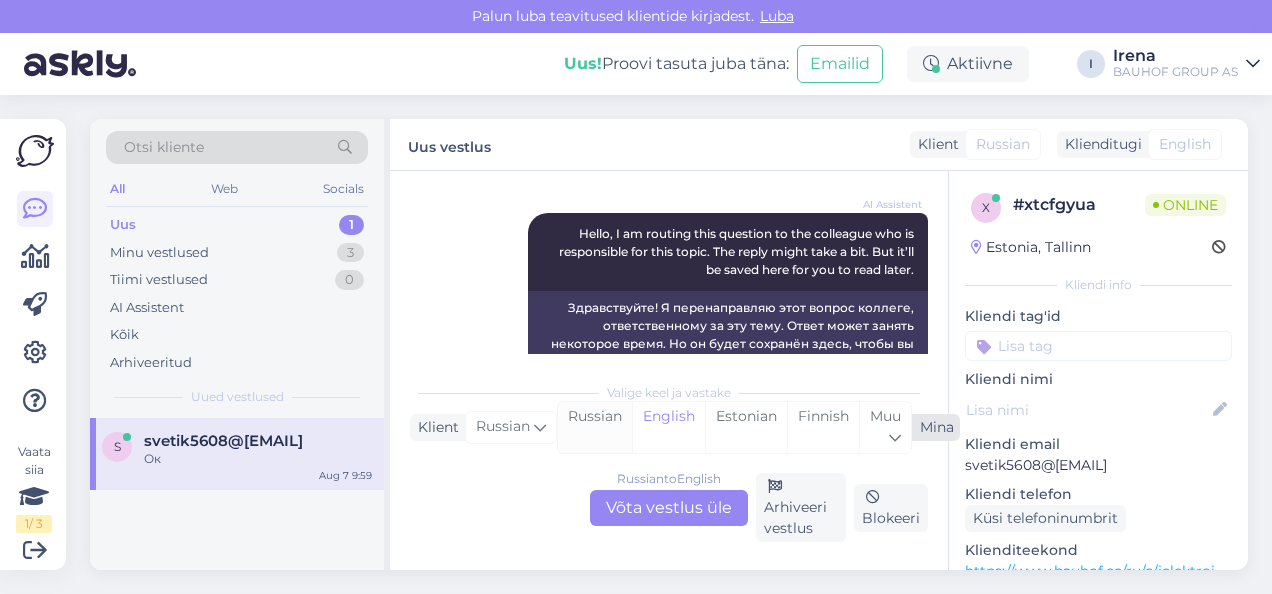click on "Russian" at bounding box center (595, 427) 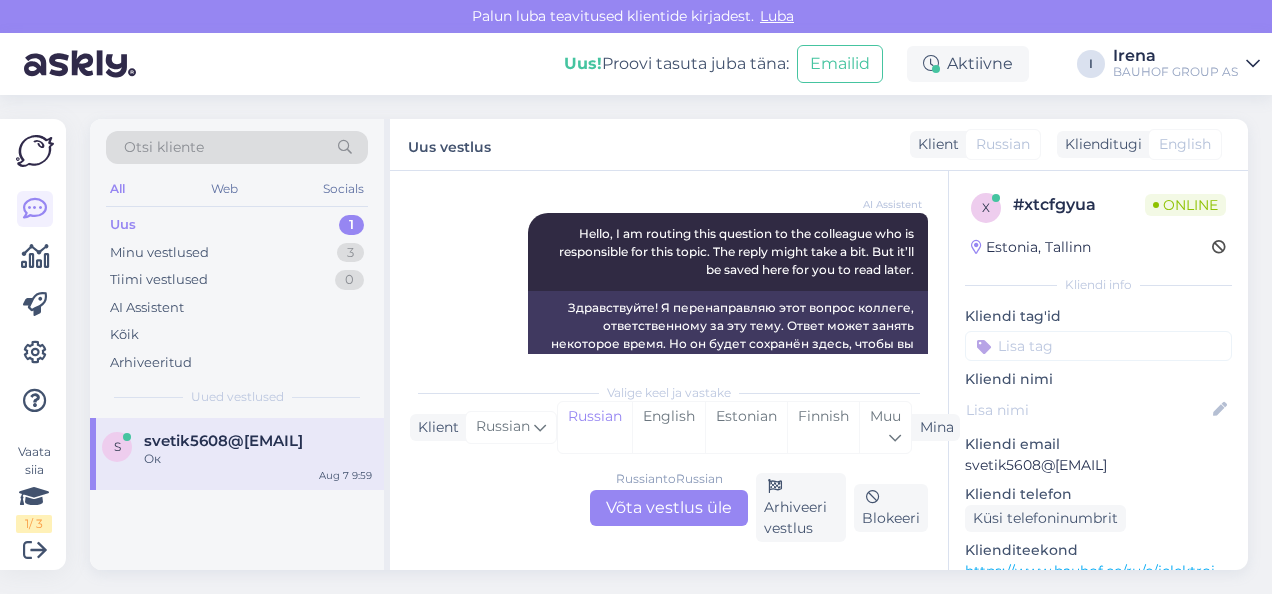 click on "Russian  to  Russian Võta vestlus üle" at bounding box center (669, 508) 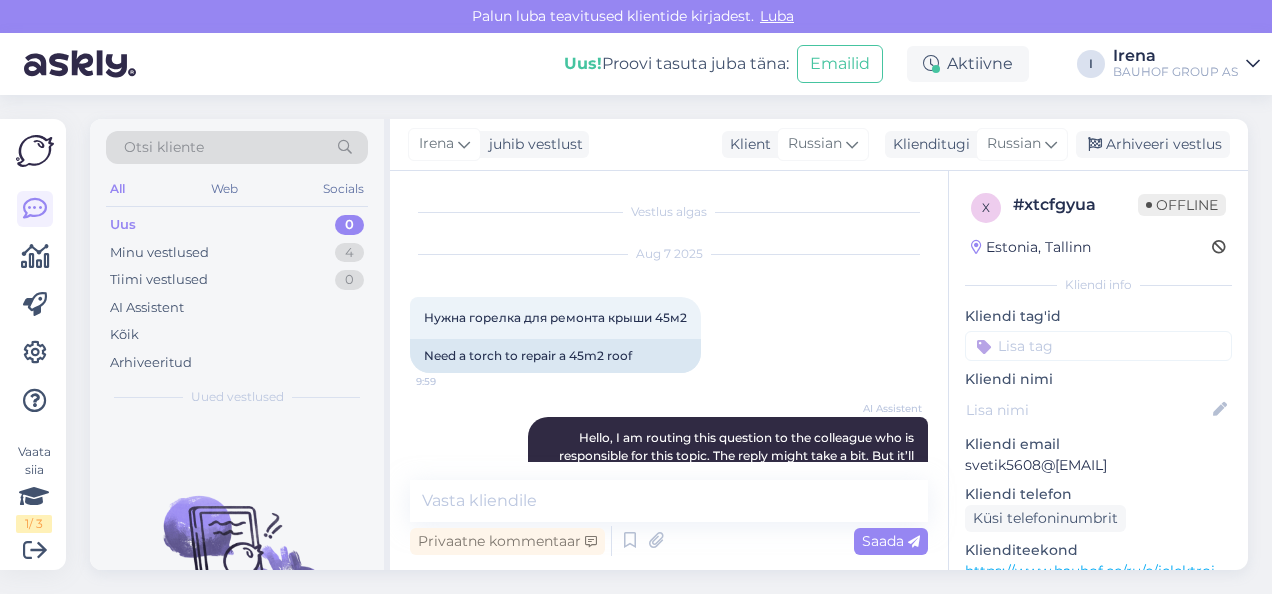 scroll, scrollTop: 262, scrollLeft: 0, axis: vertical 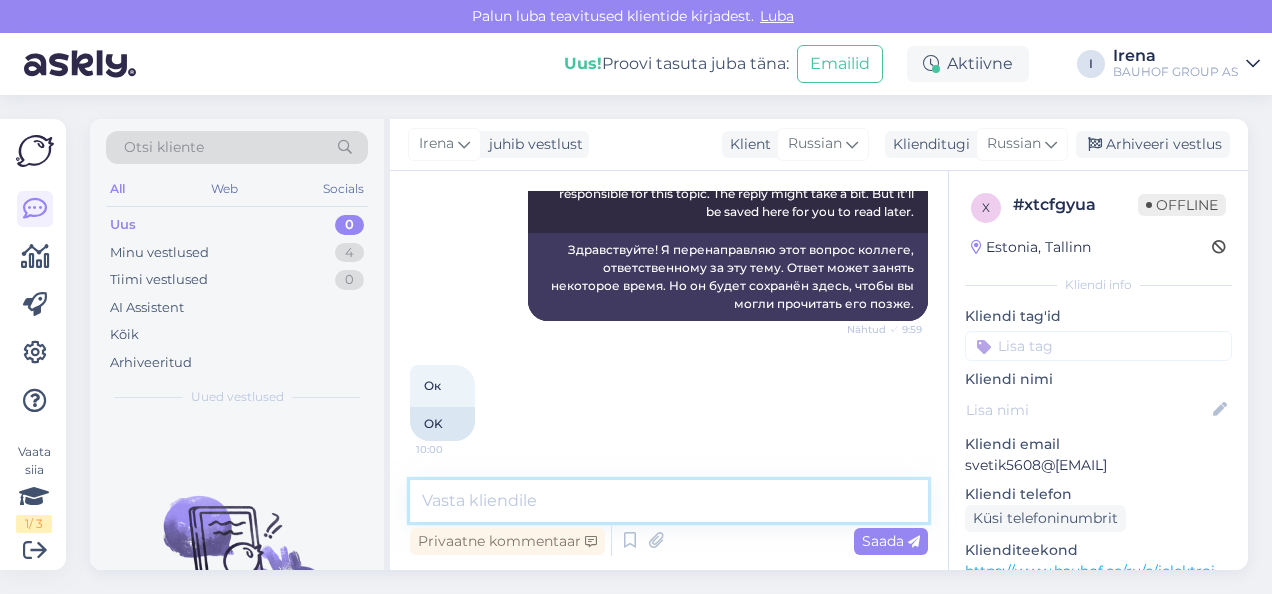 click at bounding box center (669, 501) 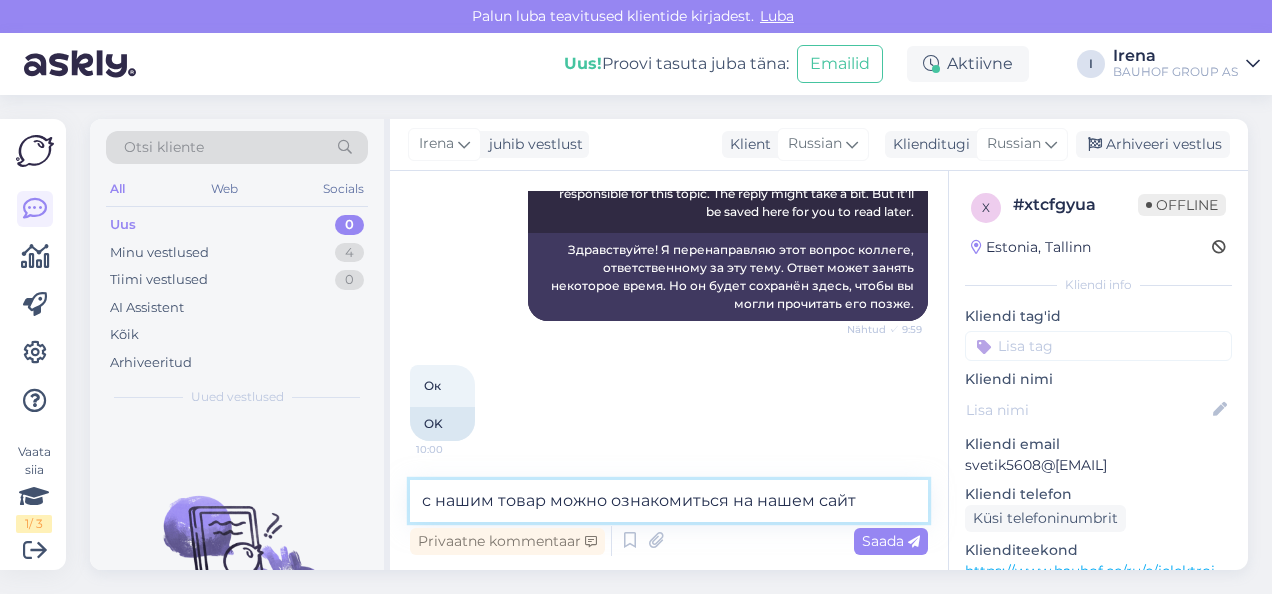 type on "с нашим товар можно ознакомиться на нашем сайте" 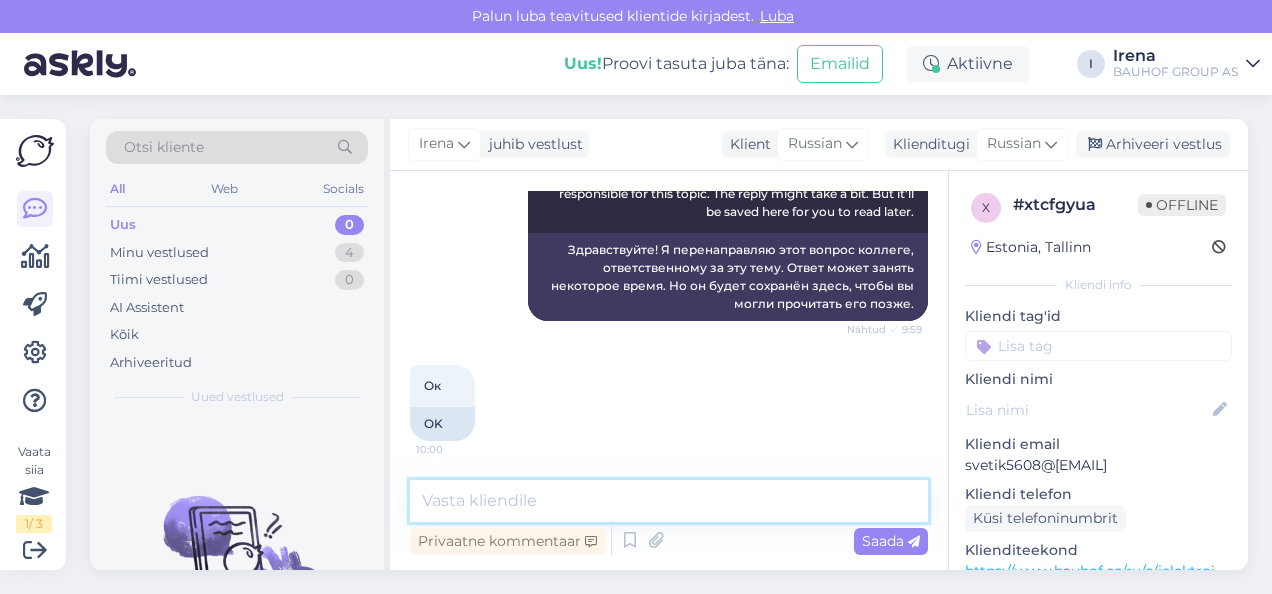 scroll, scrollTop: 348, scrollLeft: 0, axis: vertical 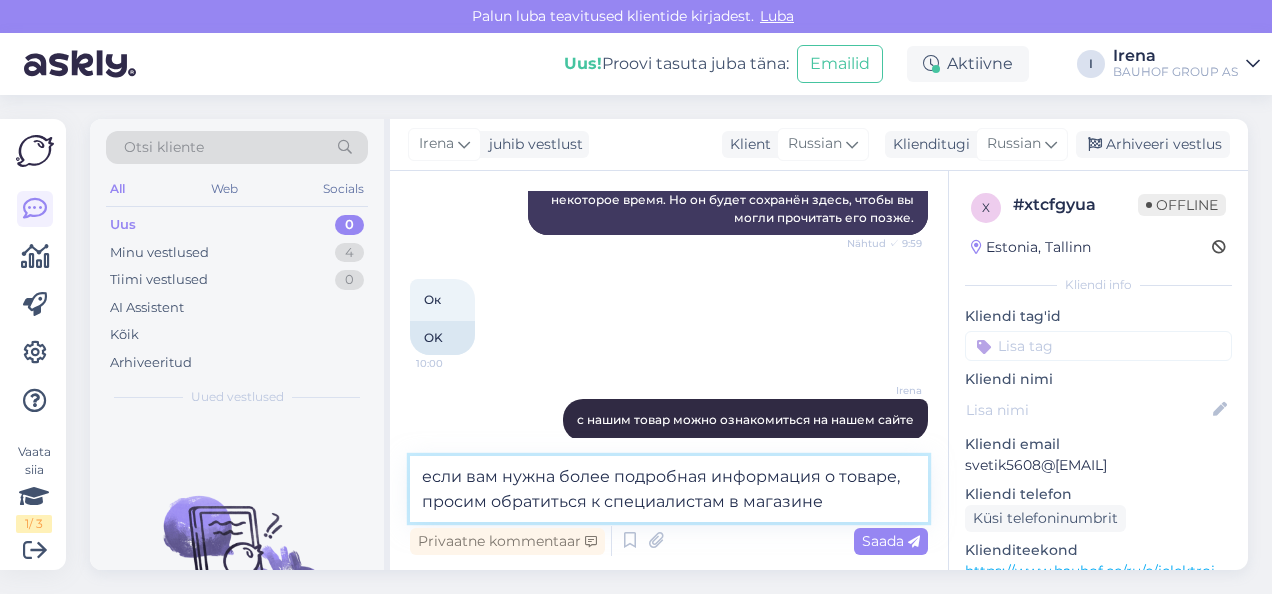 type on "если вам нужна более подробная информация о товаре, просим обратиться к специалистам в магазине" 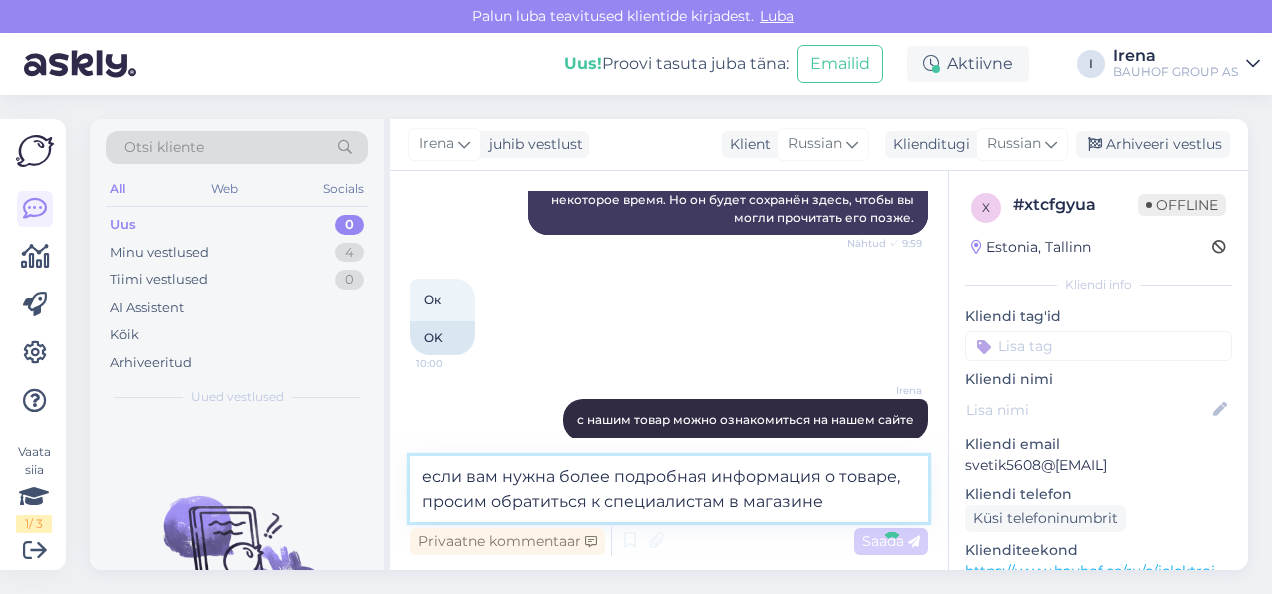 type 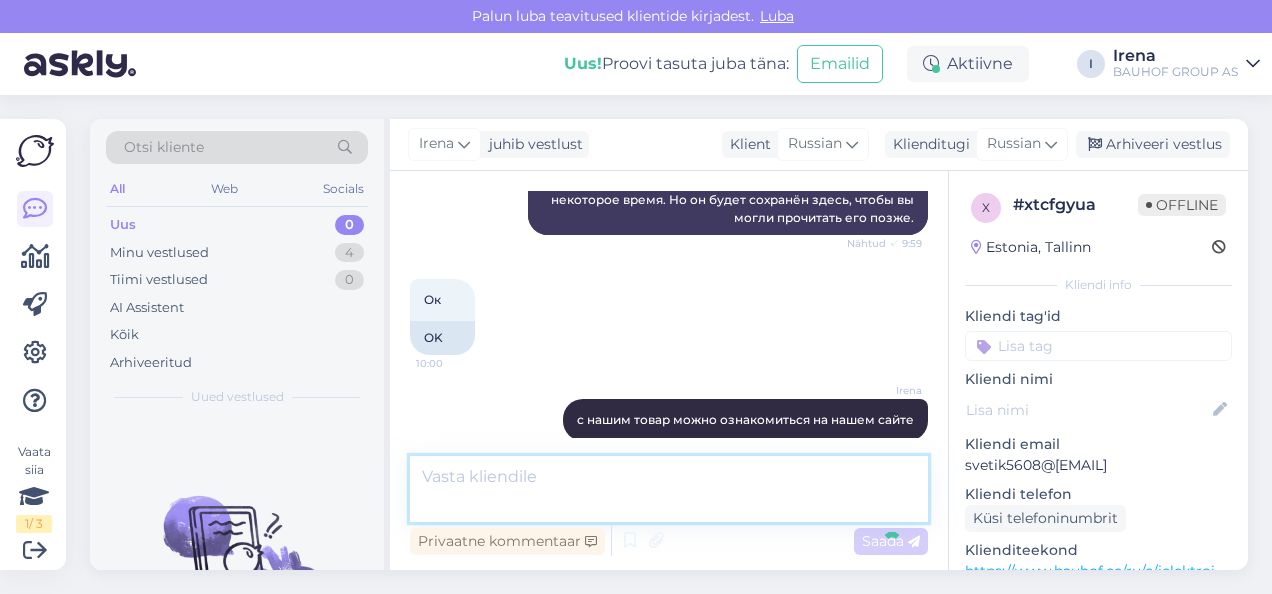 scroll, scrollTop: 452, scrollLeft: 0, axis: vertical 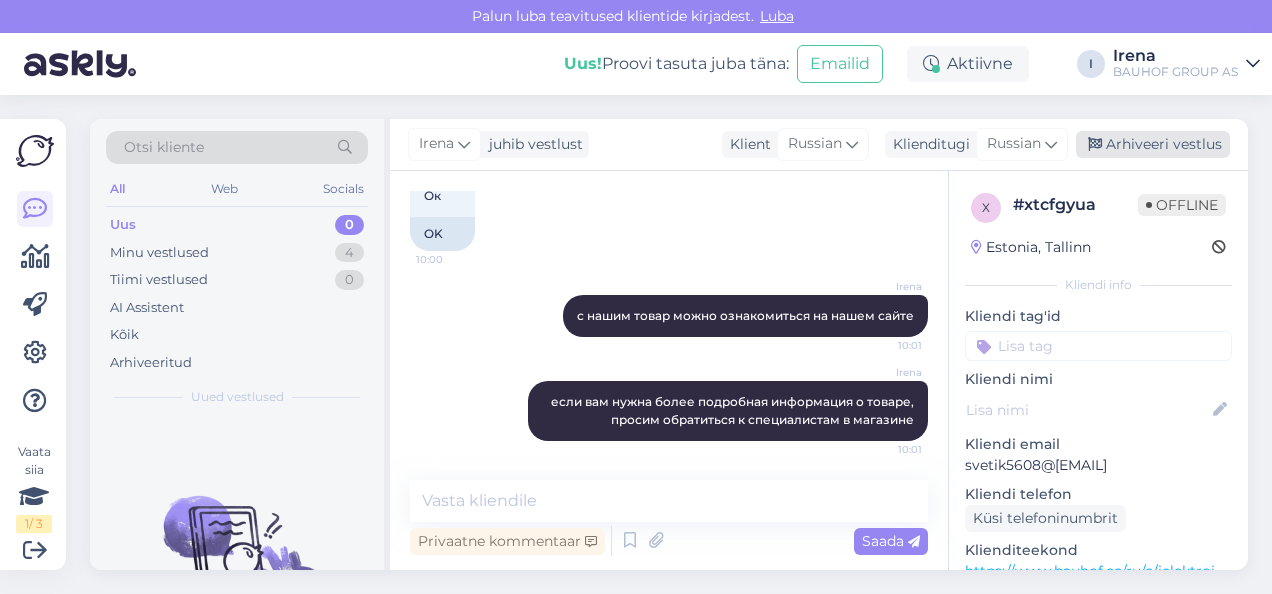 click on "Arhiveeri vestlus" at bounding box center (1153, 144) 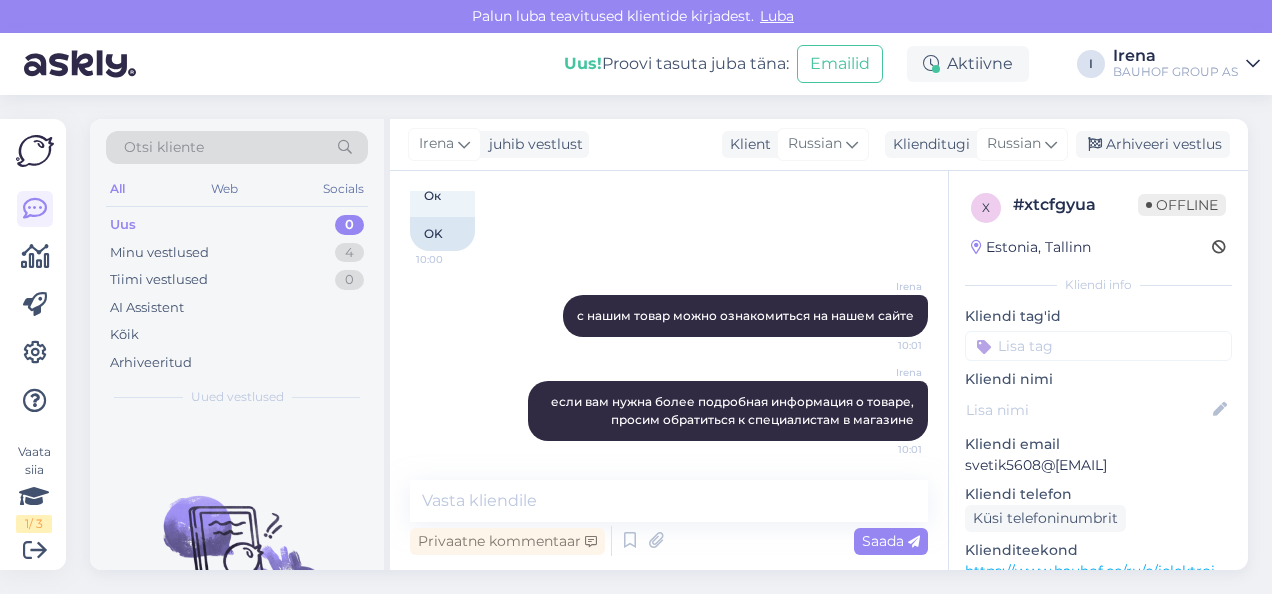scroll, scrollTop: 460, scrollLeft: 0, axis: vertical 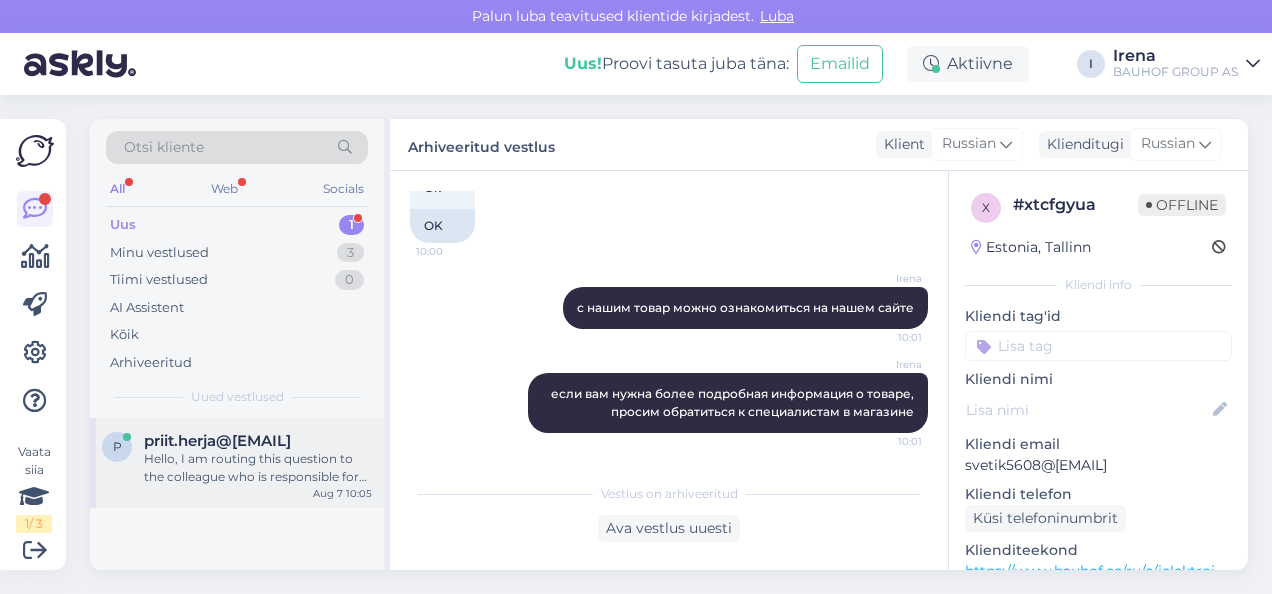 click on "priit.herja@hansab.ee" at bounding box center (217, 441) 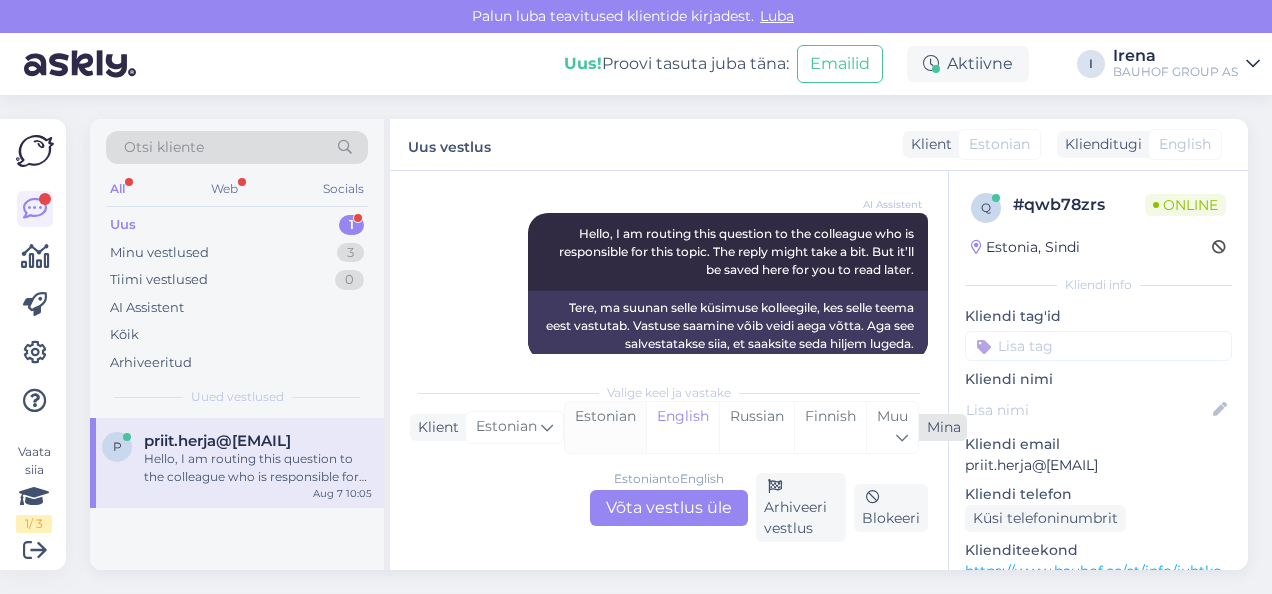 click on "Estonian" at bounding box center [605, 427] 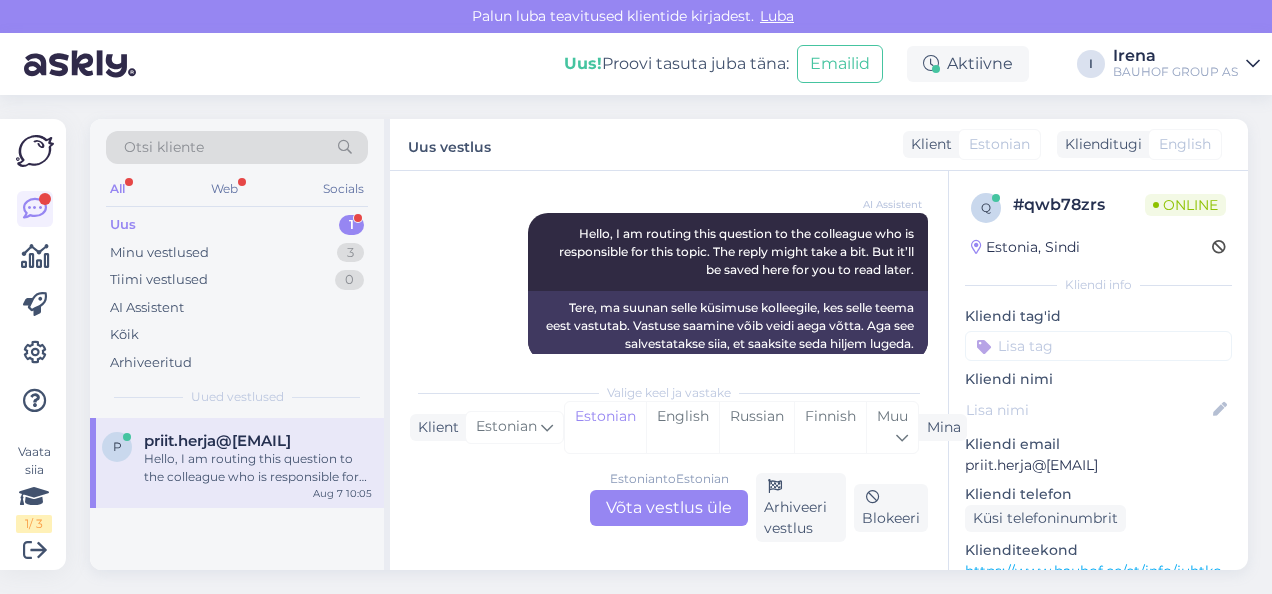 click on "Estonian  to  Estonian Võta vestlus üle" at bounding box center [669, 508] 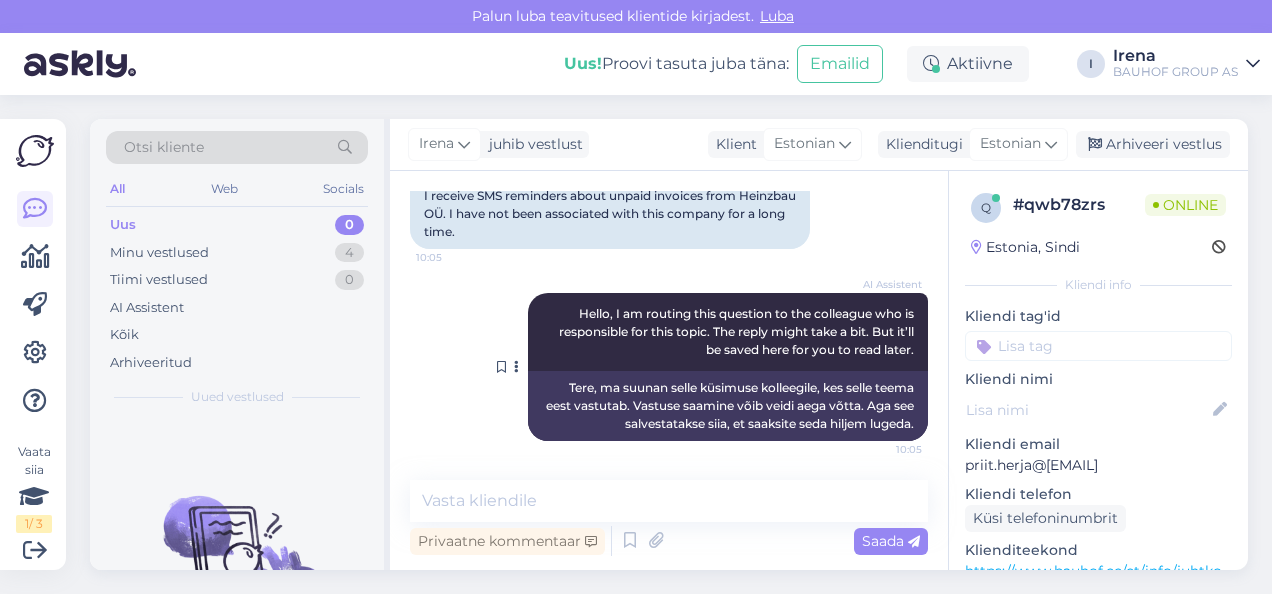 scroll, scrollTop: 0, scrollLeft: 0, axis: both 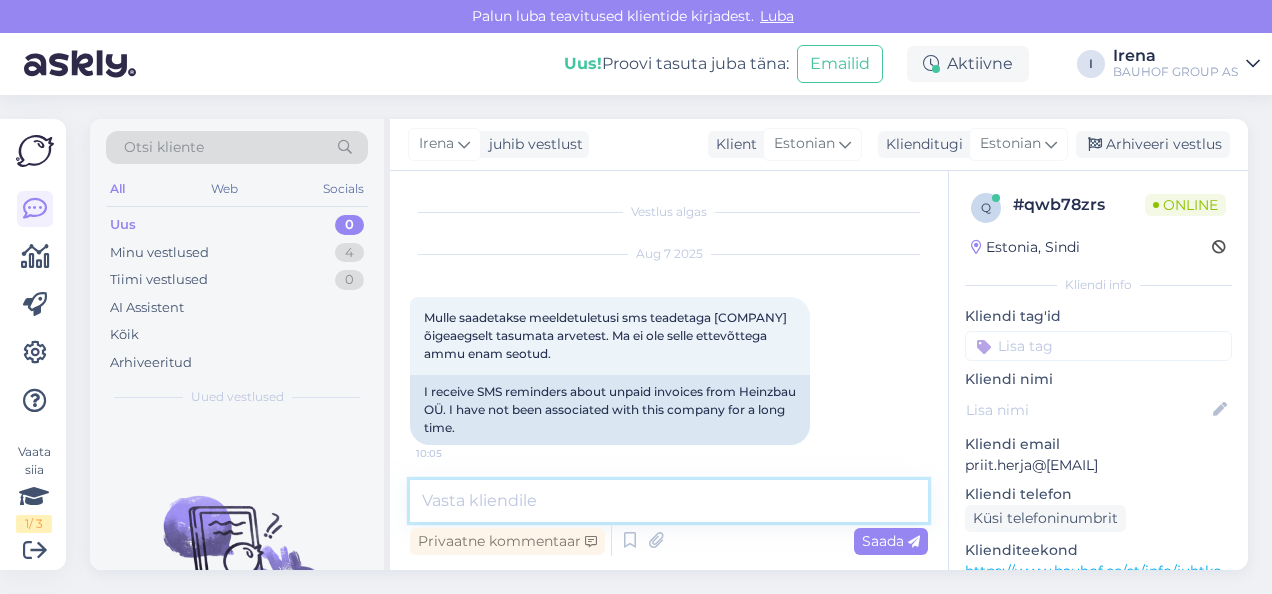 click at bounding box center (669, 501) 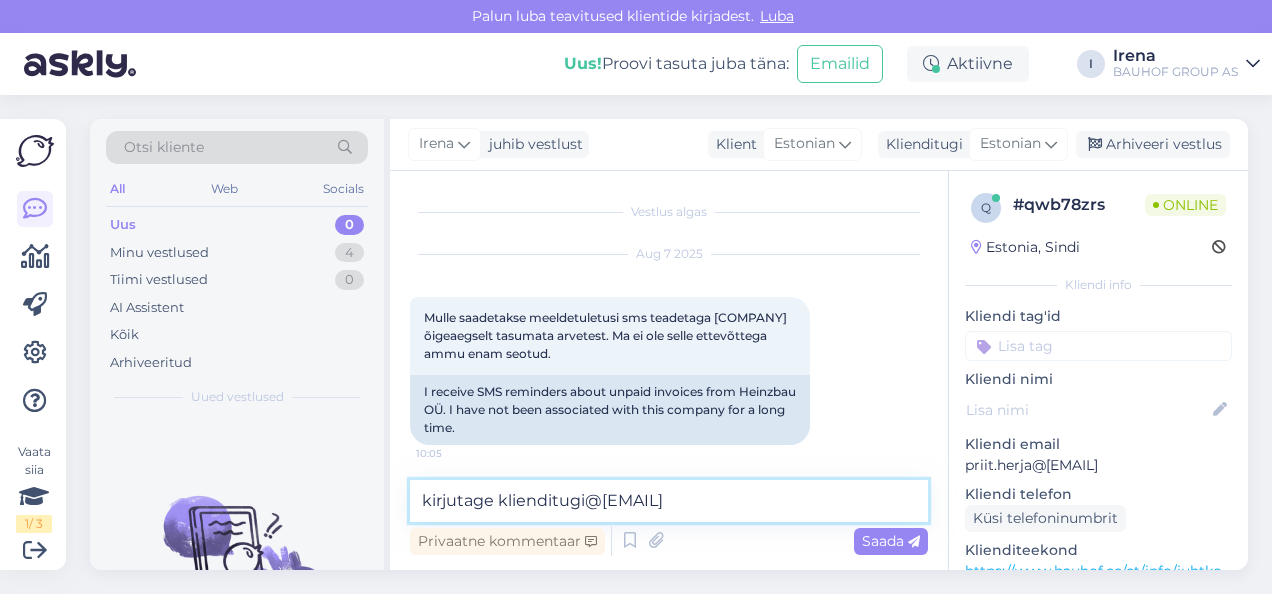 type on "kirjutage klienditugi@bauhof.ee" 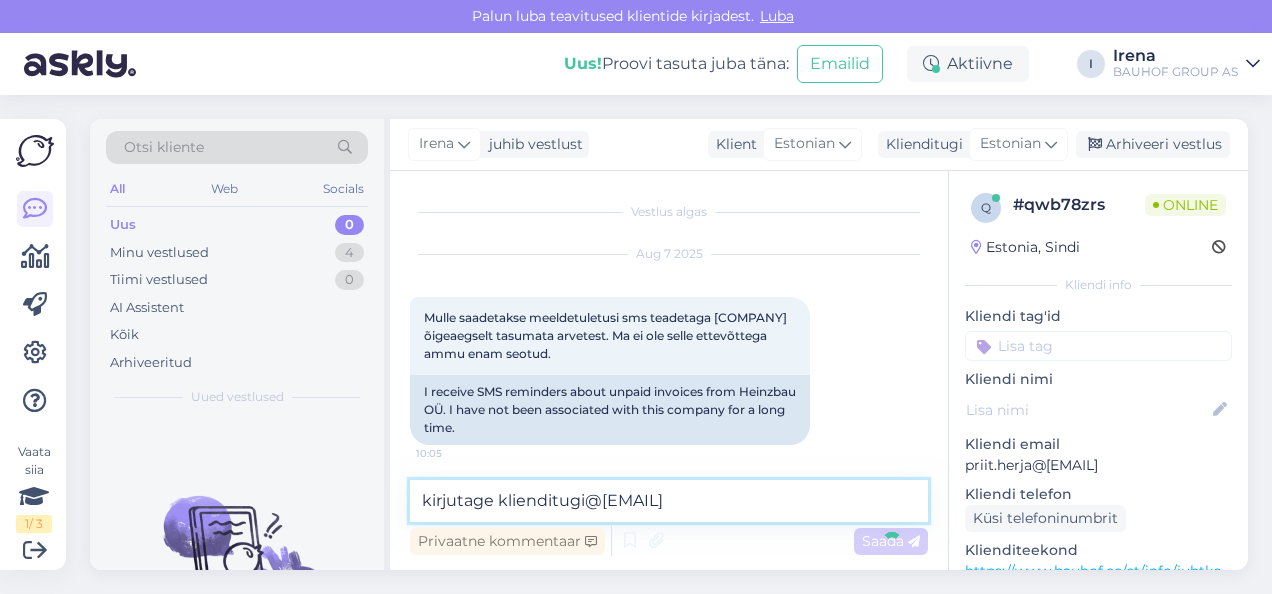 type 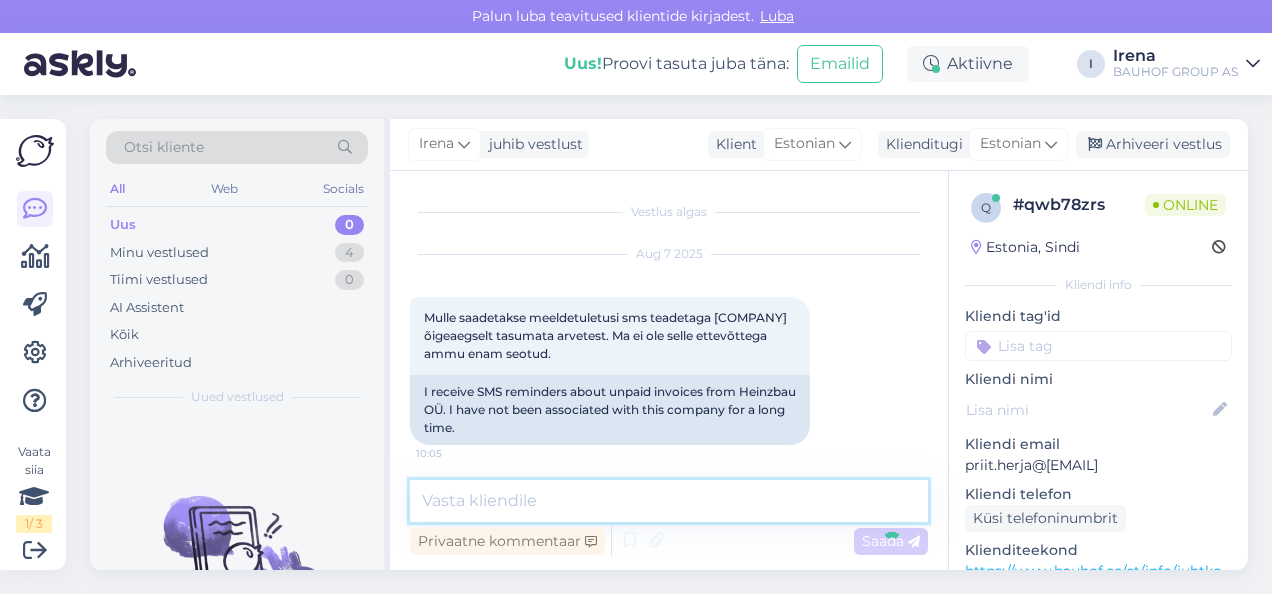scroll, scrollTop: 282, scrollLeft: 0, axis: vertical 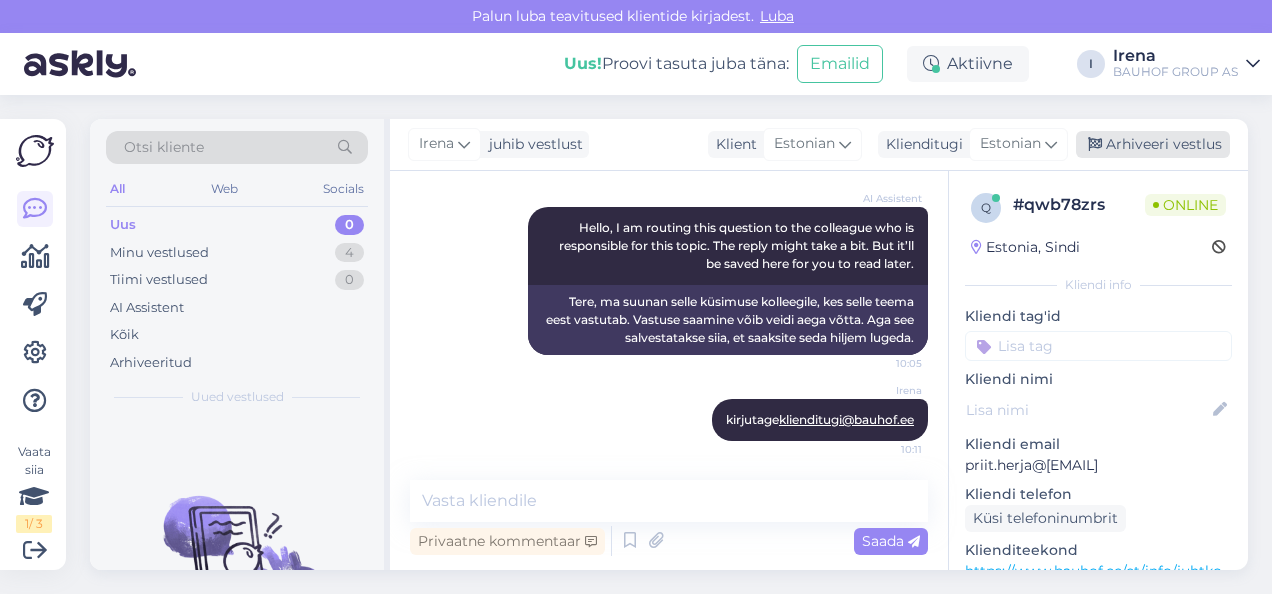click on "Arhiveeri vestlus" at bounding box center [1153, 144] 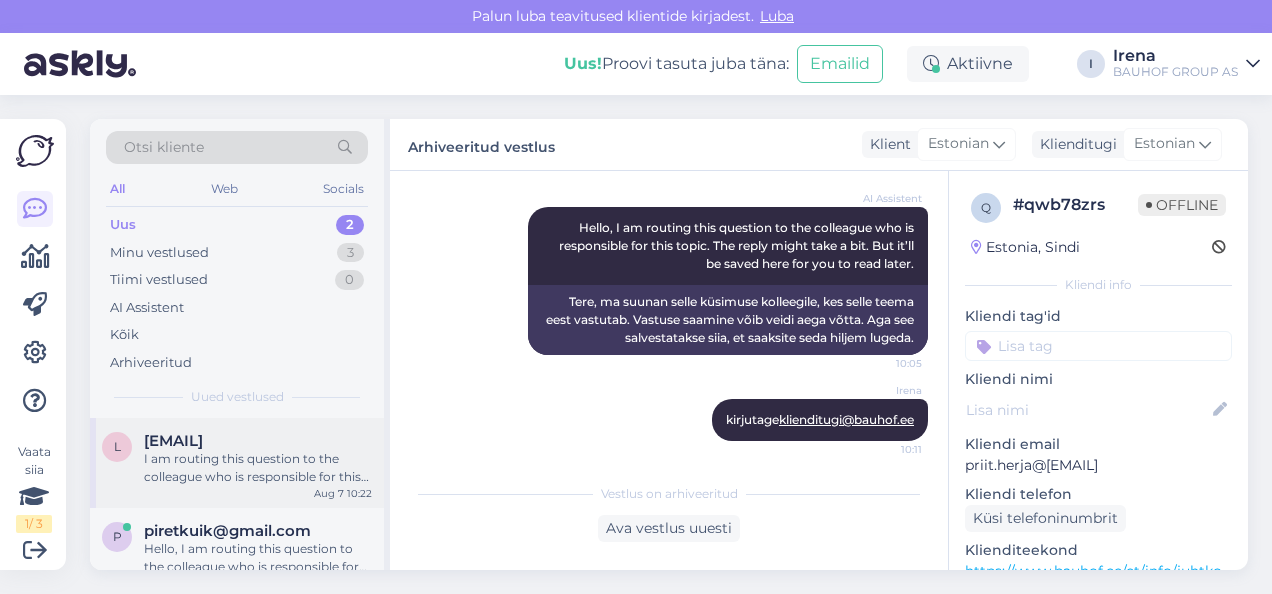 click on "I am routing this question to the colleague who is responsible for this topic. The reply might take a bit. But it’ll be saved here for you to read later." at bounding box center (258, 468) 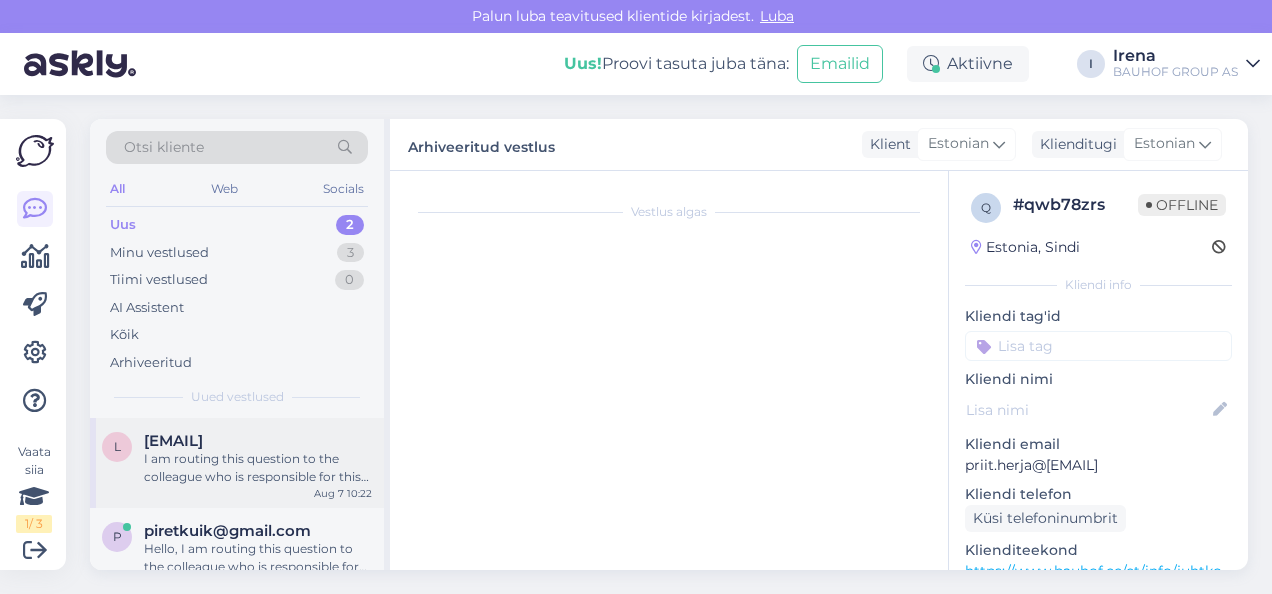 scroll, scrollTop: 0, scrollLeft: 0, axis: both 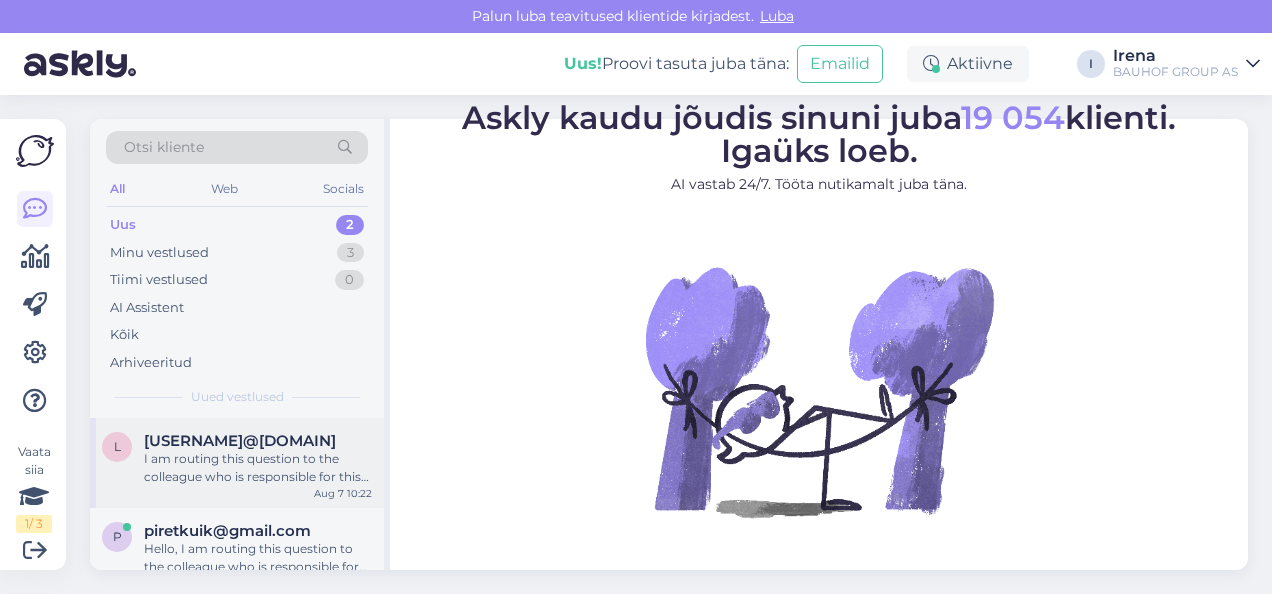 click on "I am routing this question to the colleague who is responsible for this topic. The reply might take a bit. But it’ll be saved here for you to read later." at bounding box center (258, 468) 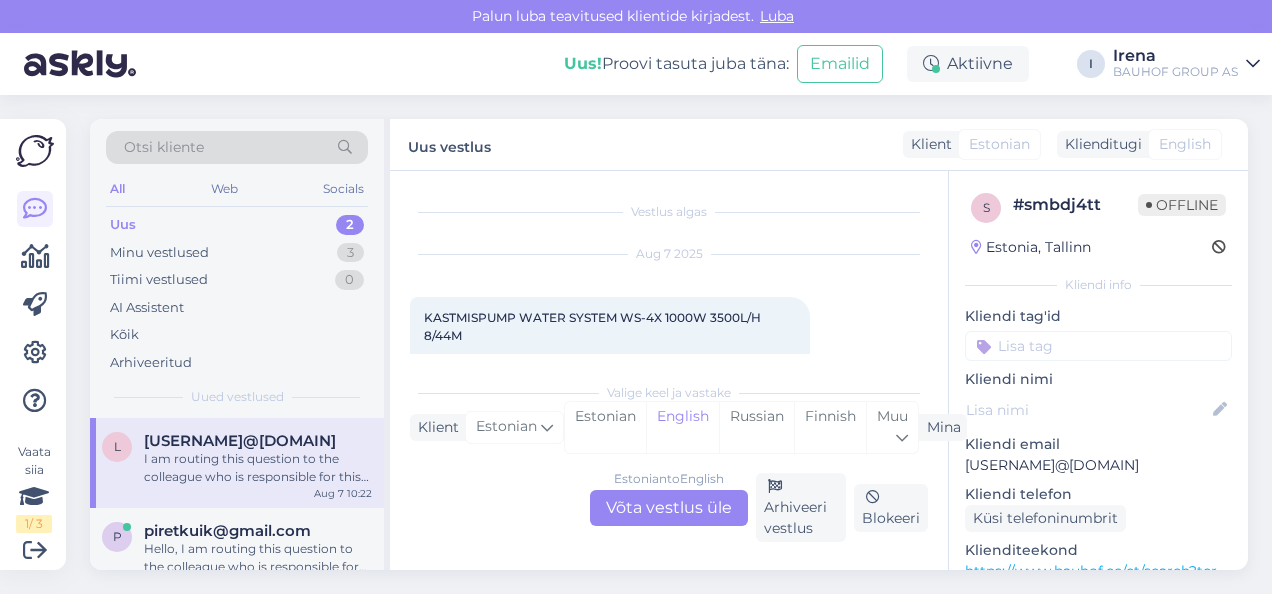 scroll, scrollTop: 758, scrollLeft: 0, axis: vertical 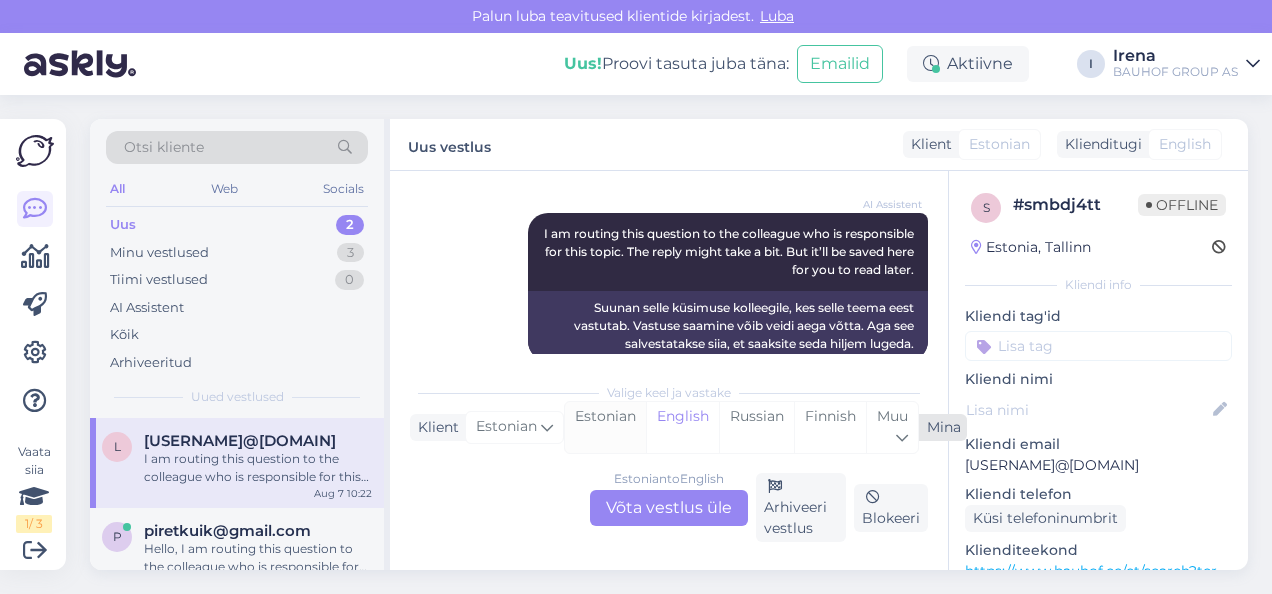 click on "Estonian" at bounding box center [605, 427] 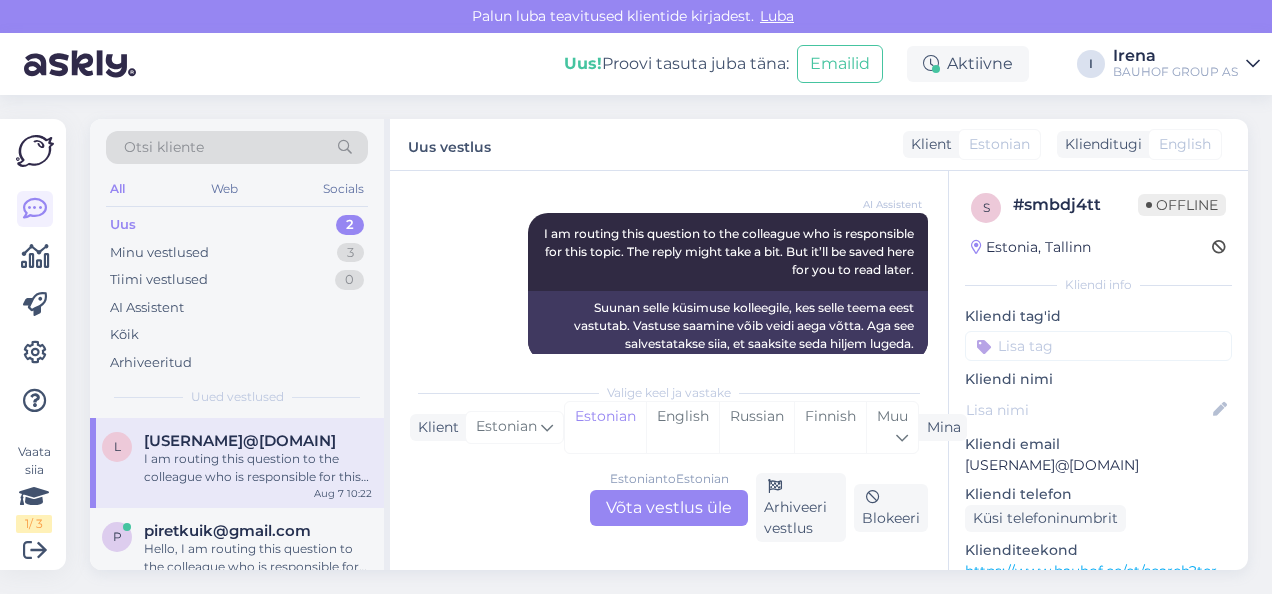 click on "Estonian  to  Estonian Võta vestlus üle" at bounding box center [669, 508] 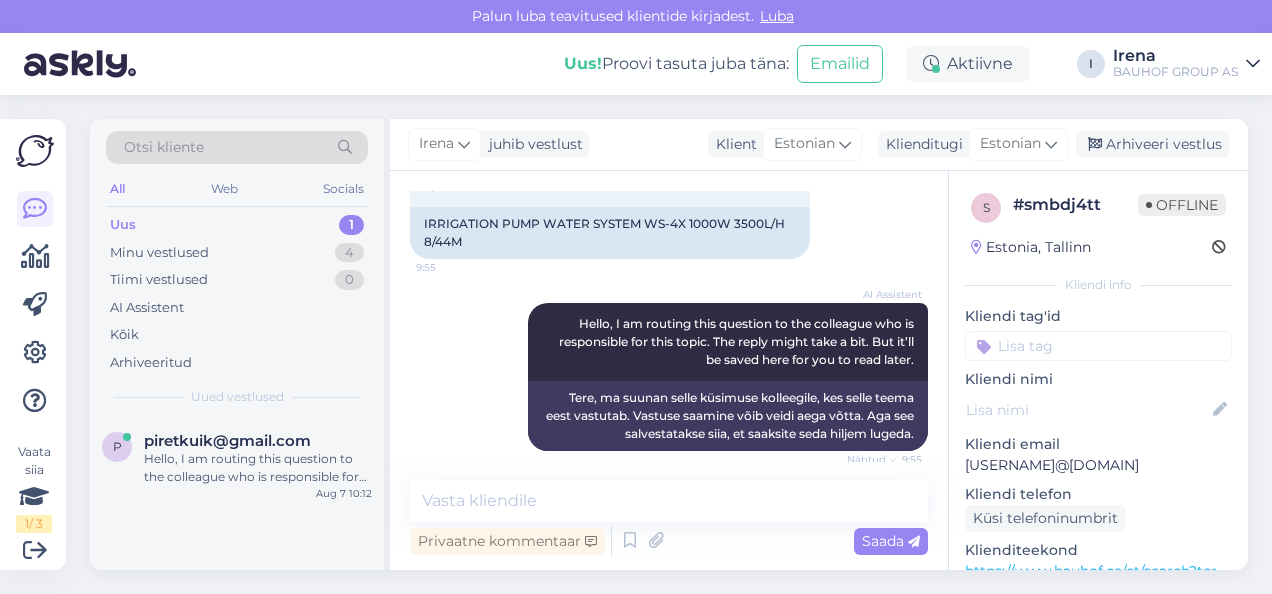 scroll, scrollTop: 78, scrollLeft: 0, axis: vertical 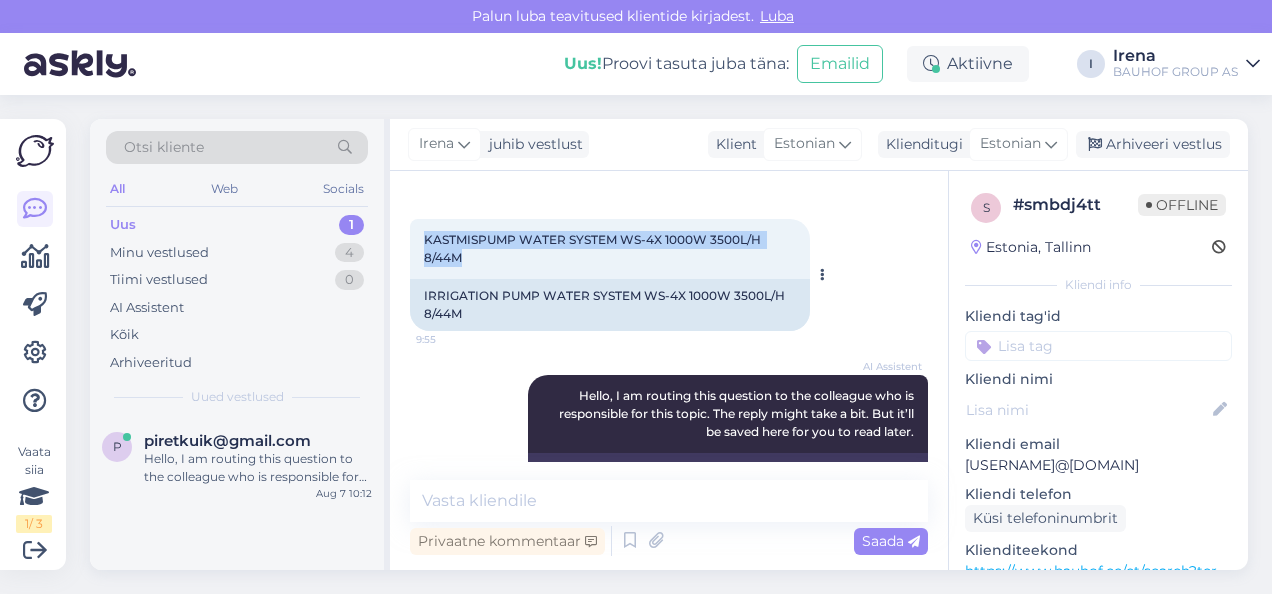drag, startPoint x: 476, startPoint y: 269, endPoint x: 421, endPoint y: 236, distance: 64.14047 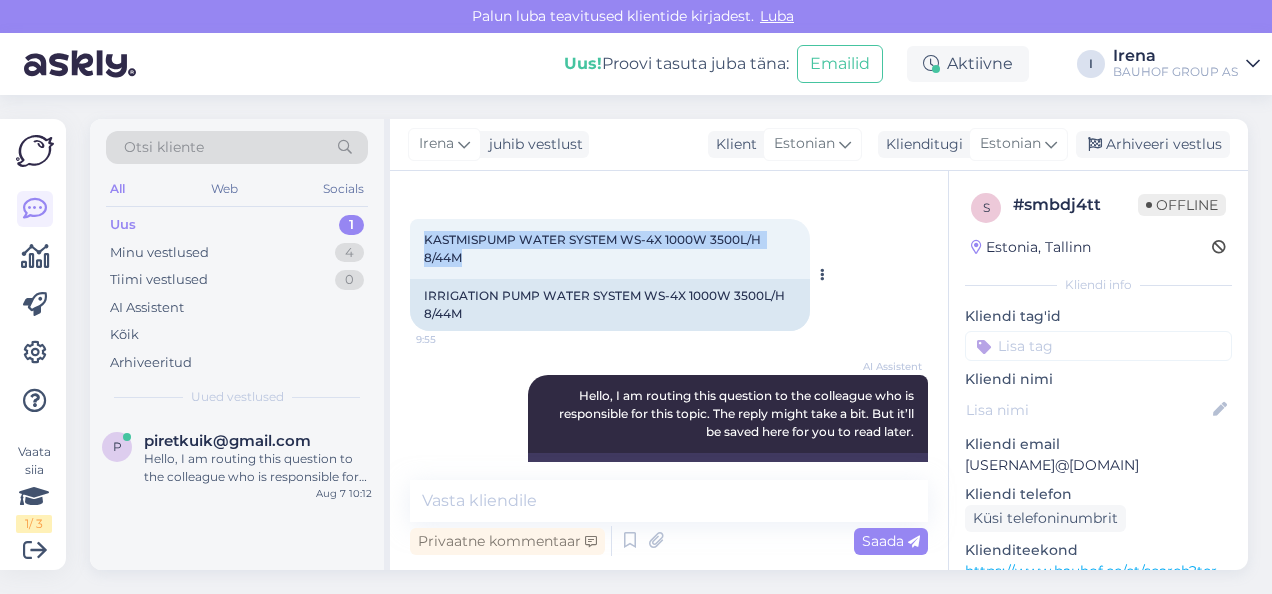 click on "KASTMISPUMP WATER SYSTEM WS-4X 1000W 3500L/H 8/44M 9:55" at bounding box center (610, 249) 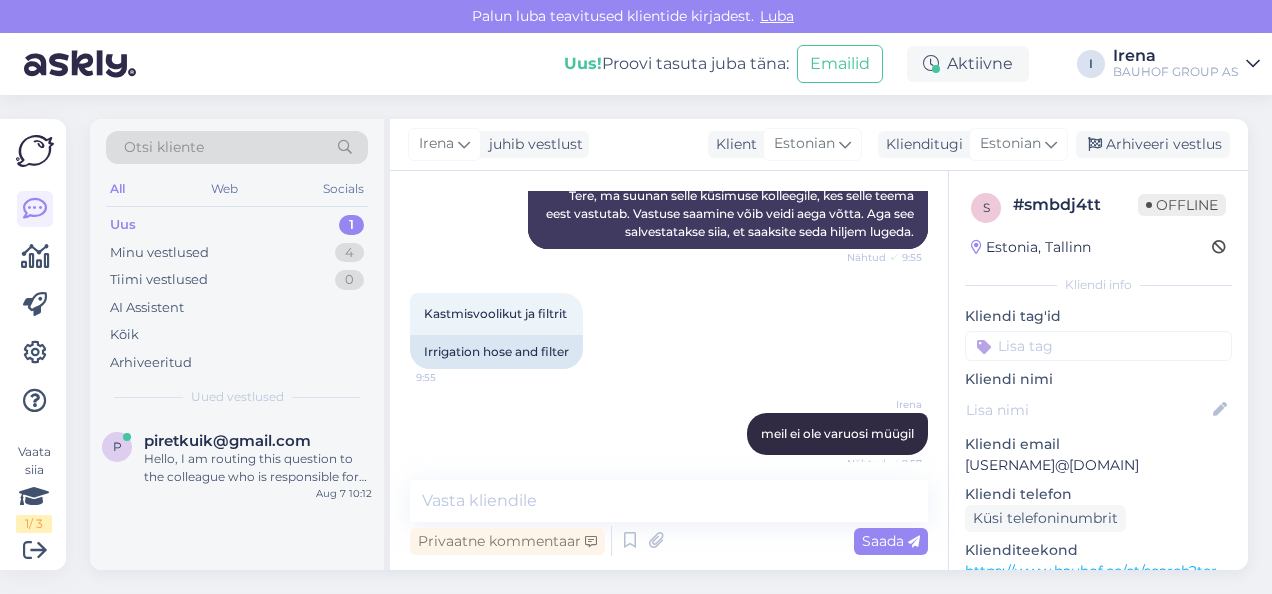 scroll, scrollTop: 478, scrollLeft: 0, axis: vertical 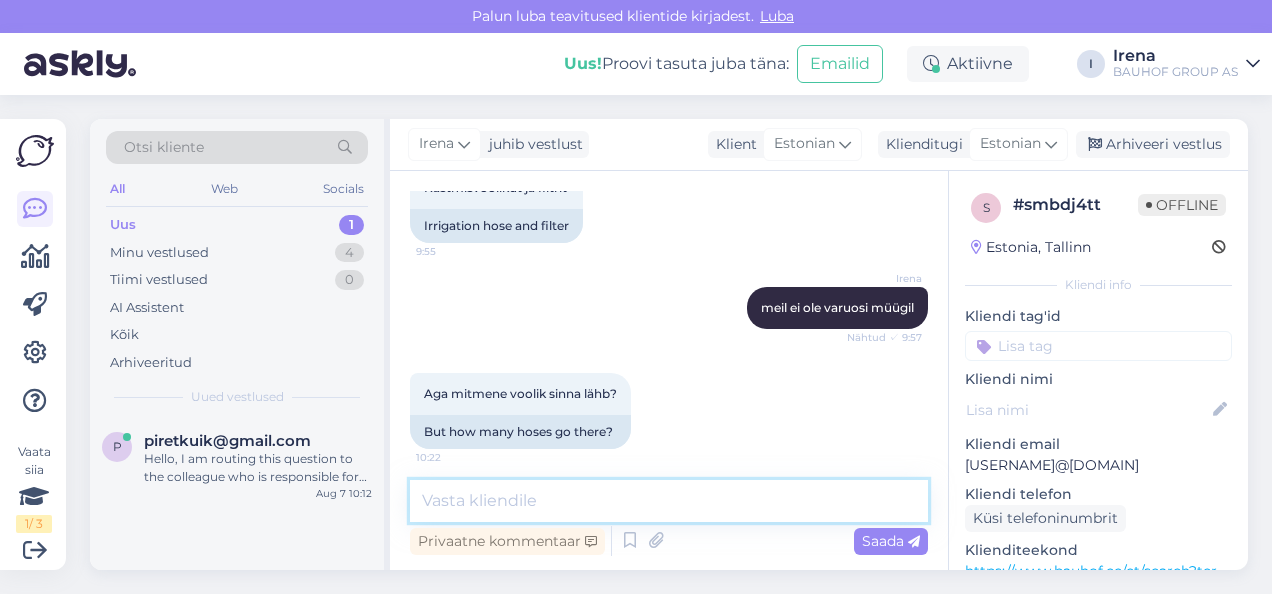click at bounding box center [669, 501] 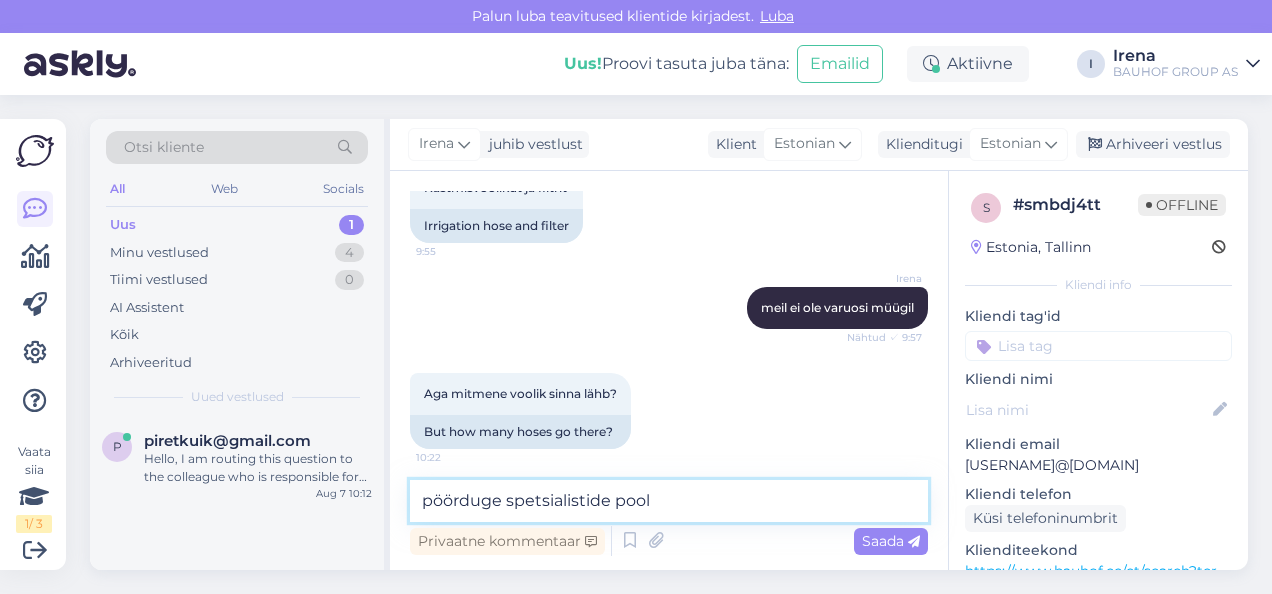 type on "pöörduge spetsialistide poole" 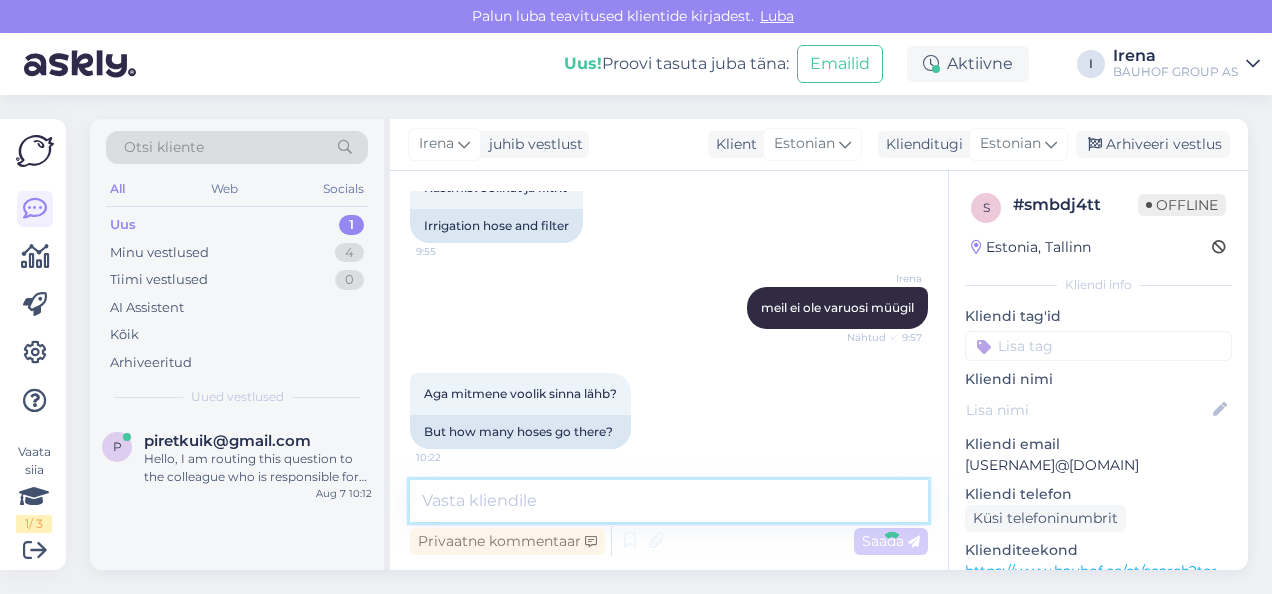 scroll, scrollTop: 764, scrollLeft: 0, axis: vertical 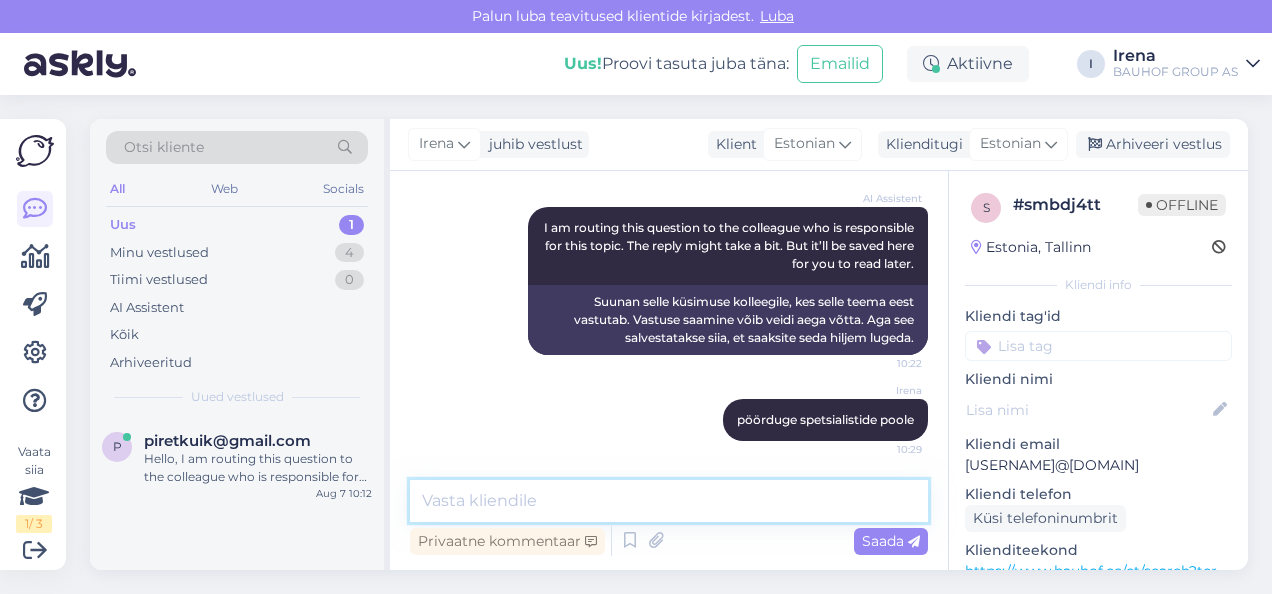 paste on "[PHONE]" 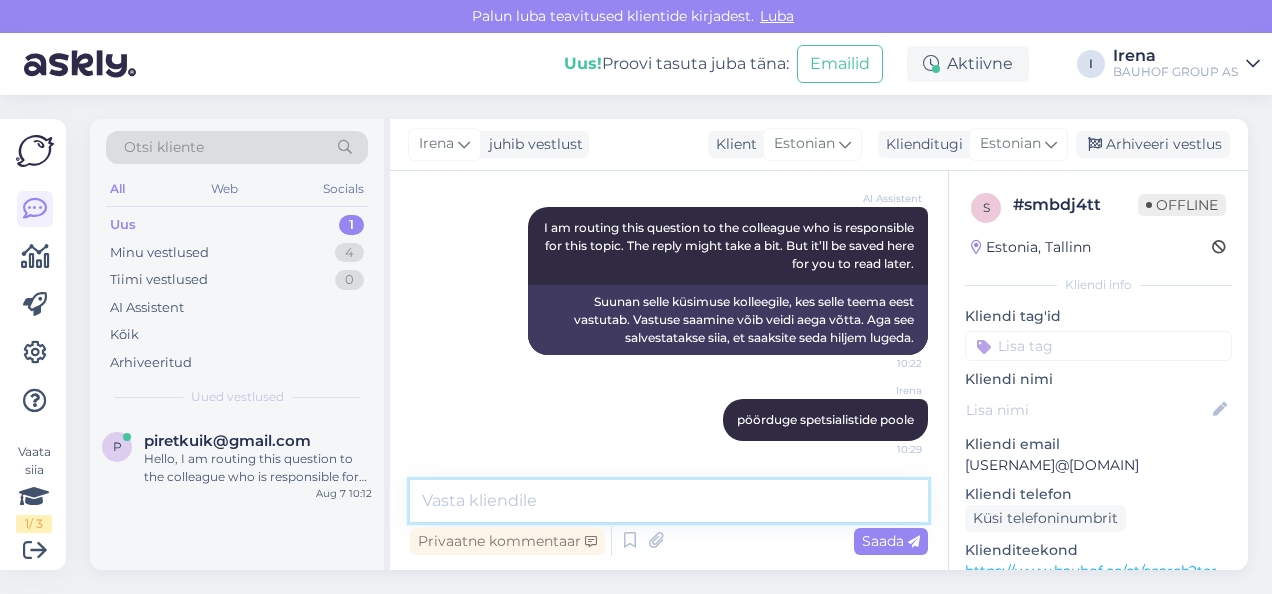 type on "[PHONE]" 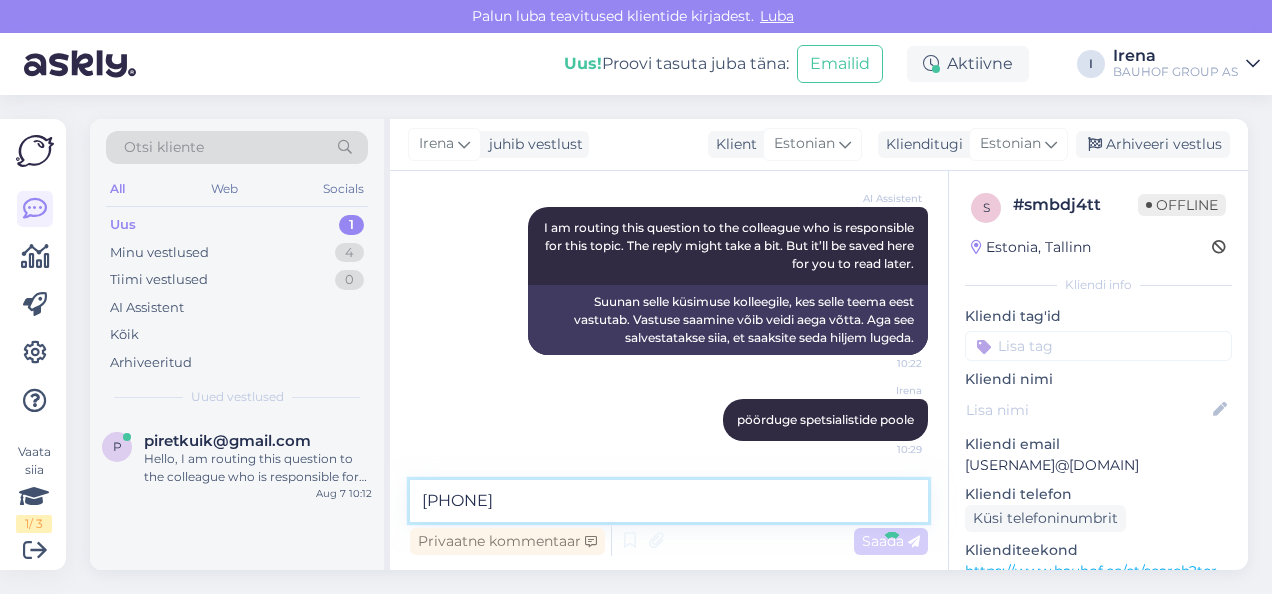 type 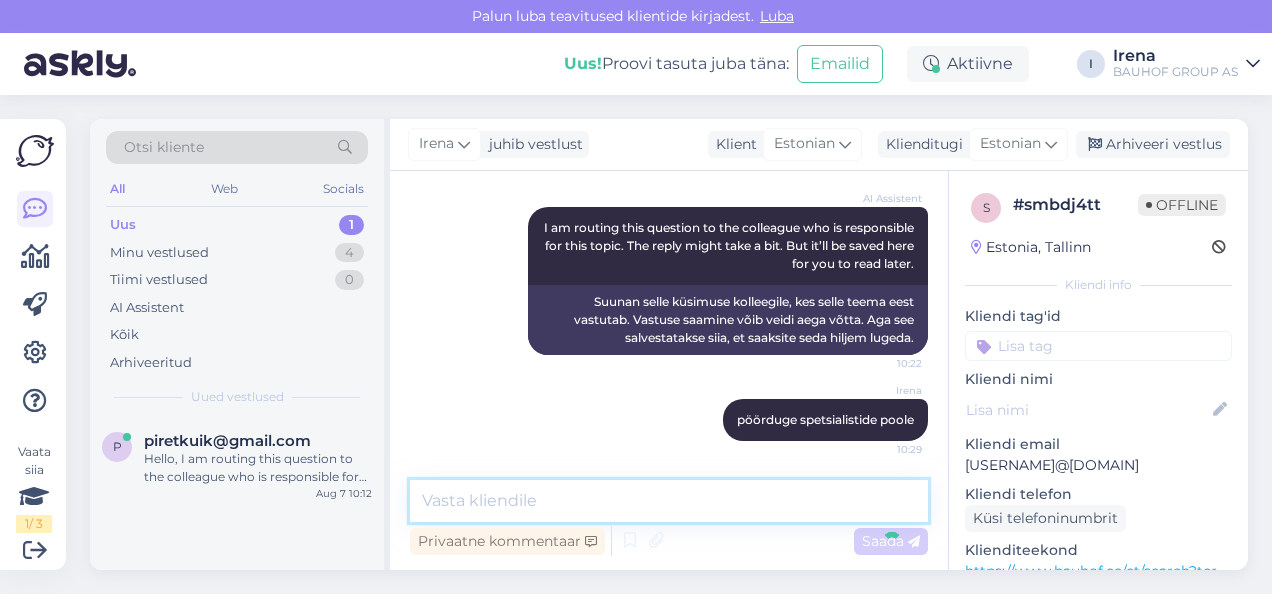 scroll, scrollTop: 850, scrollLeft: 0, axis: vertical 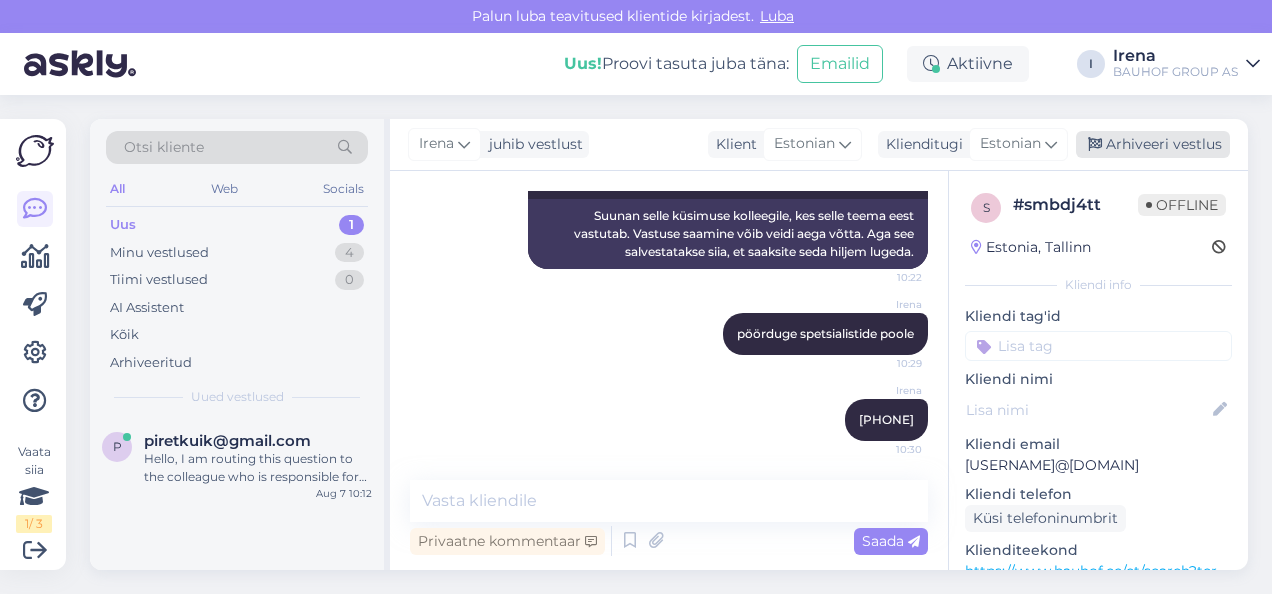 click on "Arhiveeri vestlus" at bounding box center (1153, 144) 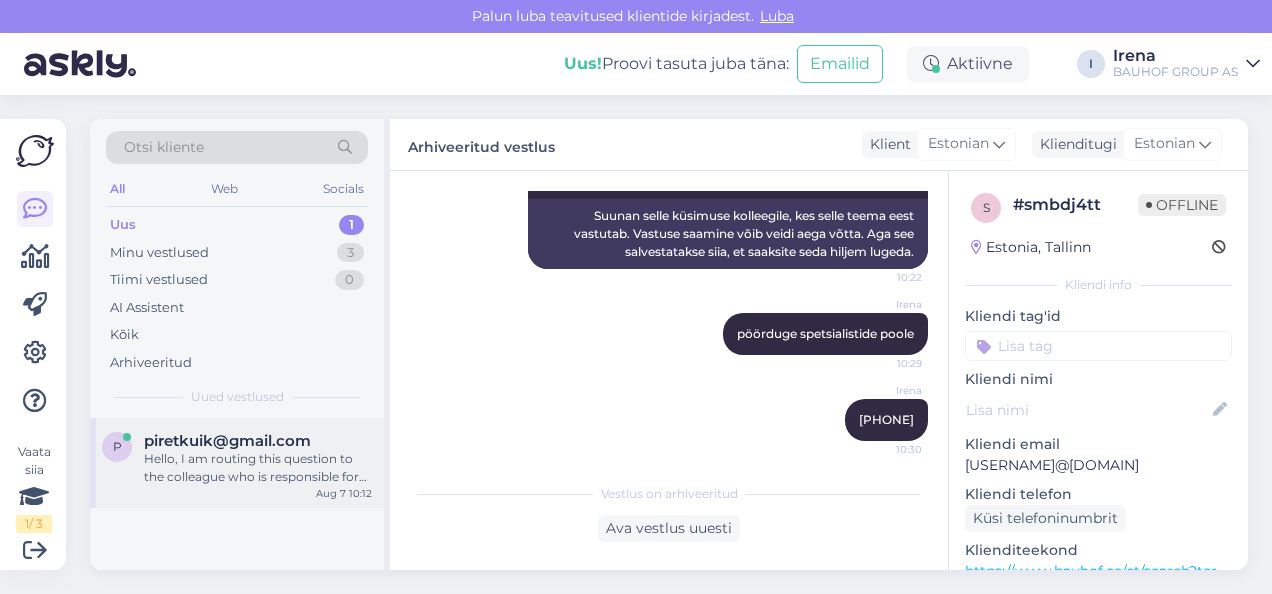 click on "Hello, I am routing this question to the colleague who is responsible for this topic. The reply might take a bit. But it’ll be saved here for you to read later." at bounding box center [258, 468] 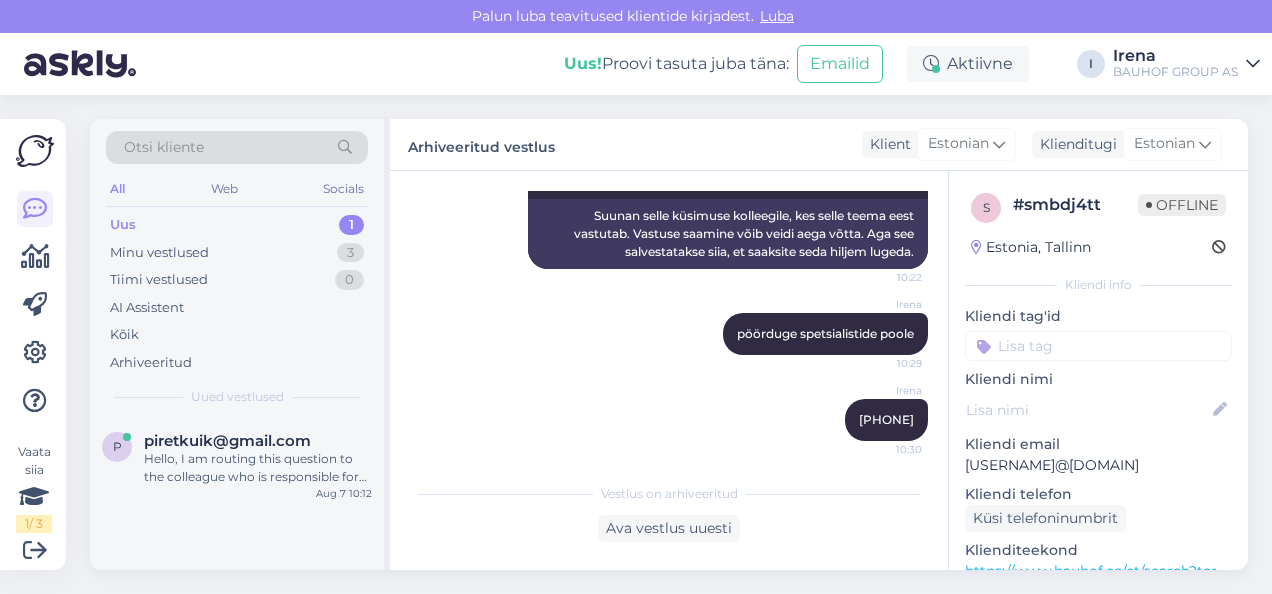 scroll, scrollTop: 204, scrollLeft: 0, axis: vertical 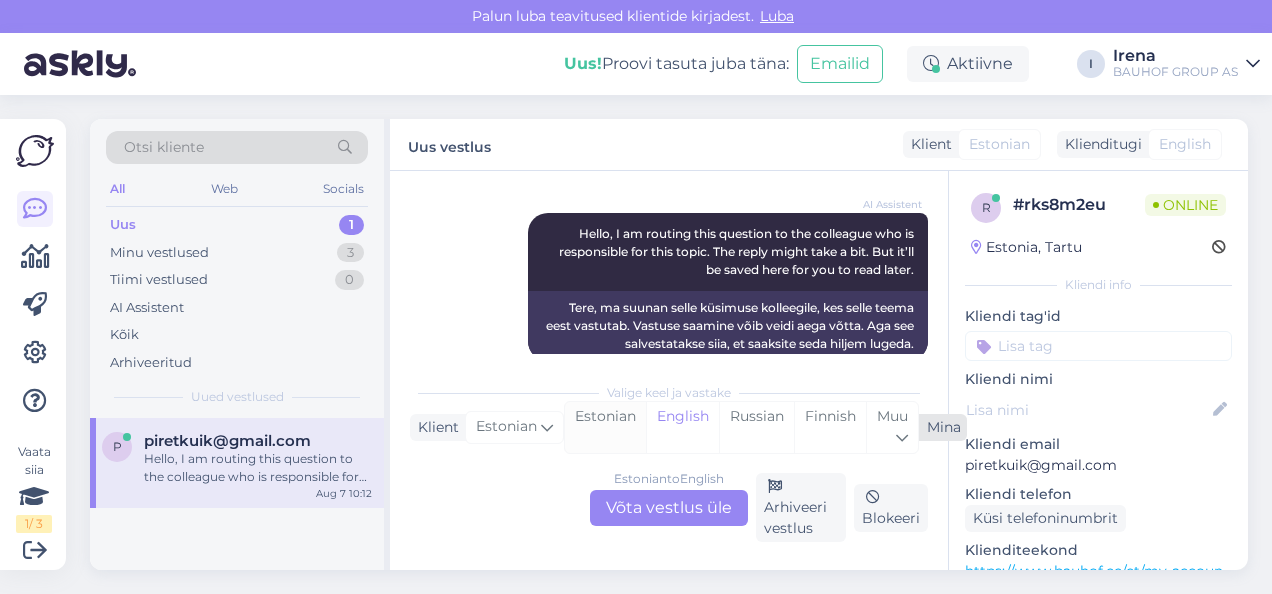 click on "Estonian" at bounding box center [605, 427] 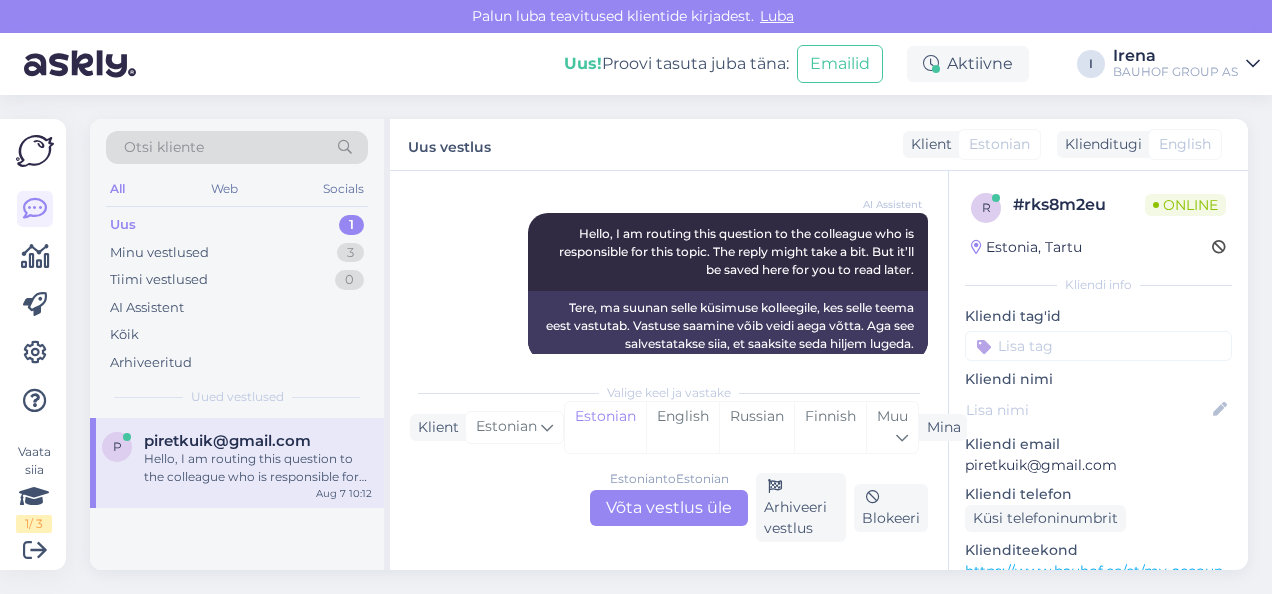 click on "Estonian  to  Estonian Võta vestlus üle" at bounding box center (669, 508) 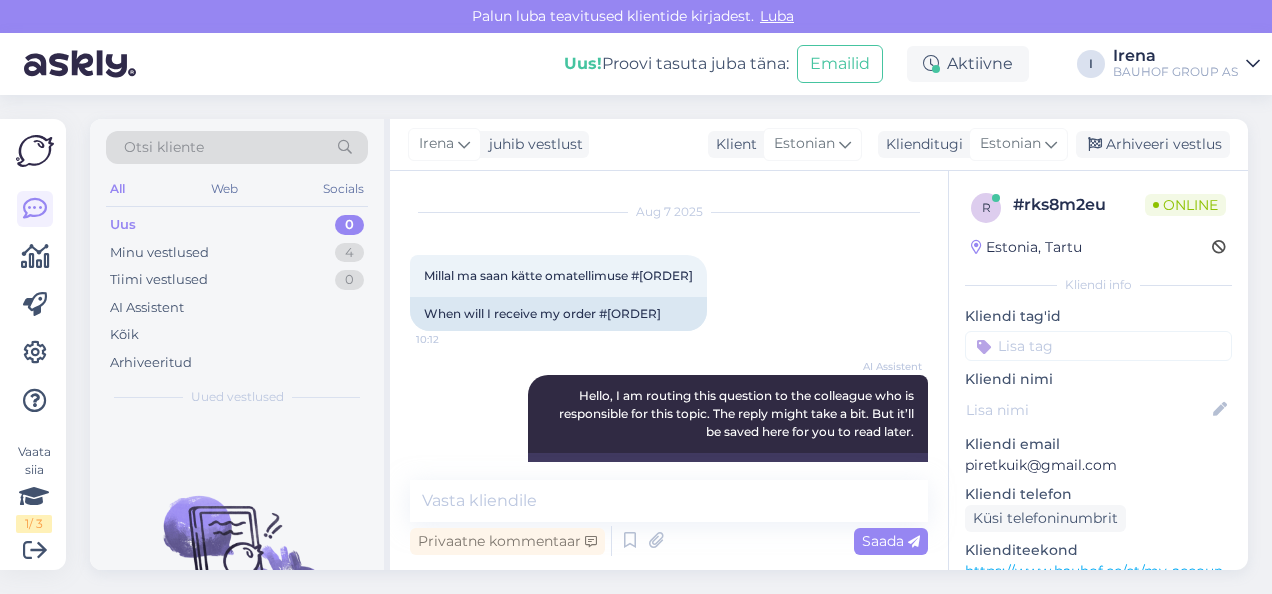 scroll, scrollTop: 0, scrollLeft: 0, axis: both 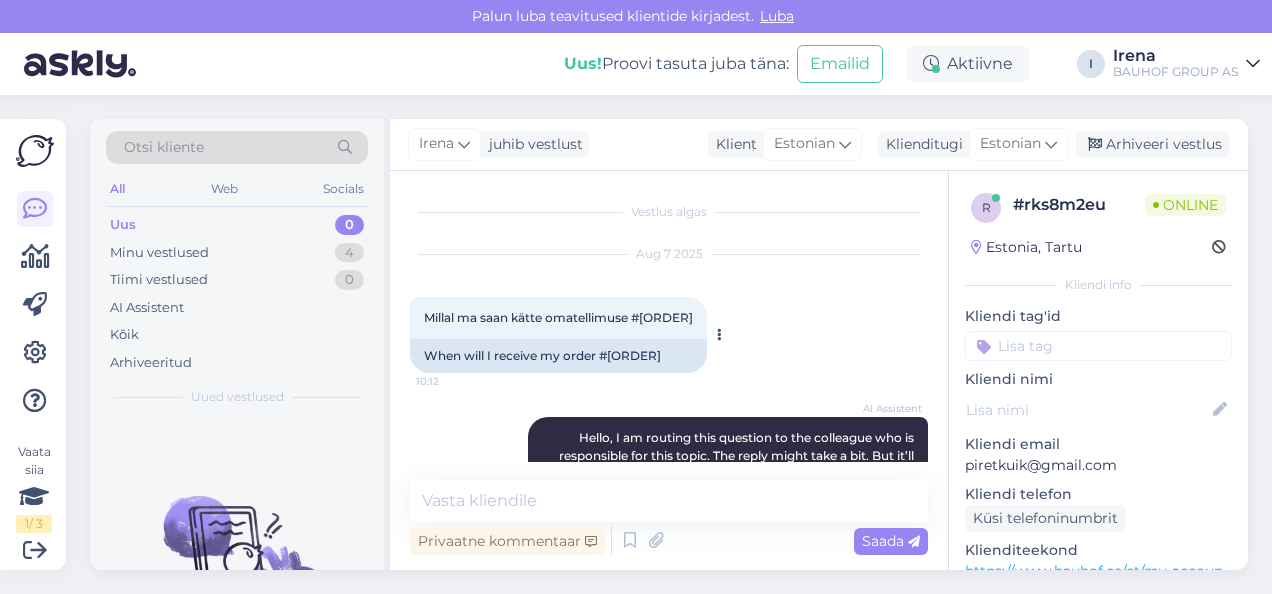 click on "Millal ma saan kätte omatellimuse #[ORDER]" at bounding box center (558, 317) 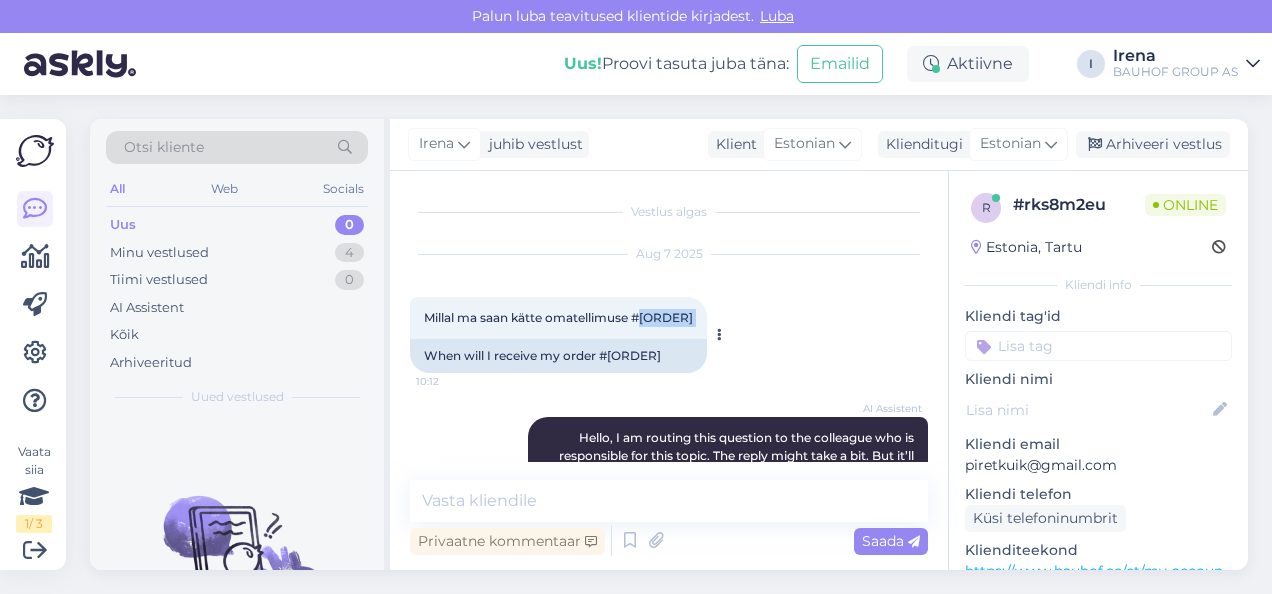 click on "Millal ma saan kätte omatellimuse #[ORDER]" at bounding box center (558, 317) 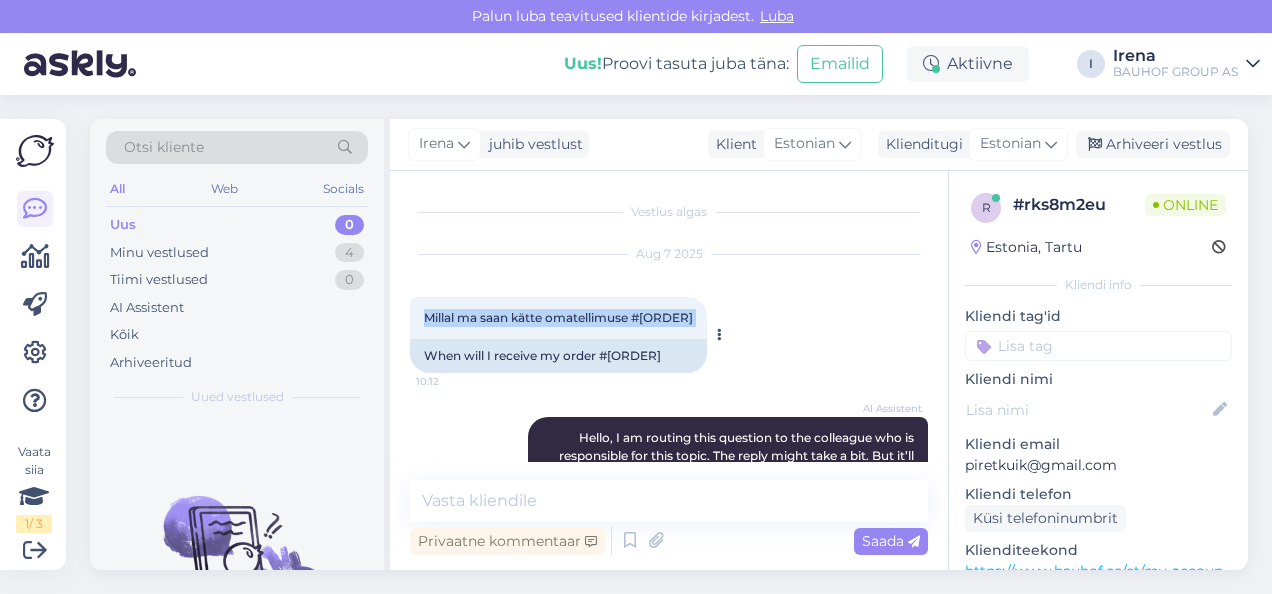 click on "Millal ma saan kätte omatellimuse #[ORDER]" at bounding box center (558, 317) 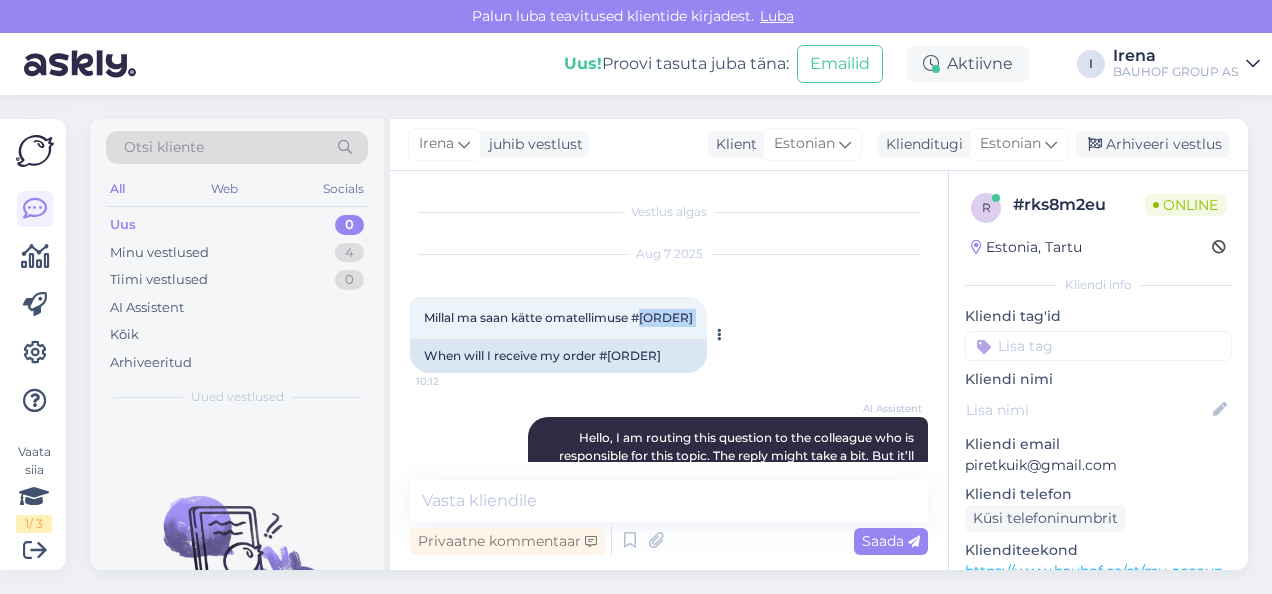 click on "Millal ma saan kätte omatellimuse #[ORDER]" at bounding box center [558, 317] 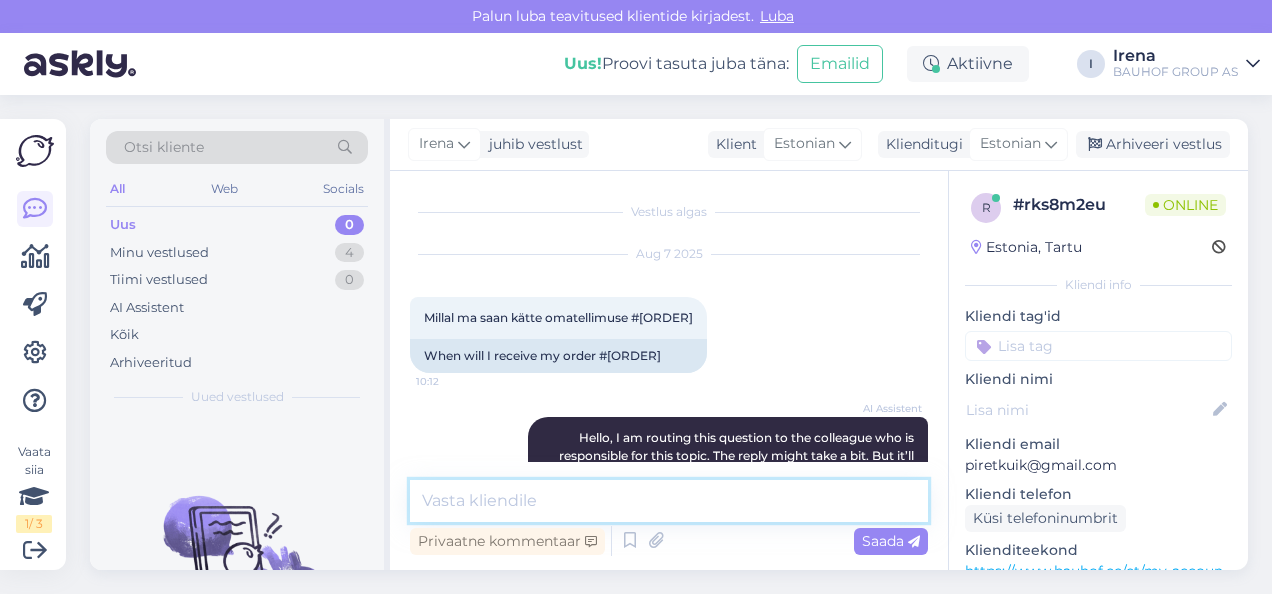 click at bounding box center [669, 501] 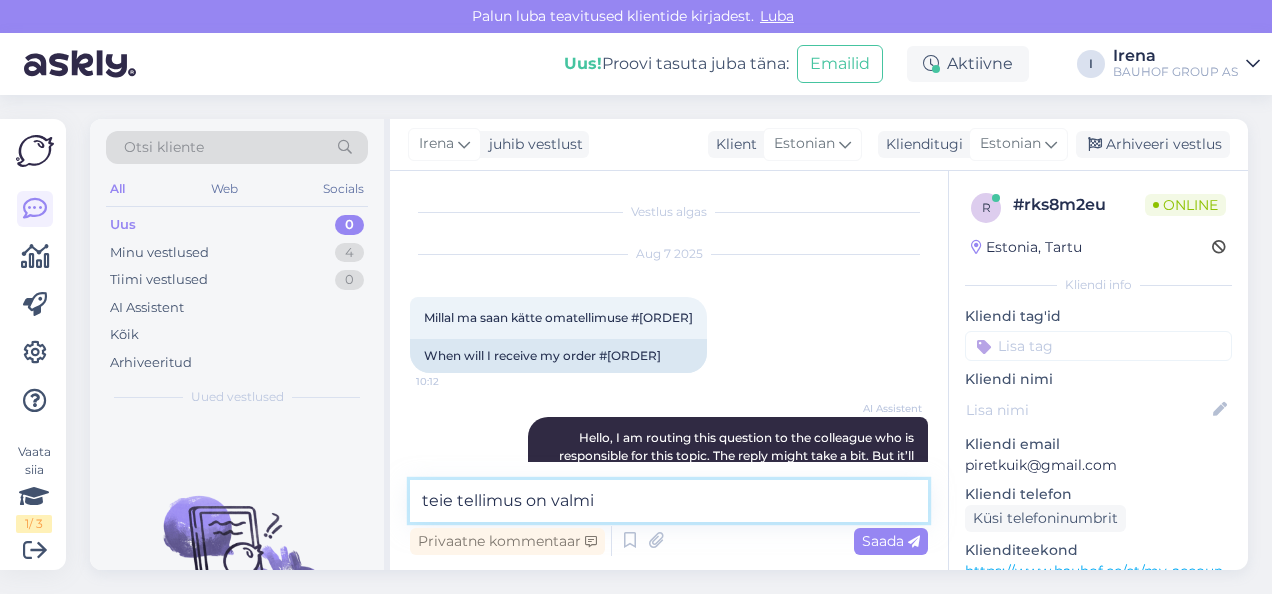 type on "teie tellimus on valmis" 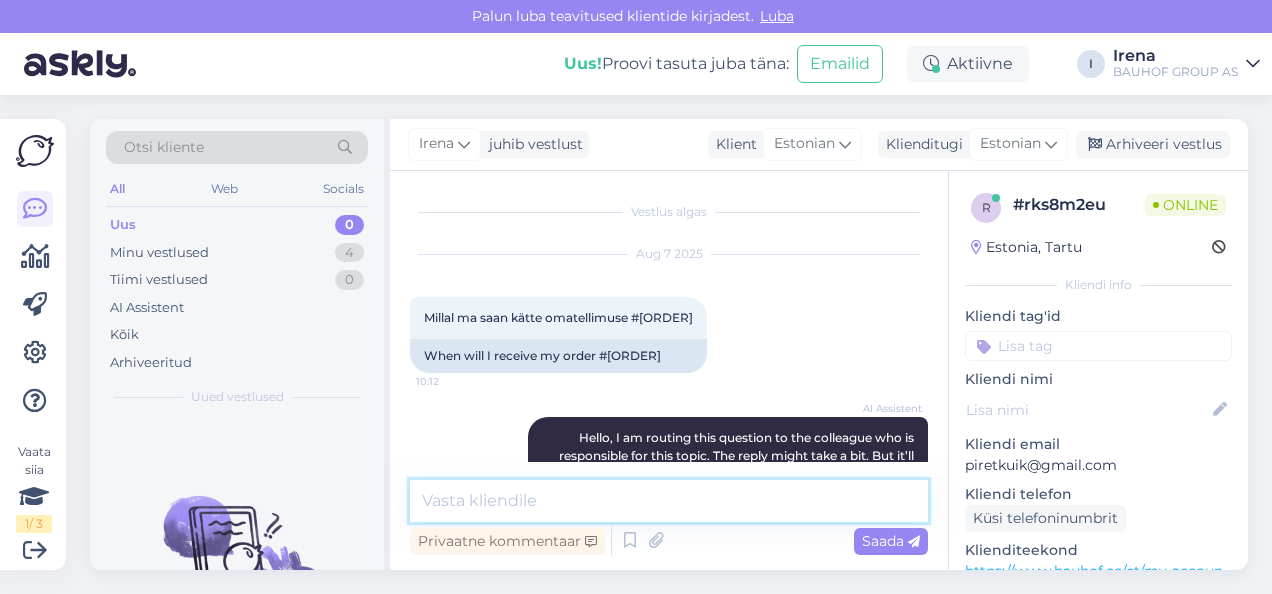 scroll, scrollTop: 210, scrollLeft: 0, axis: vertical 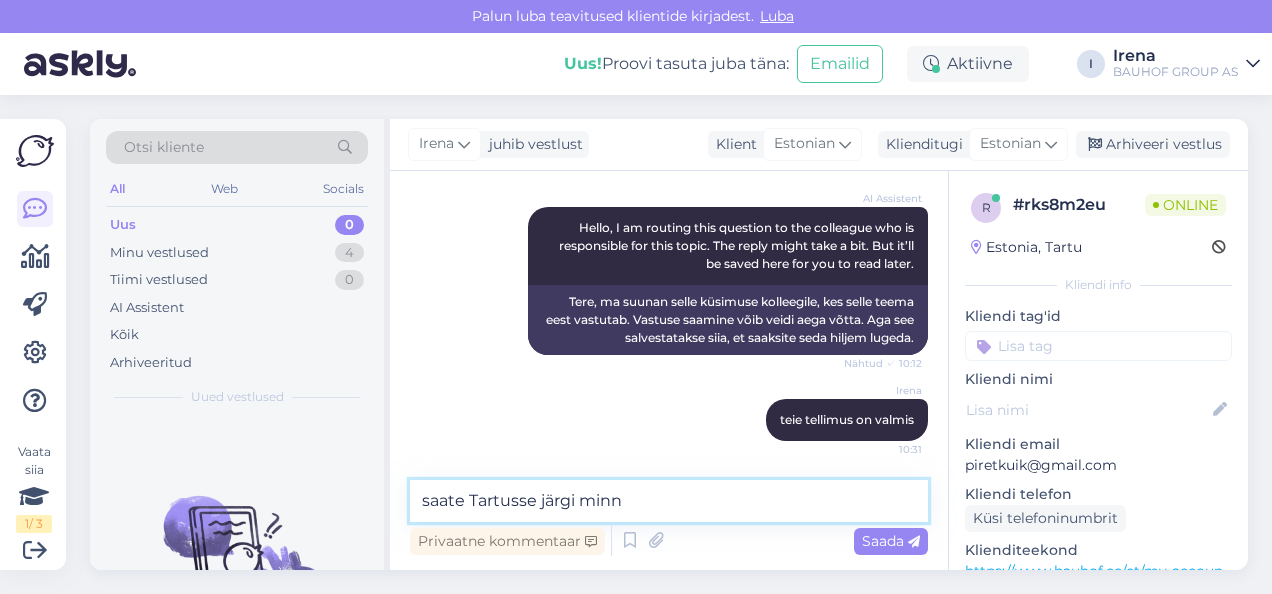 type on "saate Tartusse järgi minna" 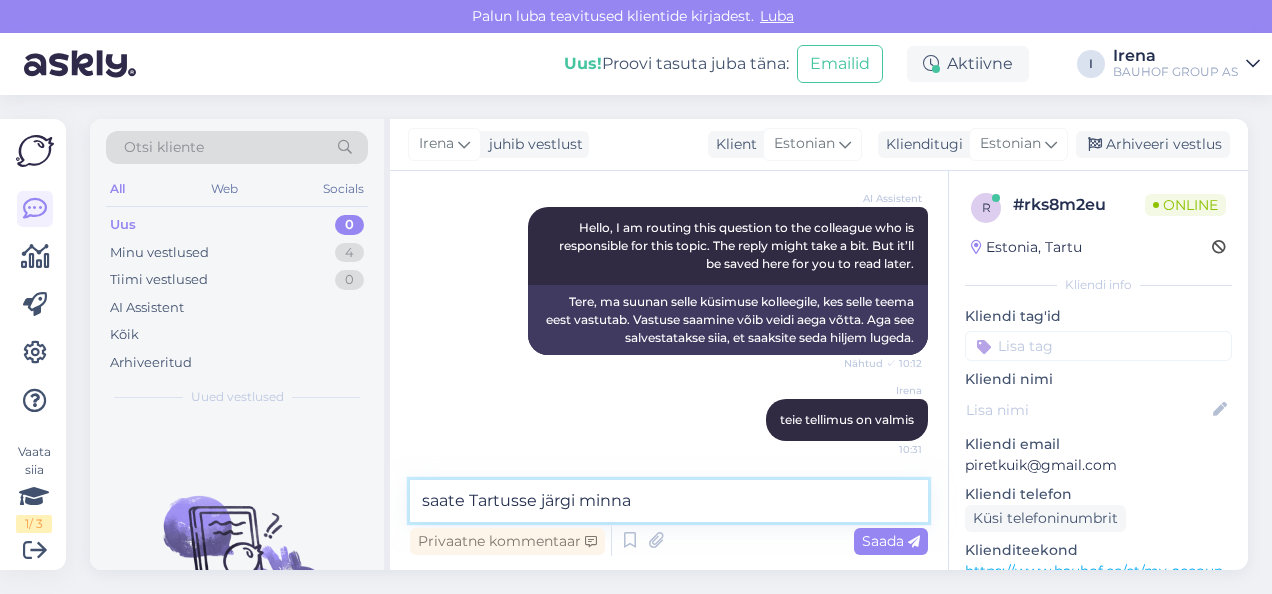 type 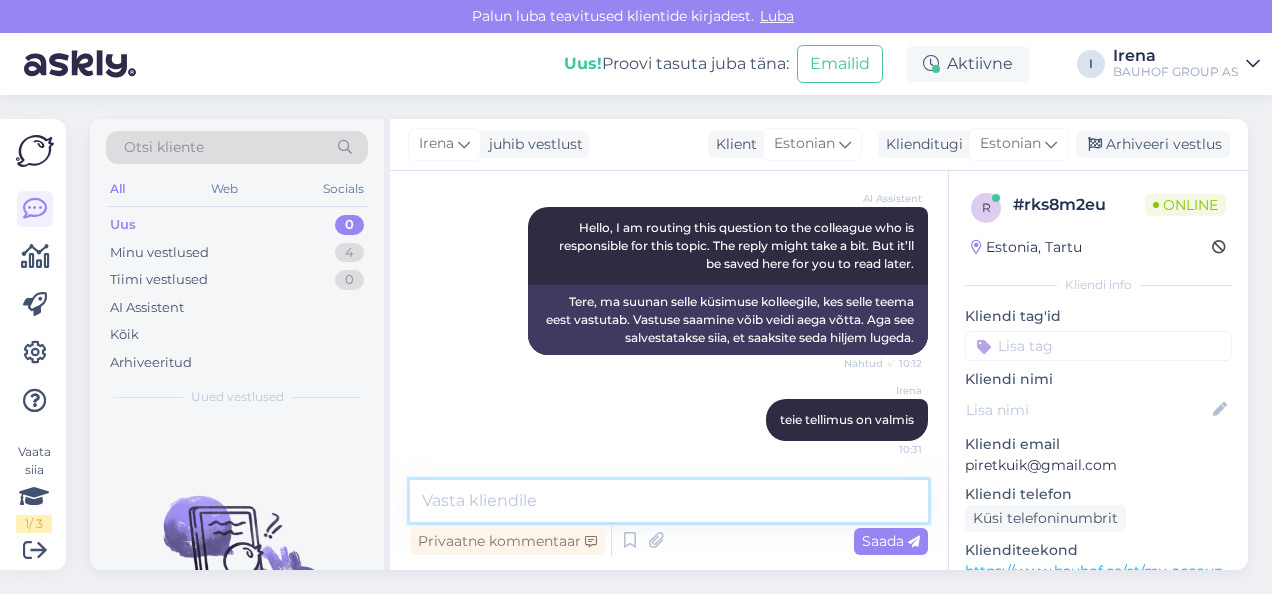 scroll, scrollTop: 296, scrollLeft: 0, axis: vertical 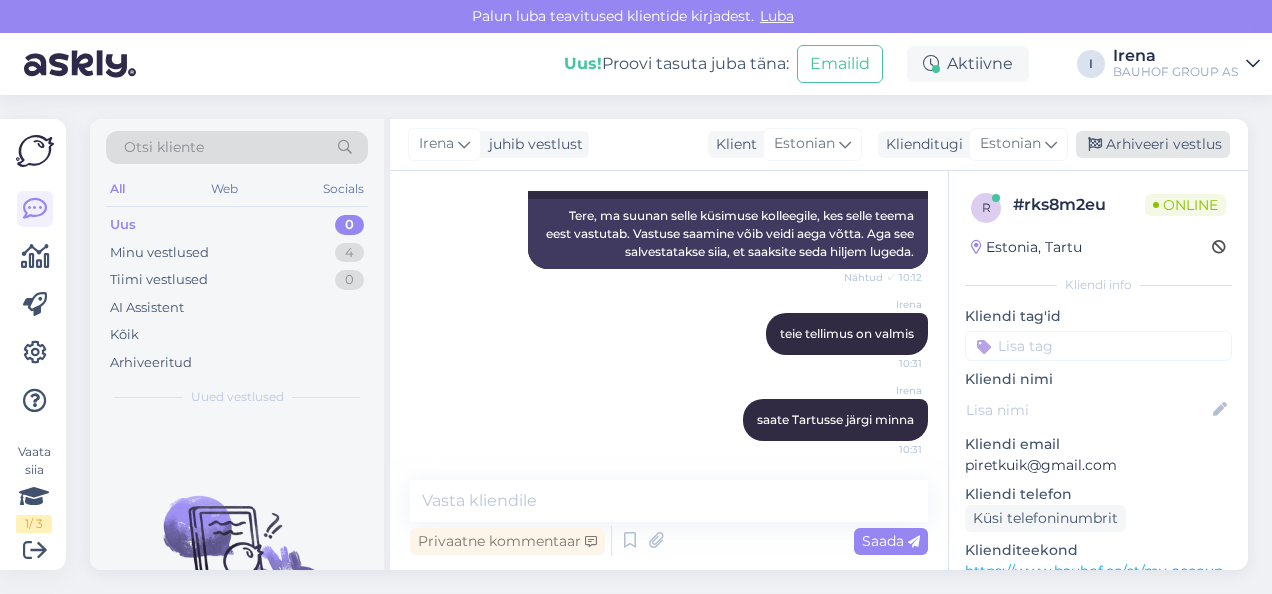 click on "Arhiveeri vestlus" at bounding box center (1153, 144) 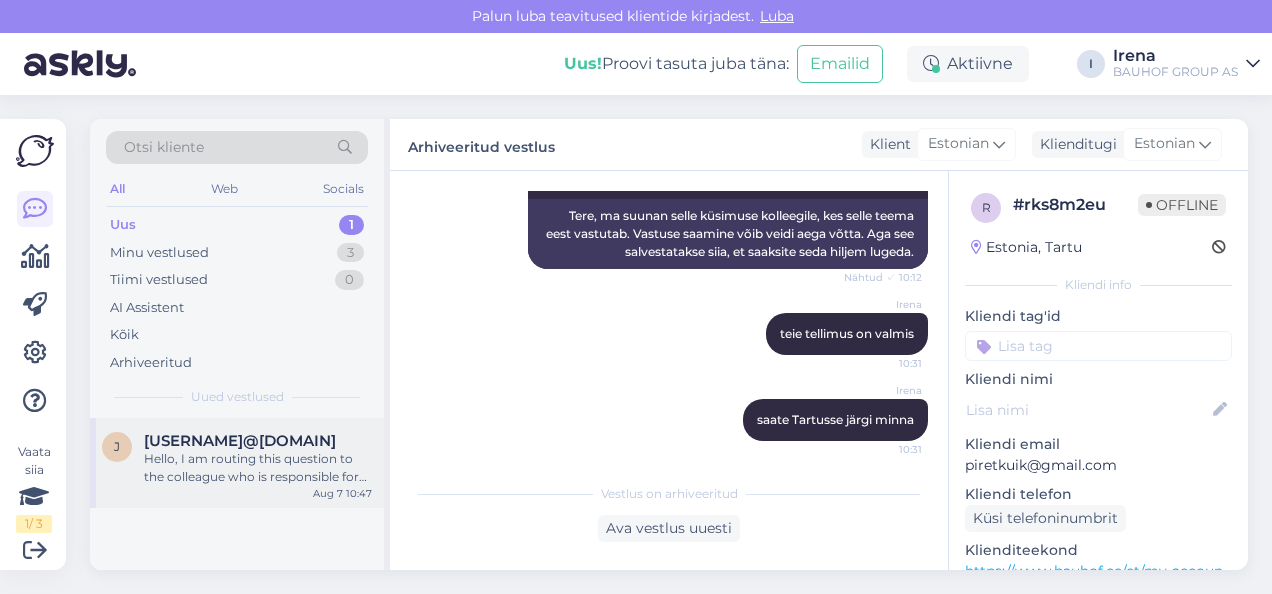 click on "Hello, I am routing this question to the colleague who is responsible for this topic. The reply might take a bit. But it’ll be saved here for you to read later." at bounding box center [258, 468] 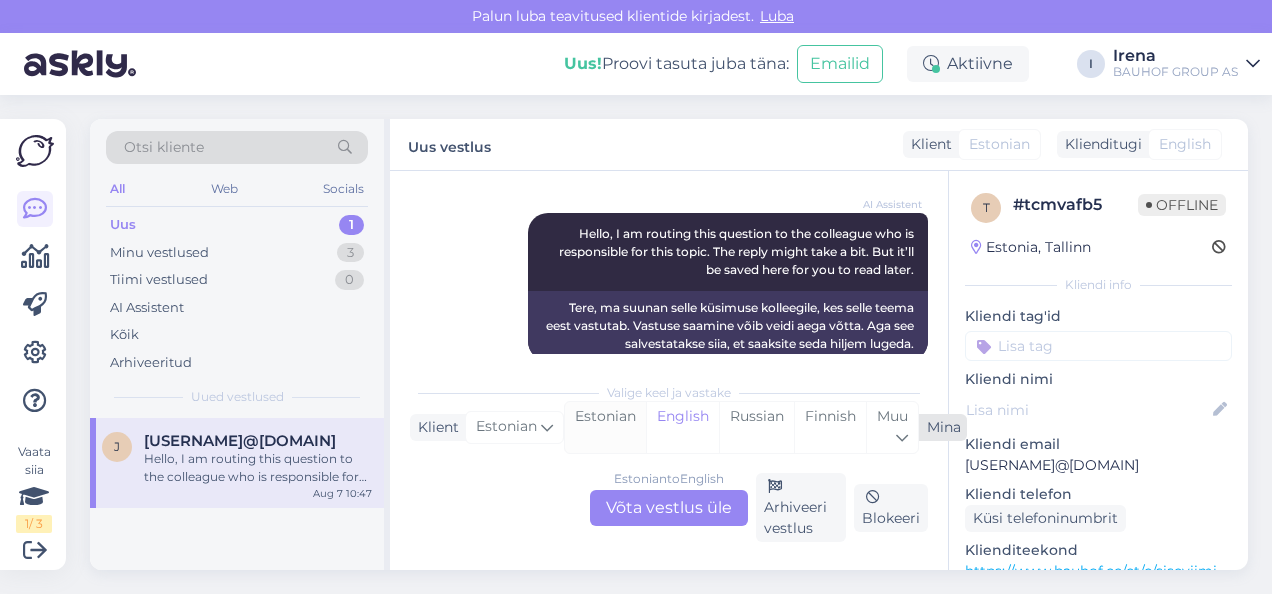 click on "Estonian" at bounding box center [605, 427] 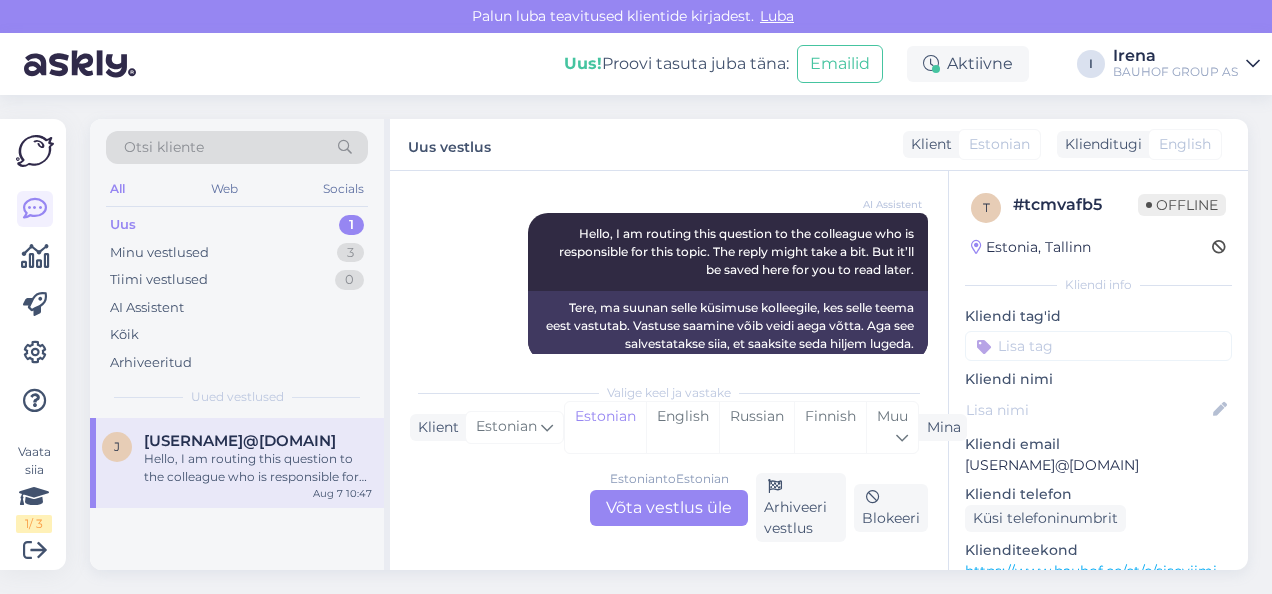 click on "Estonian  to  Estonian Võta vestlus üle" at bounding box center (669, 508) 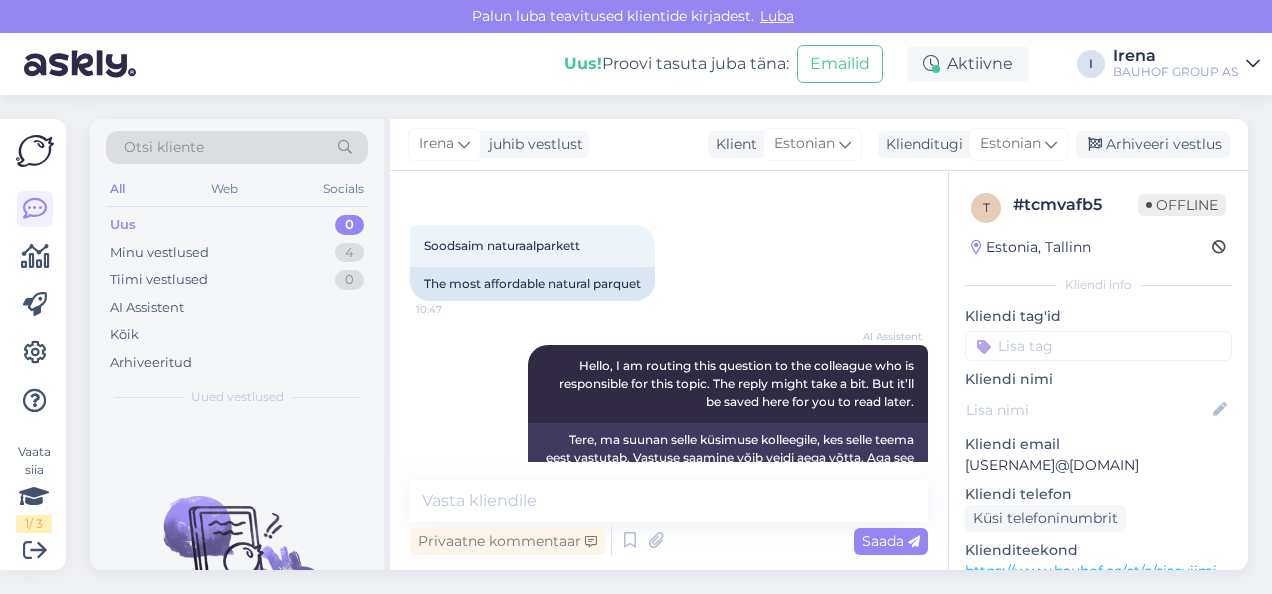 scroll, scrollTop: 0, scrollLeft: 0, axis: both 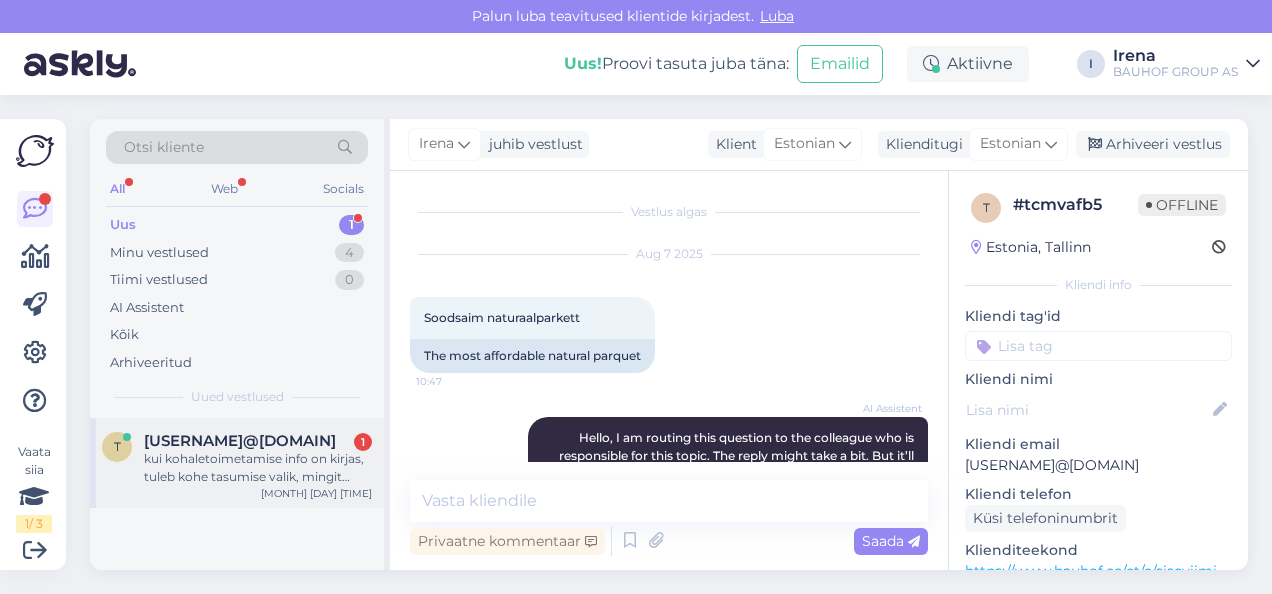 click on "kui kohaletoimetamise info on kirjas, tuleb kohe tasumise valik, mingit lisainfo lahtrit ei tekki" at bounding box center (258, 468) 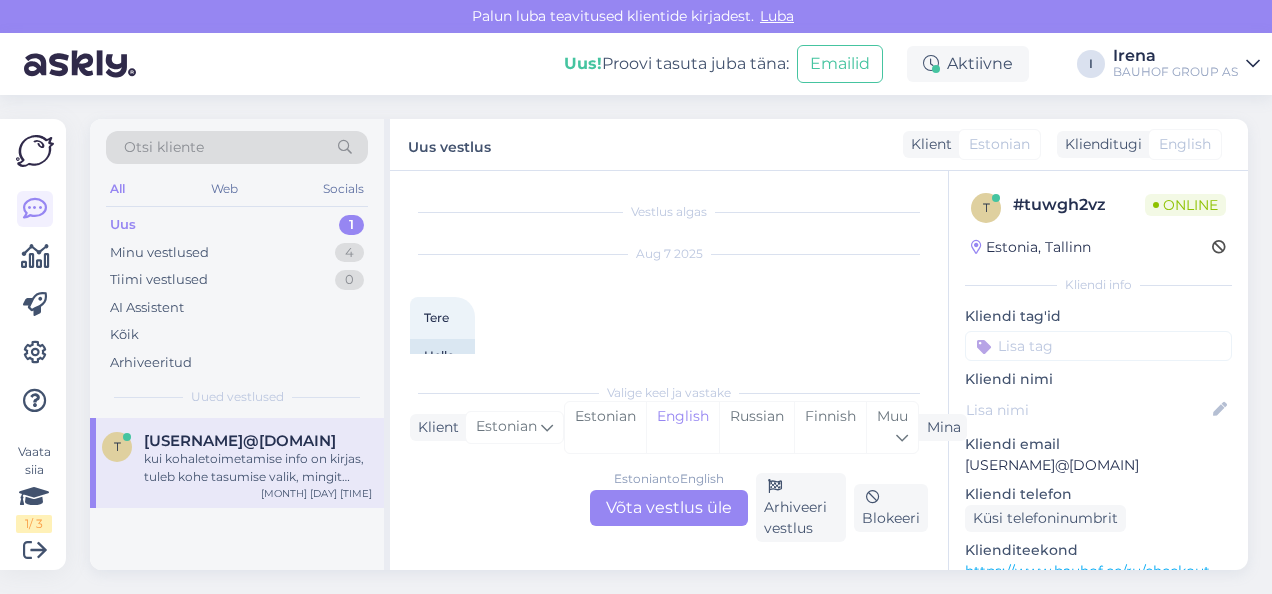 scroll, scrollTop: 1452, scrollLeft: 0, axis: vertical 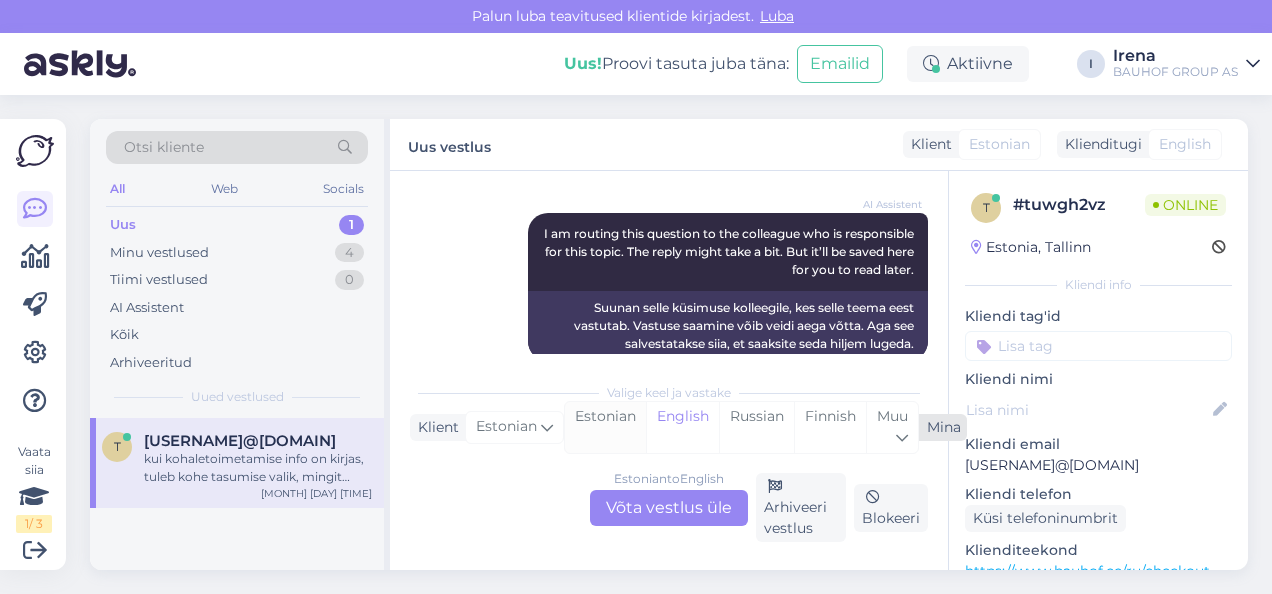 click on "Estonian" at bounding box center [605, 427] 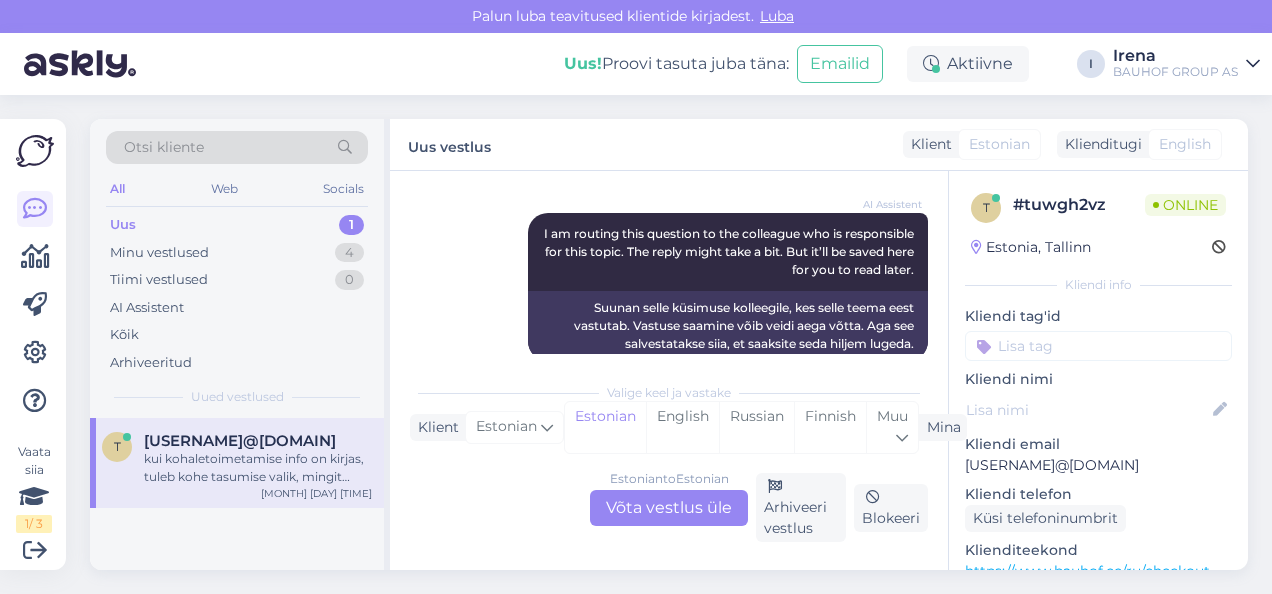 click on "Estonian  to  Estonian Võta vestlus üle" at bounding box center (669, 508) 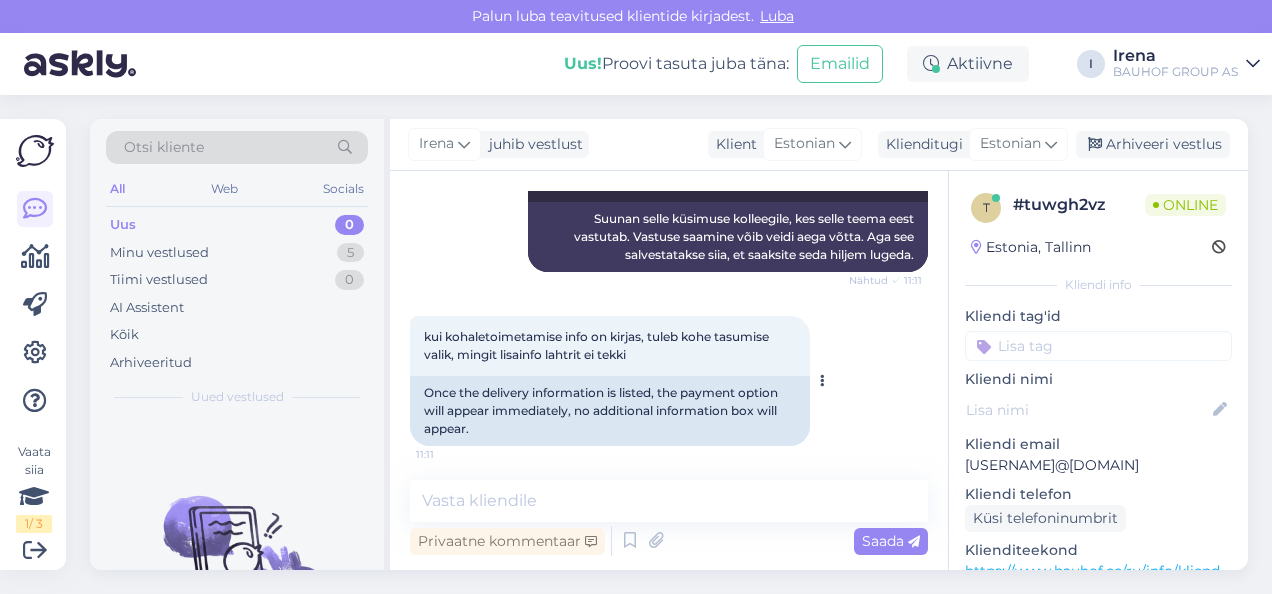 scroll, scrollTop: 1546, scrollLeft: 0, axis: vertical 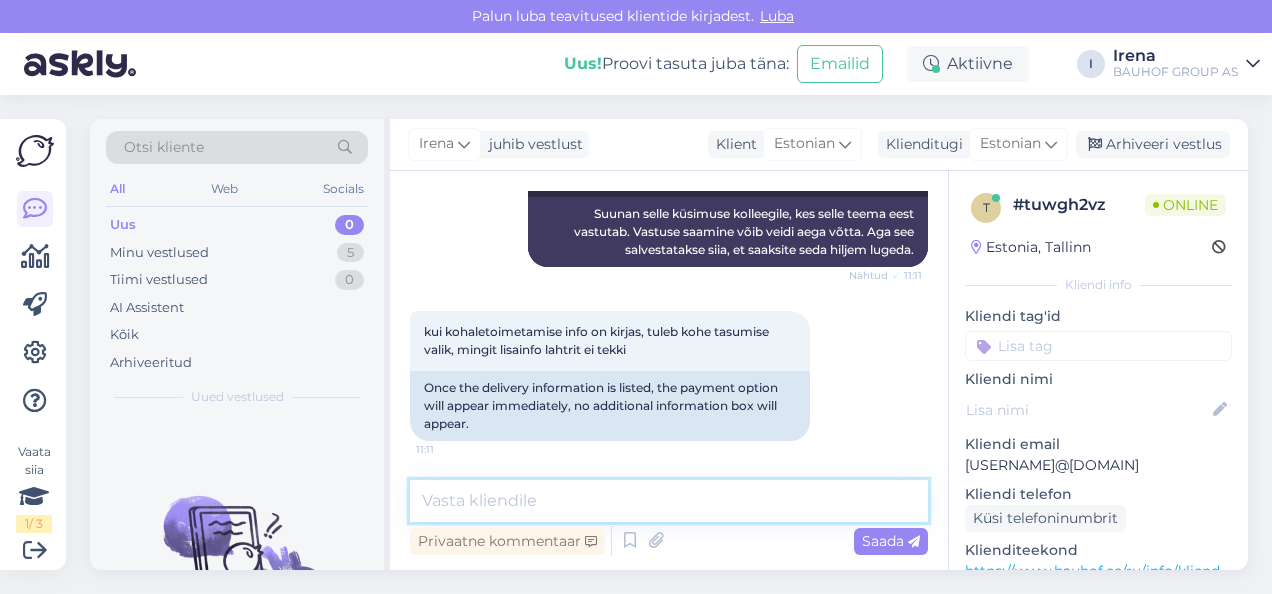 click at bounding box center (669, 501) 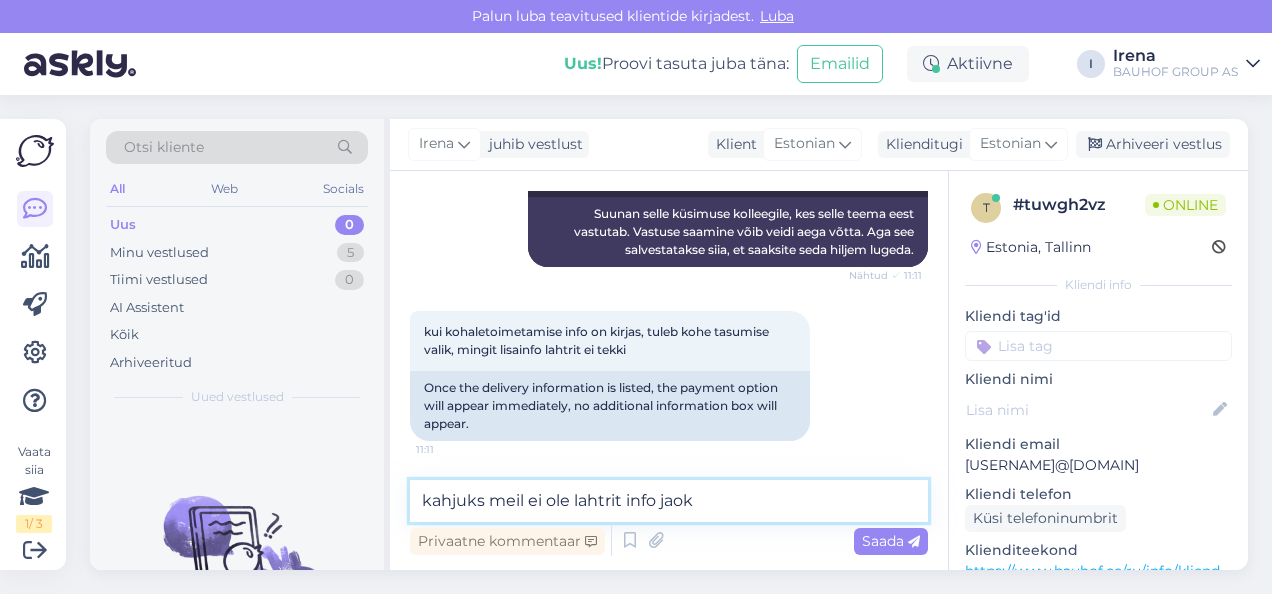 type on "kahjuks meil ei ole lahtrit info jaoks" 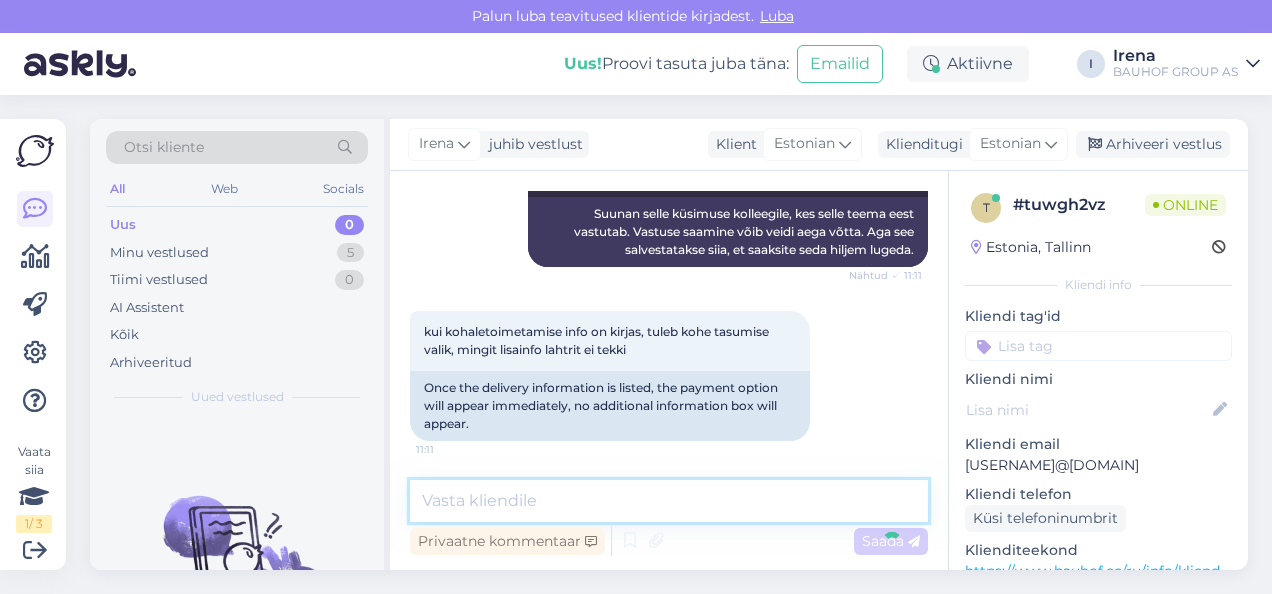 scroll, scrollTop: 1632, scrollLeft: 0, axis: vertical 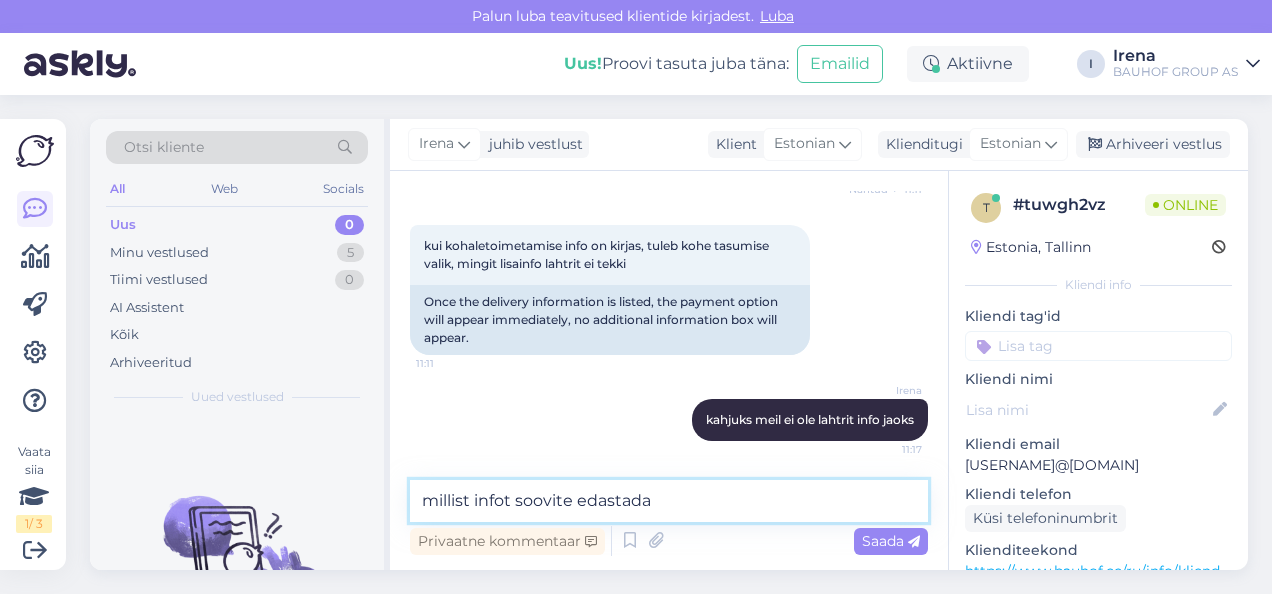 type on "millist infot soovite edastada?" 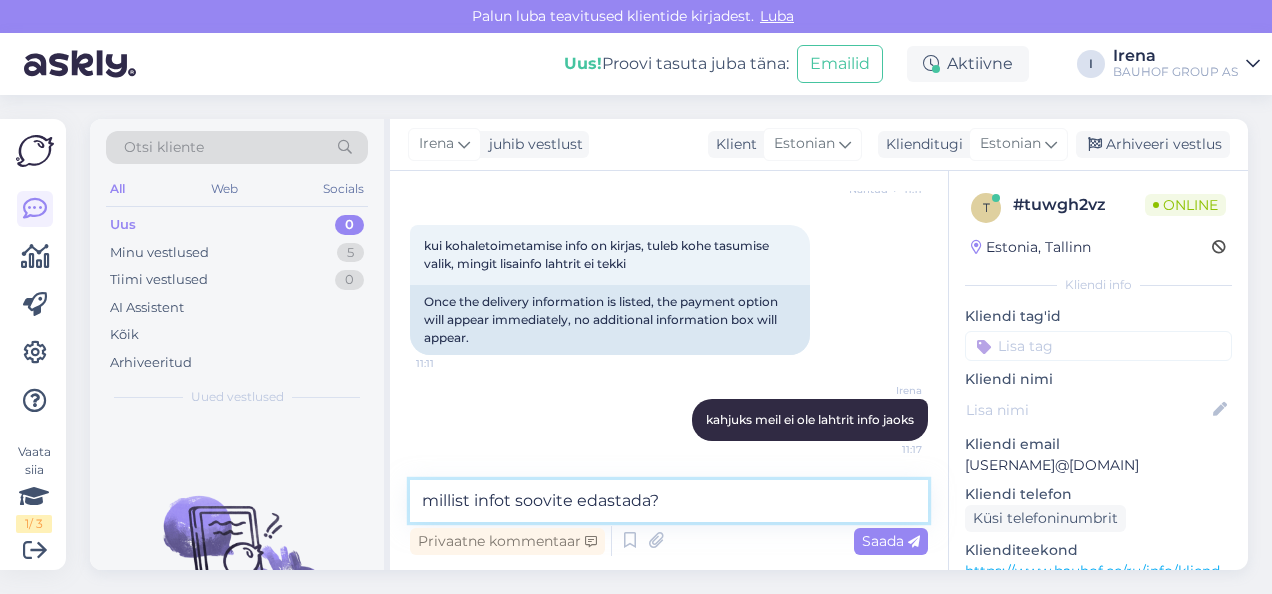 type 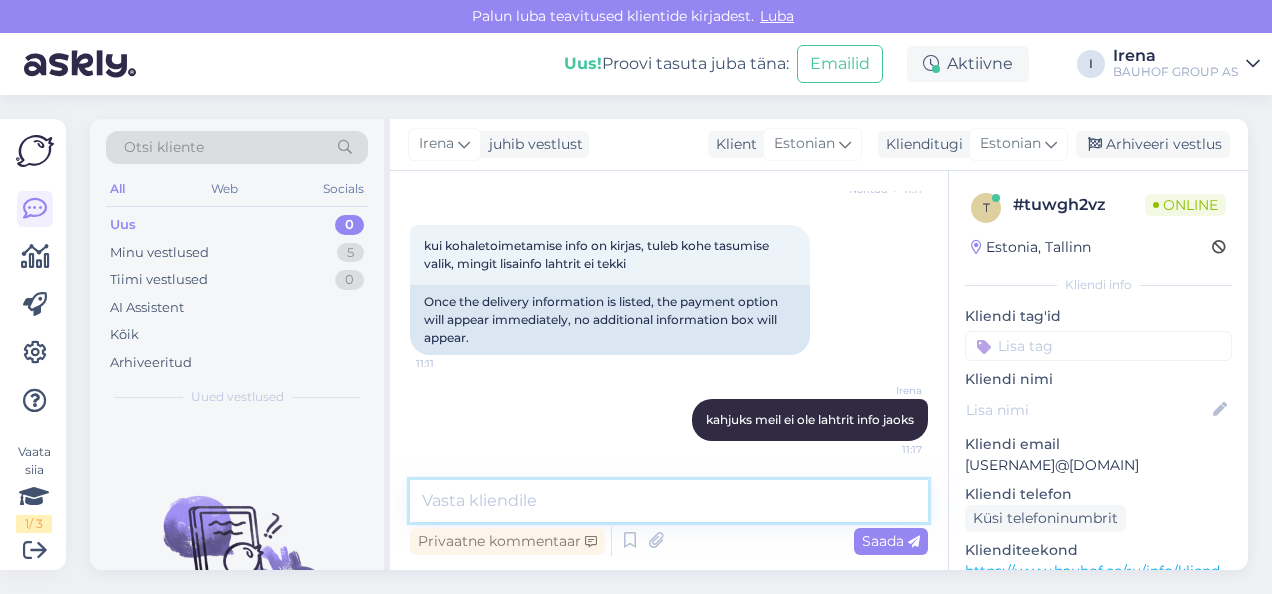scroll, scrollTop: 1718, scrollLeft: 0, axis: vertical 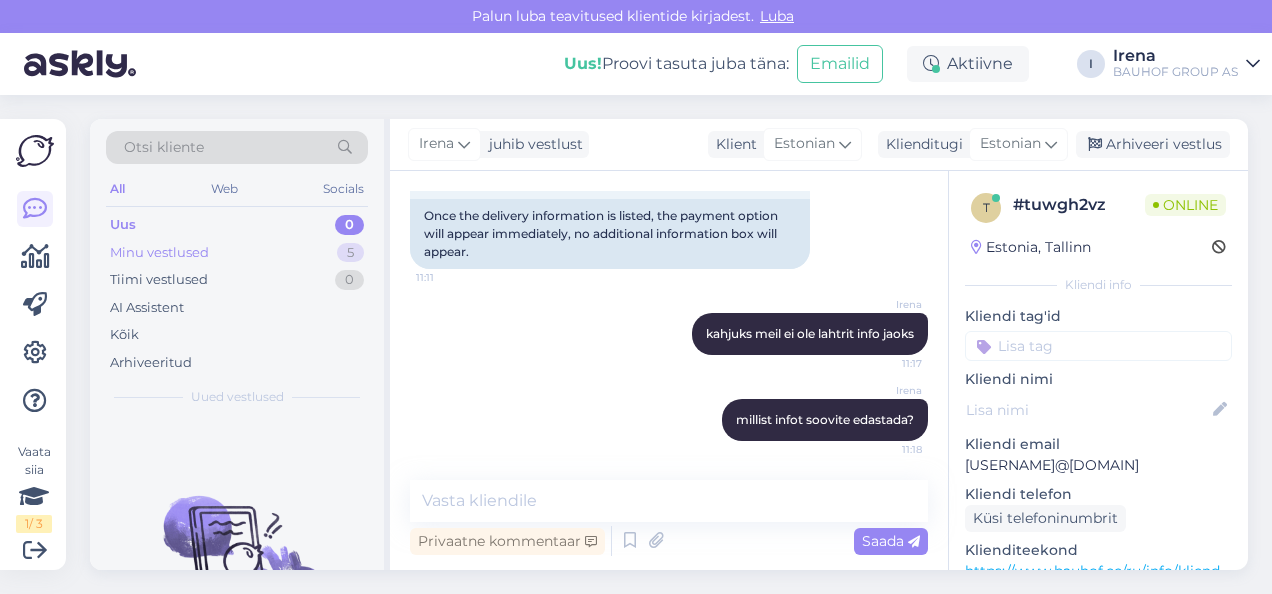 click on "Minu vestlused 5" at bounding box center [237, 253] 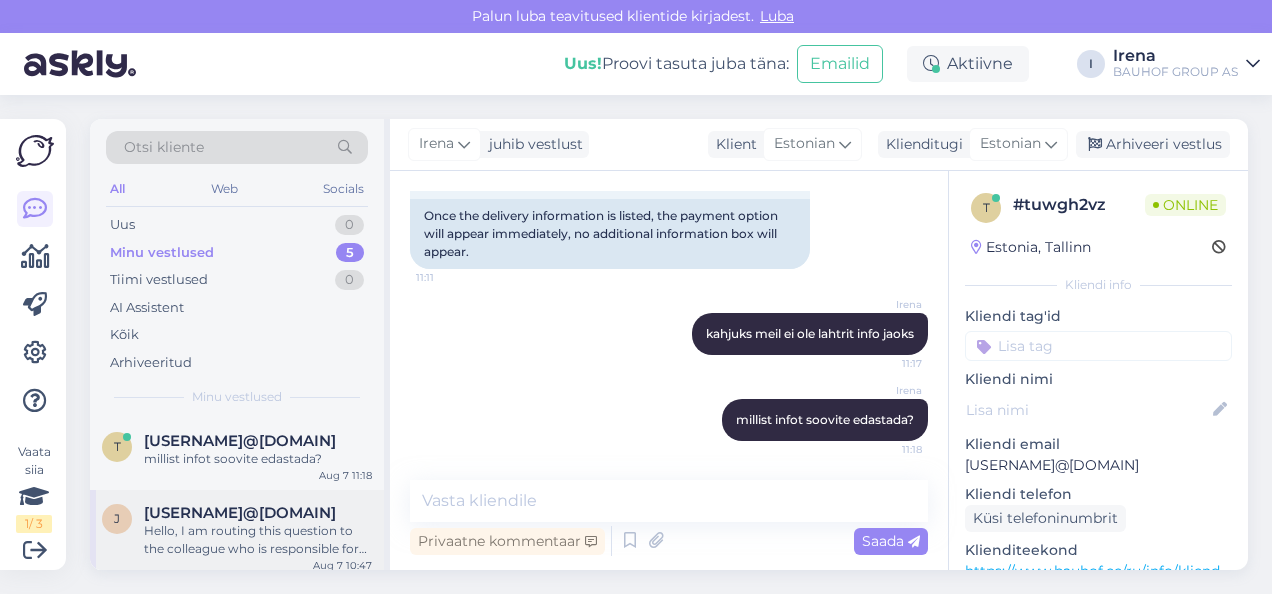 click on "Hello, I am routing this question to the colleague who is responsible for this topic. The reply might take a bit. But it’ll be saved here for you to read later." at bounding box center [258, 540] 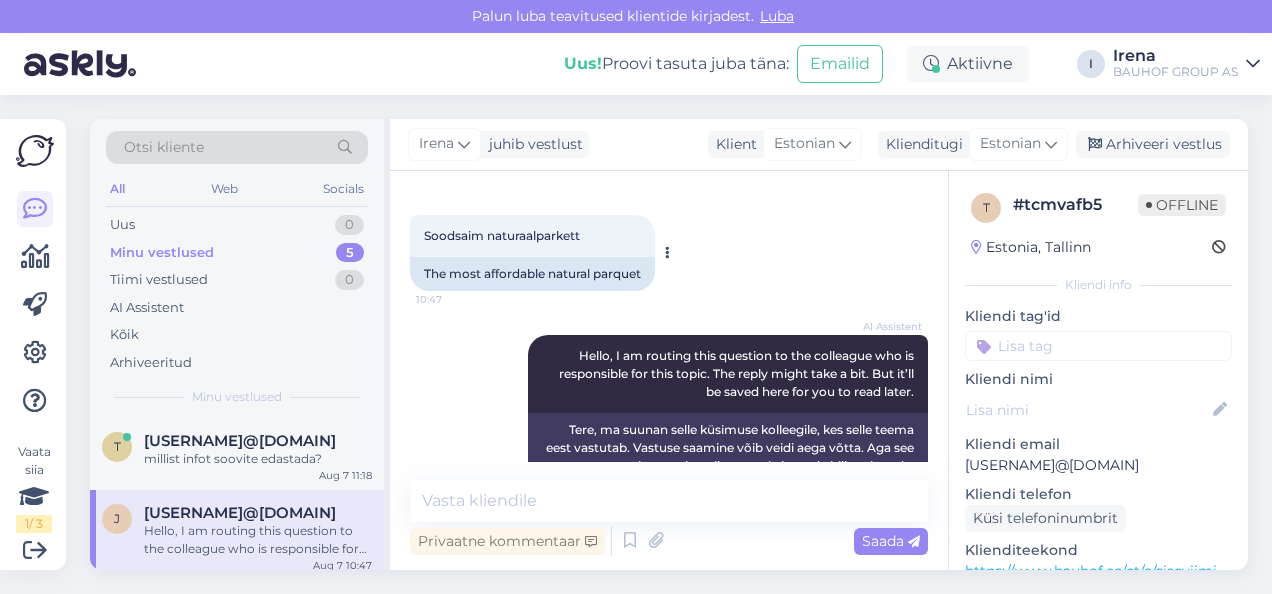 scroll, scrollTop: 124, scrollLeft: 0, axis: vertical 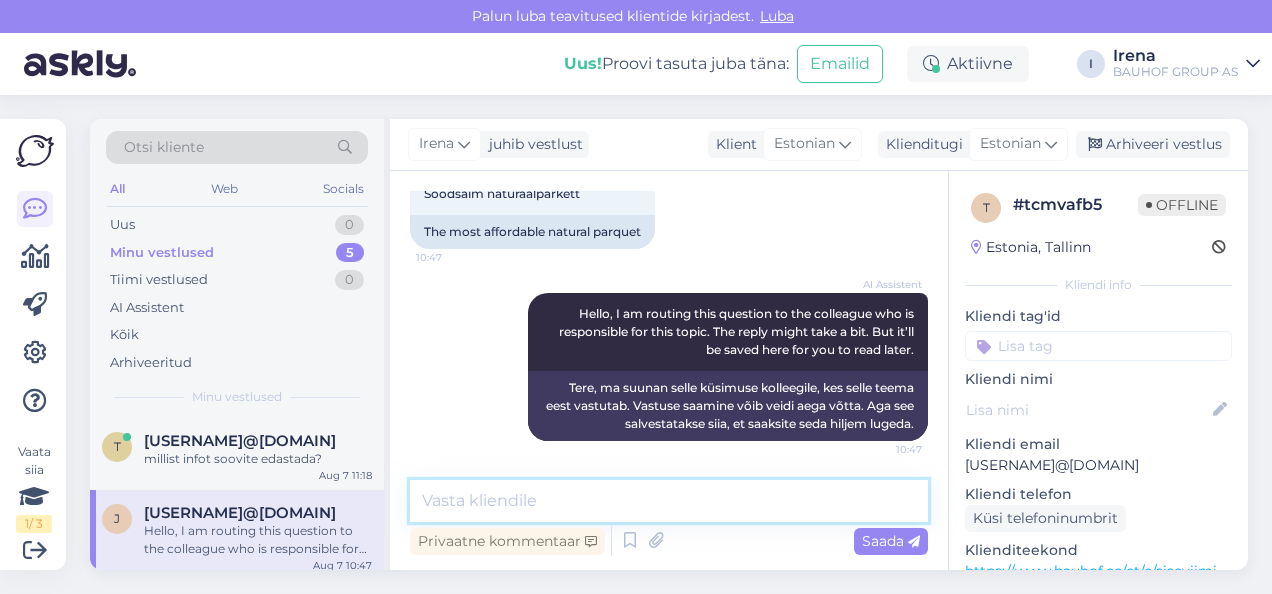 click at bounding box center (669, 501) 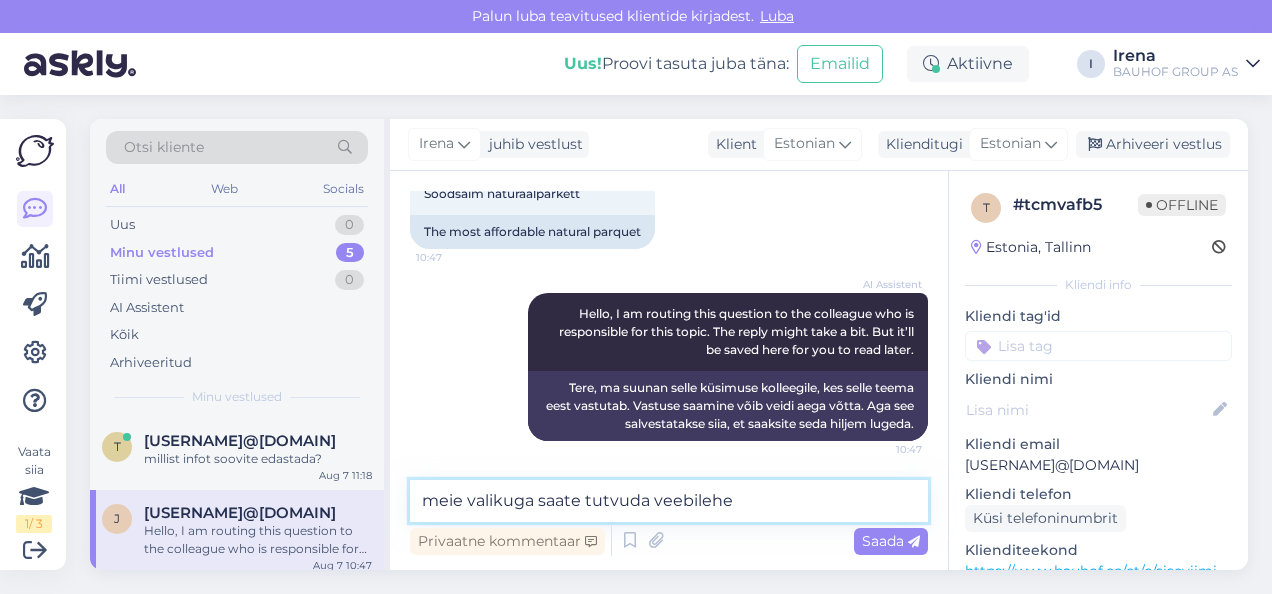 type on "meie valikuga saate tutvuda veebilehel" 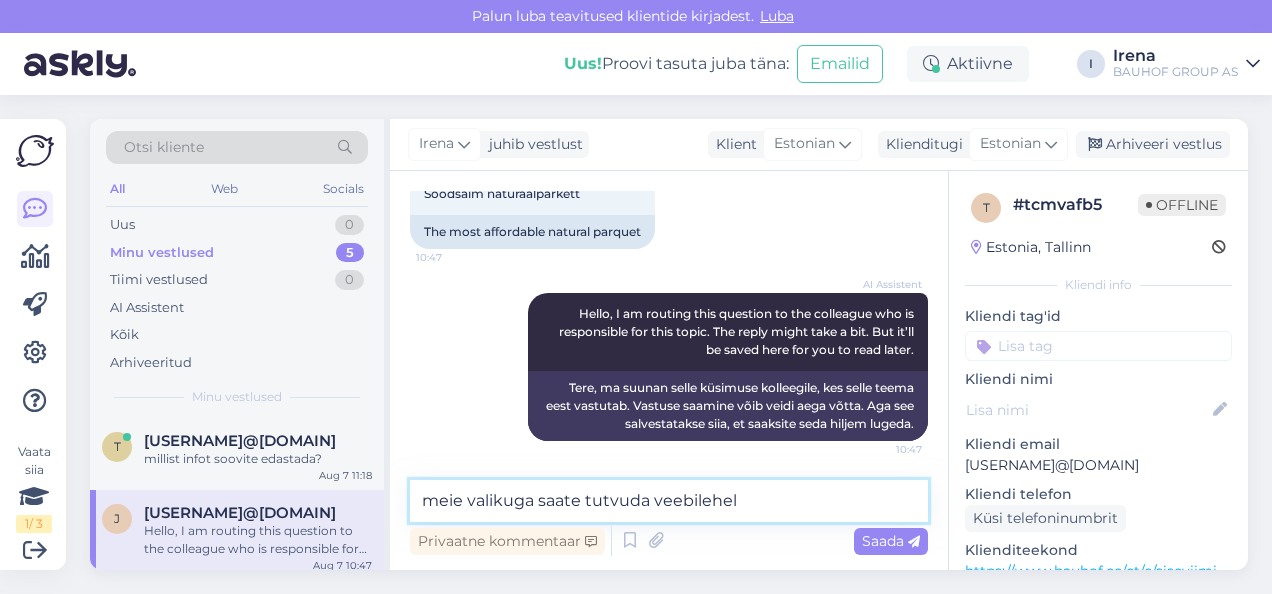 type 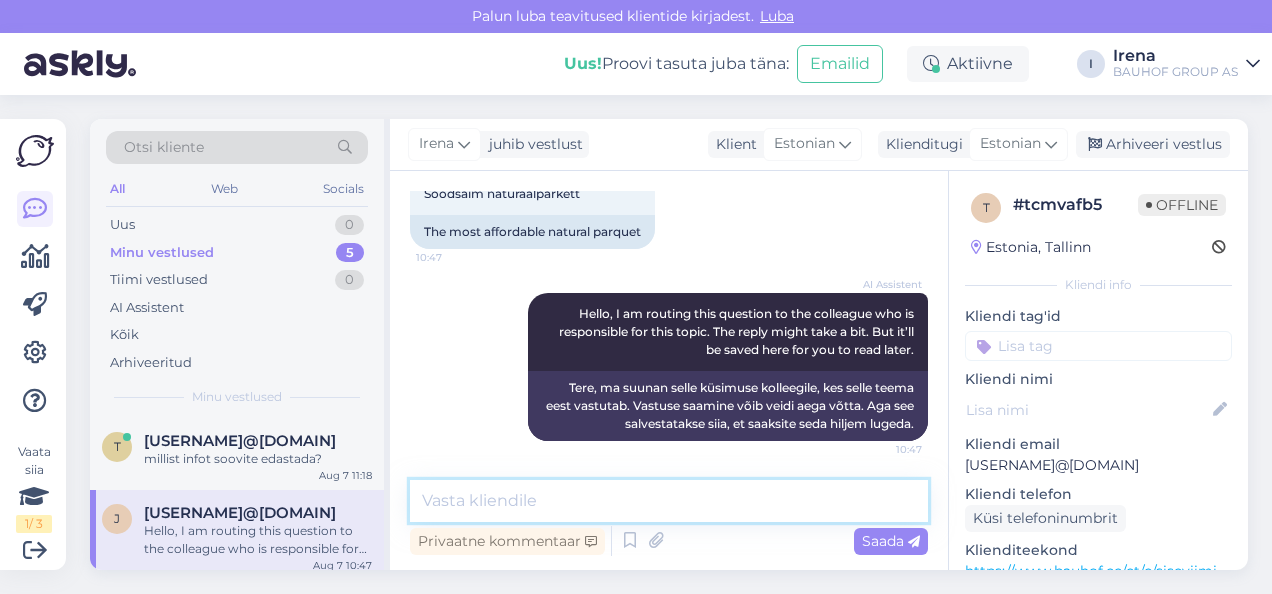 scroll, scrollTop: 210, scrollLeft: 0, axis: vertical 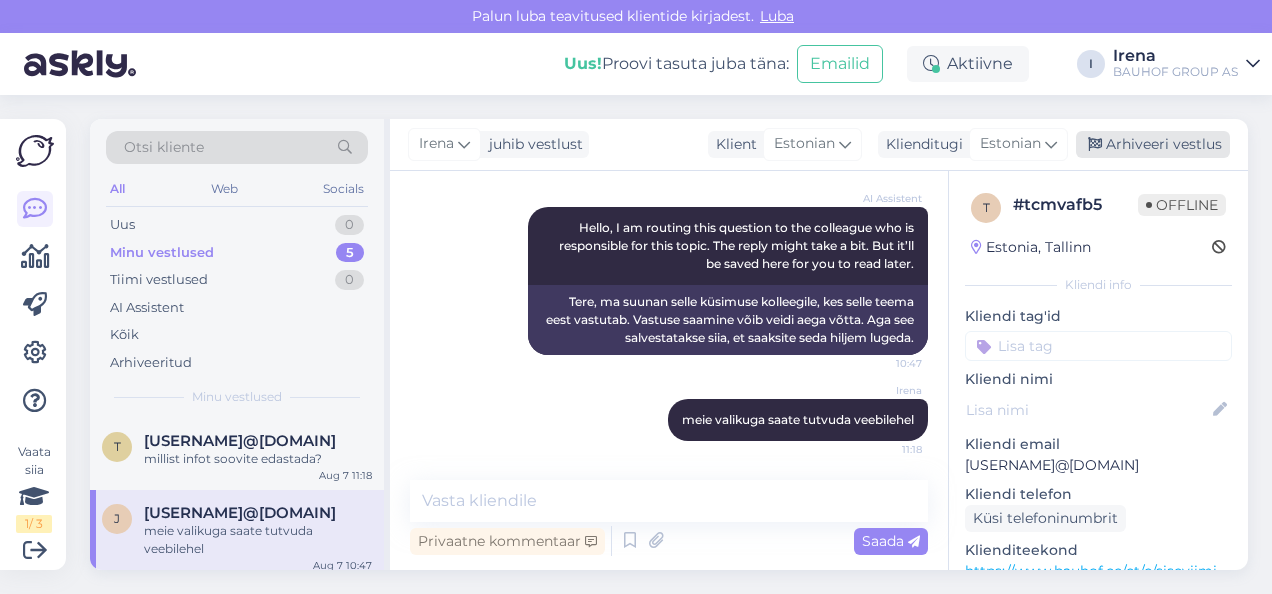 click on "Arhiveeri vestlus" at bounding box center [1153, 144] 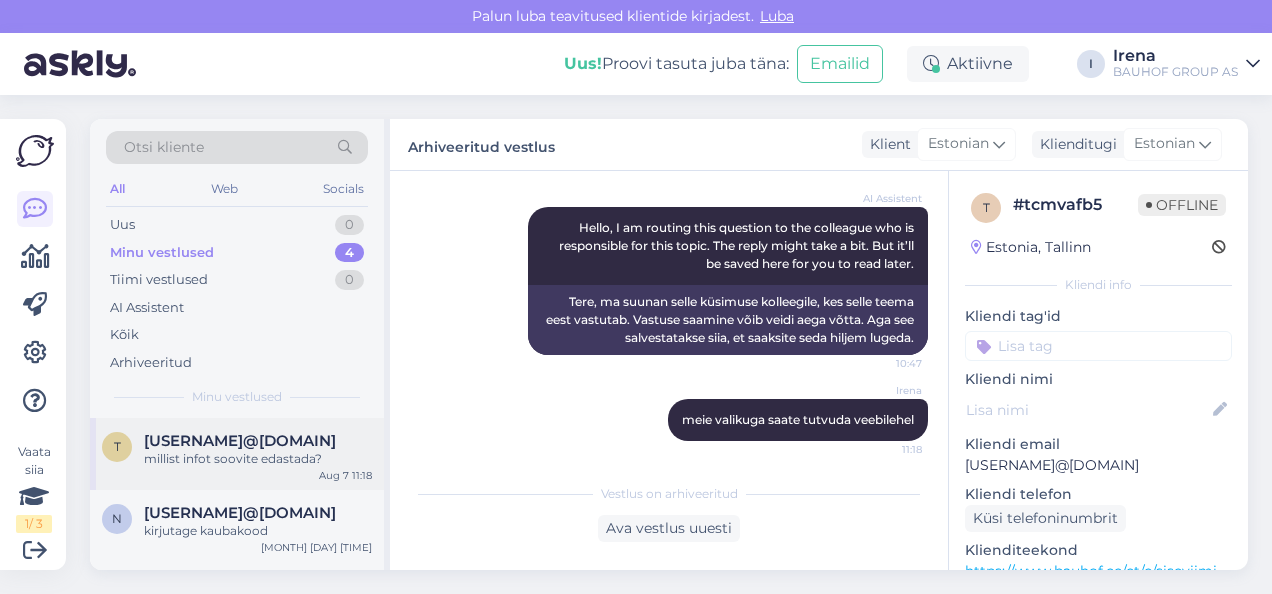 click on "tatjana.vurst@gmail.com" at bounding box center [240, 441] 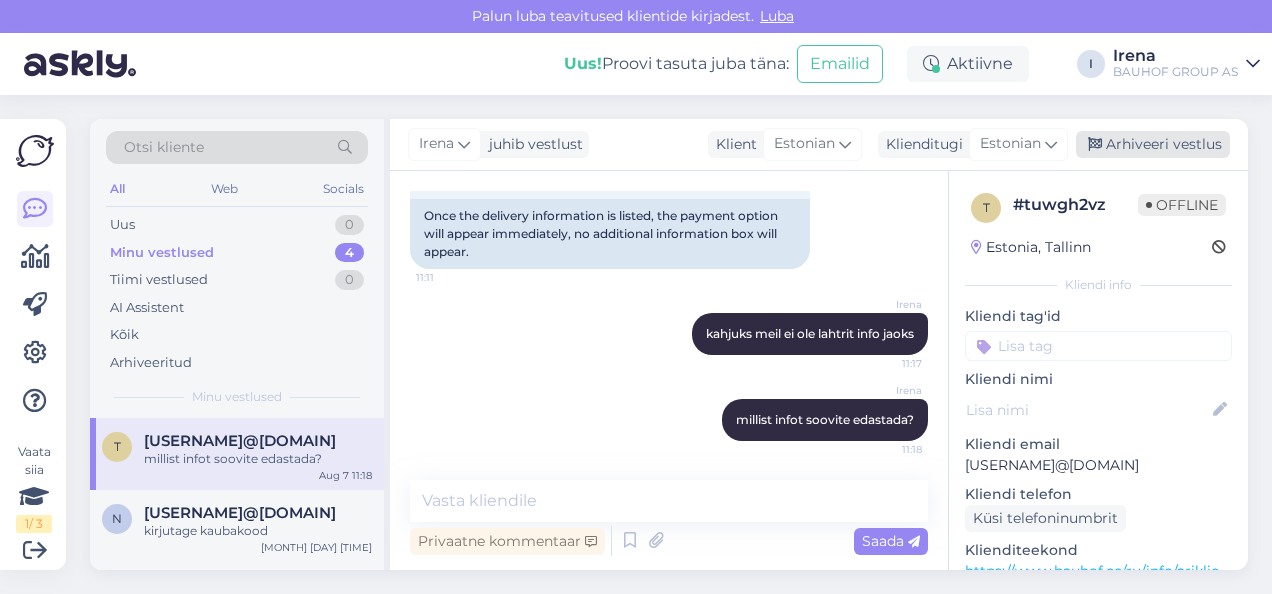 click on "Arhiveeri vestlus" at bounding box center (1153, 144) 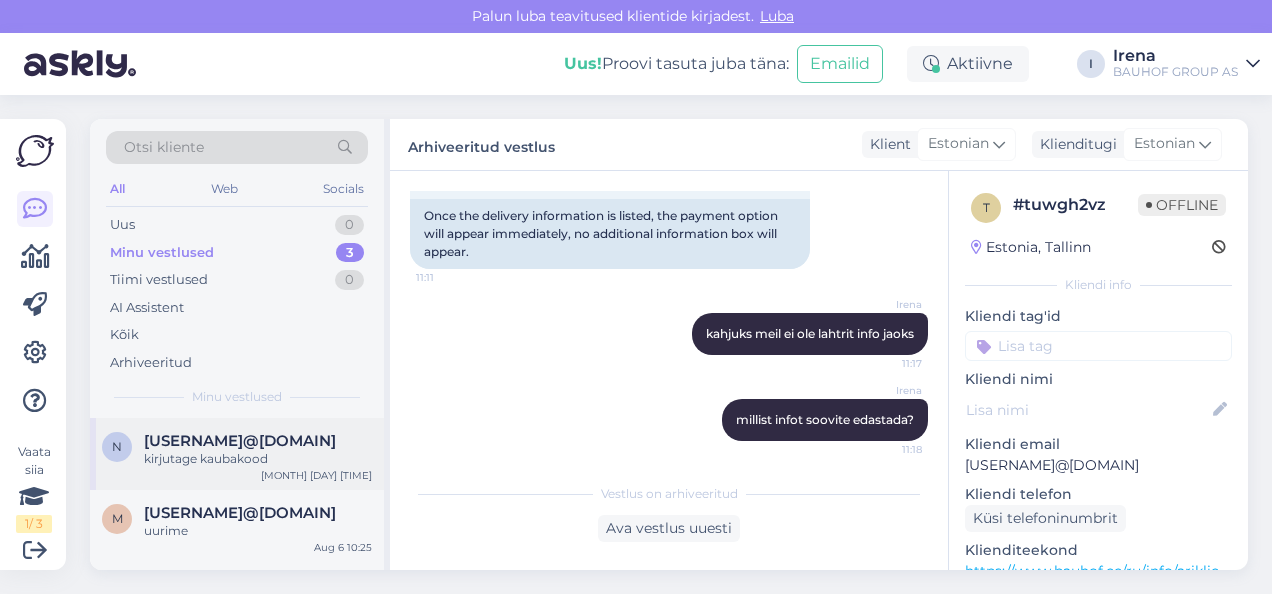click on "kirjutage kaubakood" at bounding box center [258, 459] 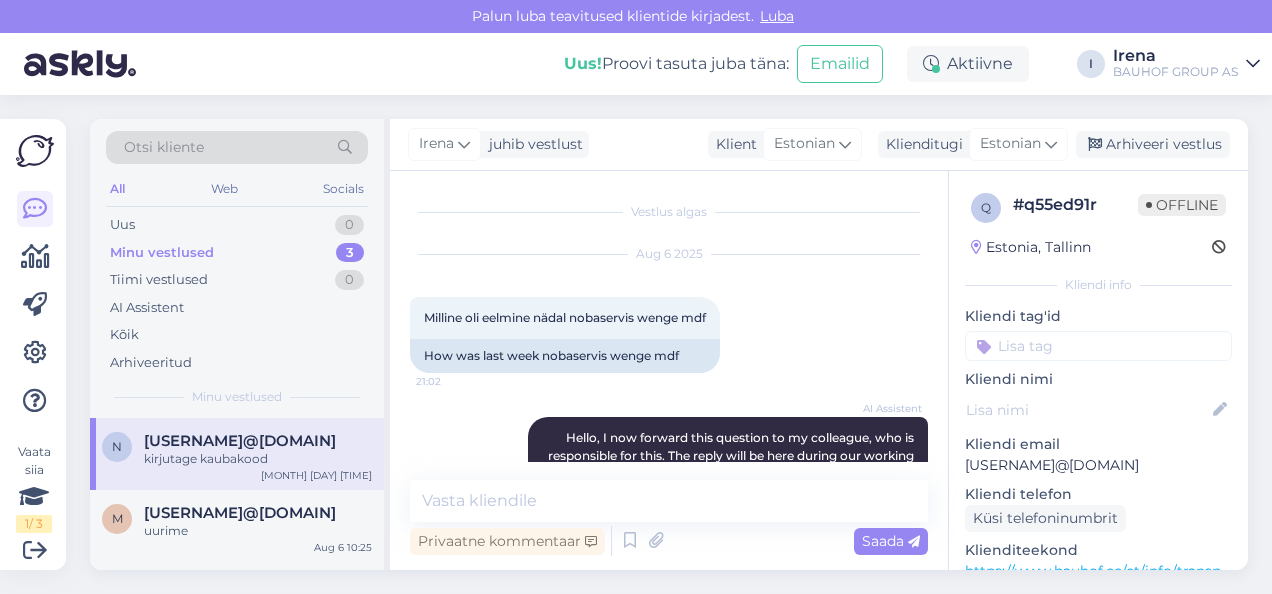 scroll, scrollTop: 372, scrollLeft: 0, axis: vertical 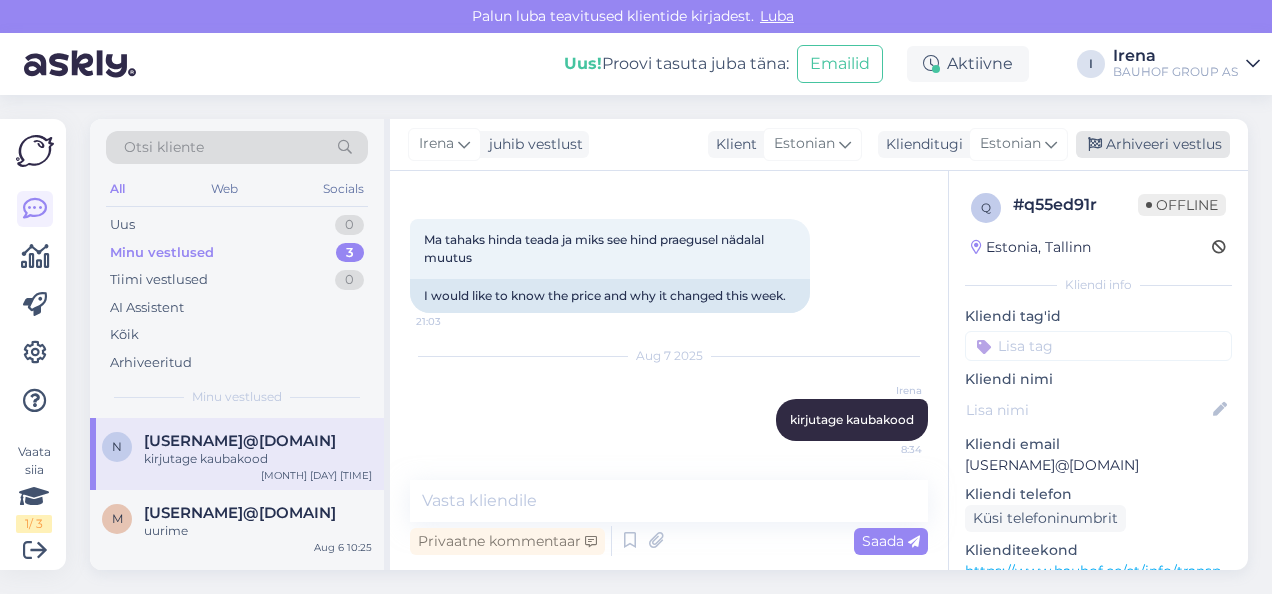 click on "Arhiveeri vestlus" at bounding box center (1153, 144) 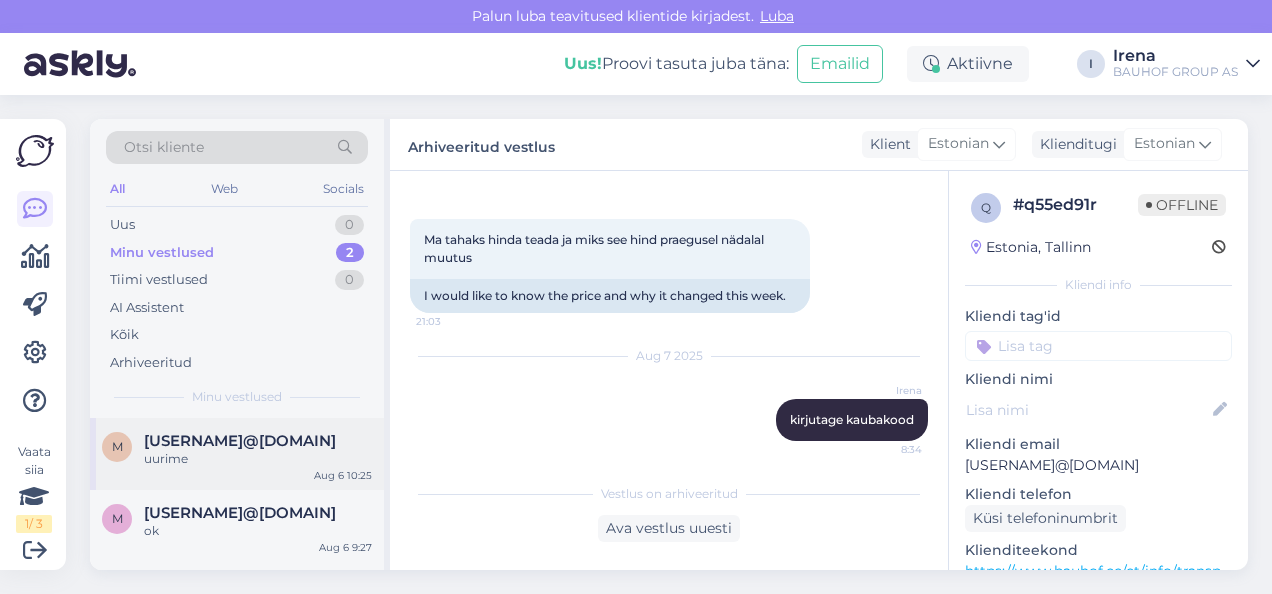 click on "[NAME]@[EMAIL]" at bounding box center (240, 441) 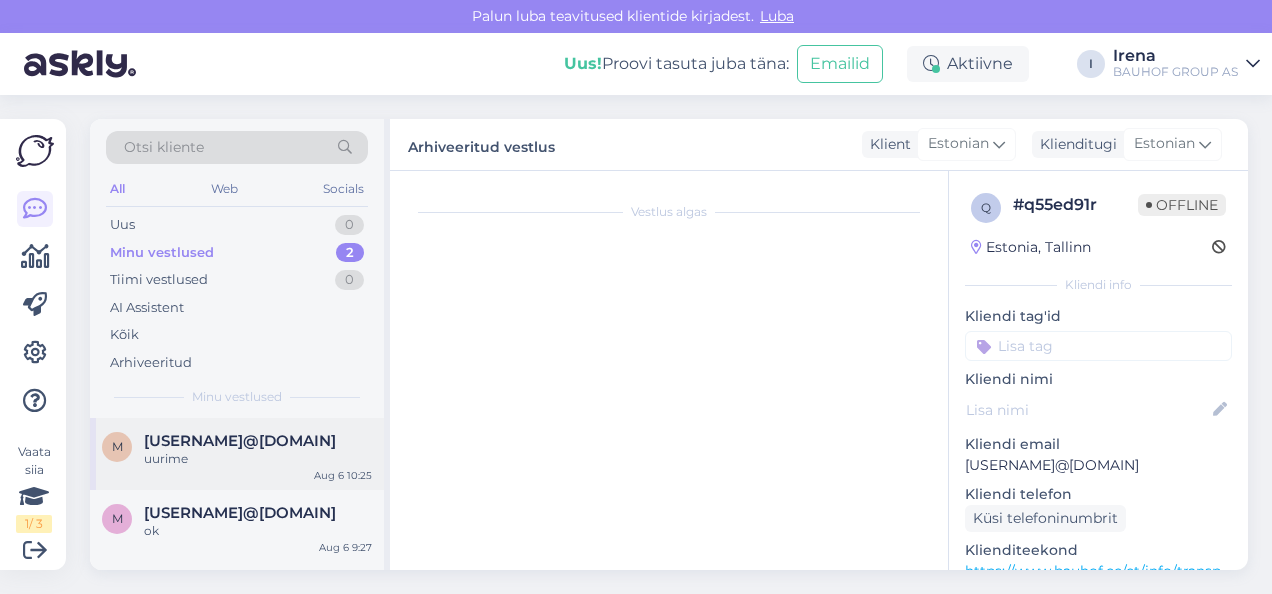 scroll, scrollTop: 468, scrollLeft: 0, axis: vertical 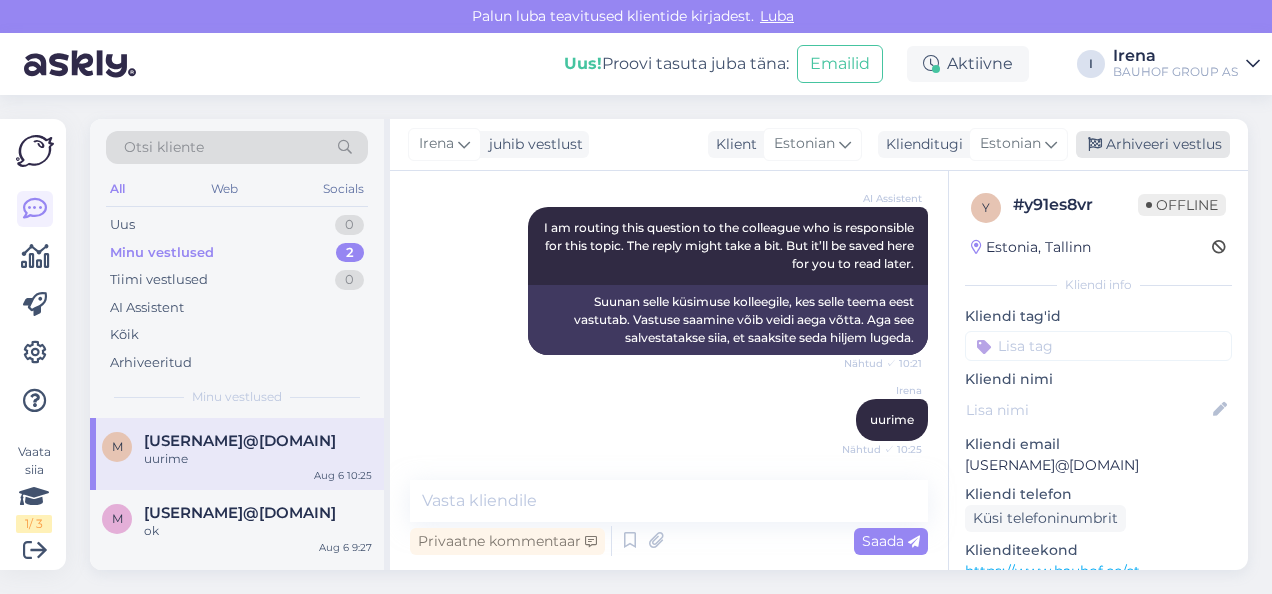 click on "Arhiveeri vestlus" at bounding box center [1153, 144] 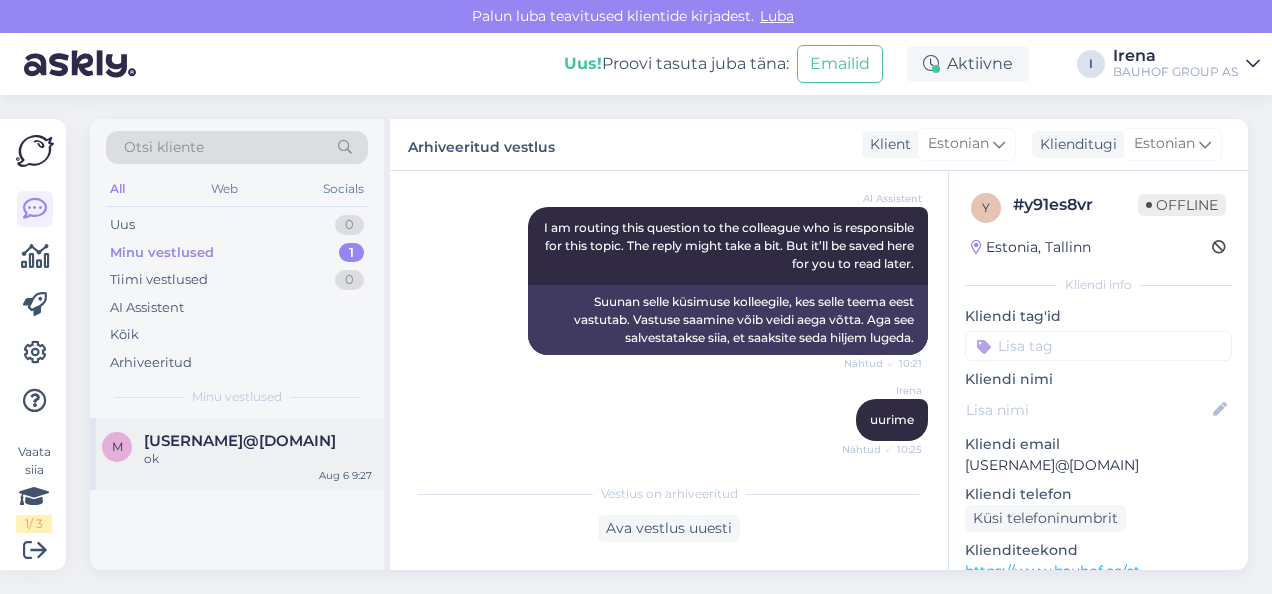 click on "ok" at bounding box center (258, 459) 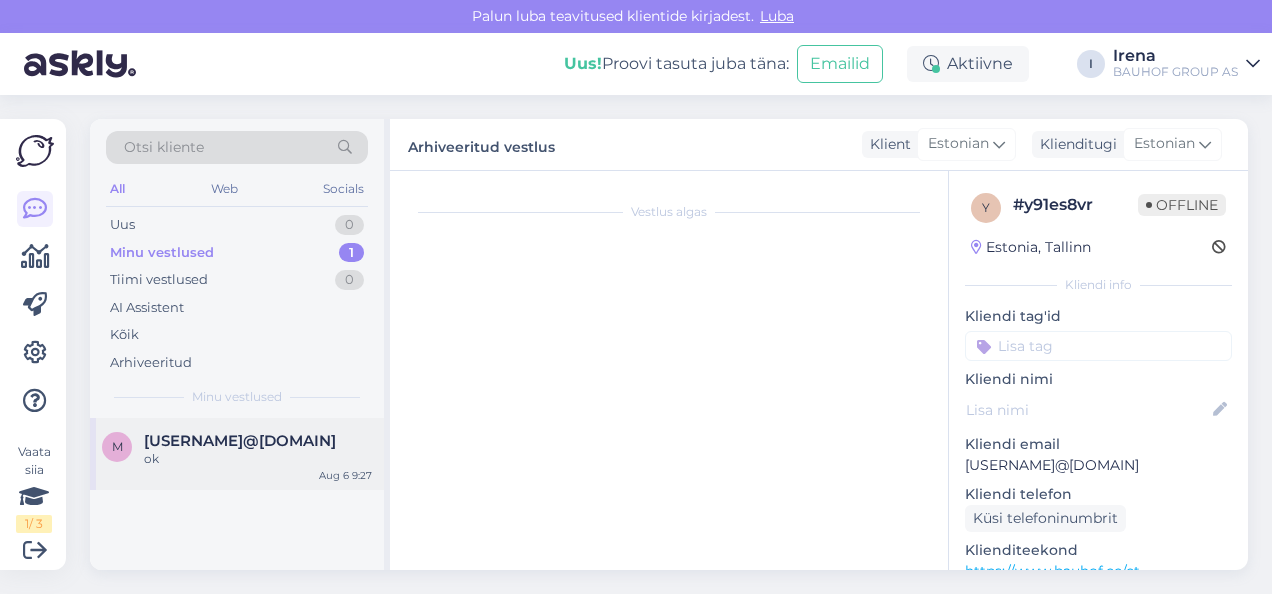 scroll, scrollTop: 644, scrollLeft: 0, axis: vertical 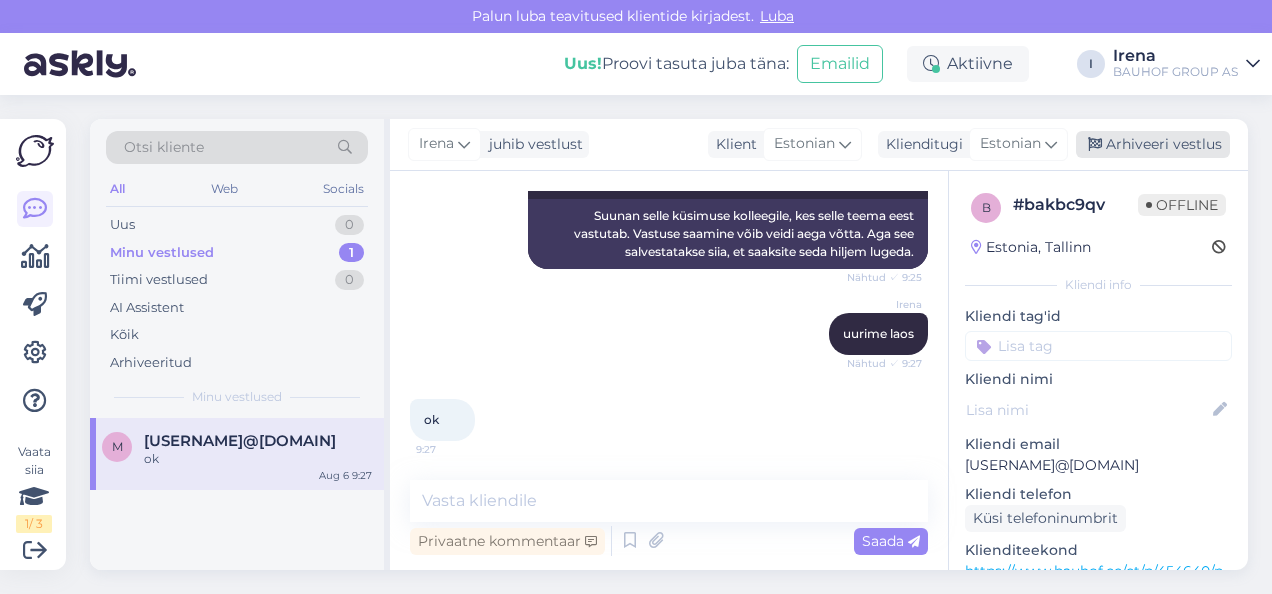click on "Arhiveeri vestlus" at bounding box center [1153, 144] 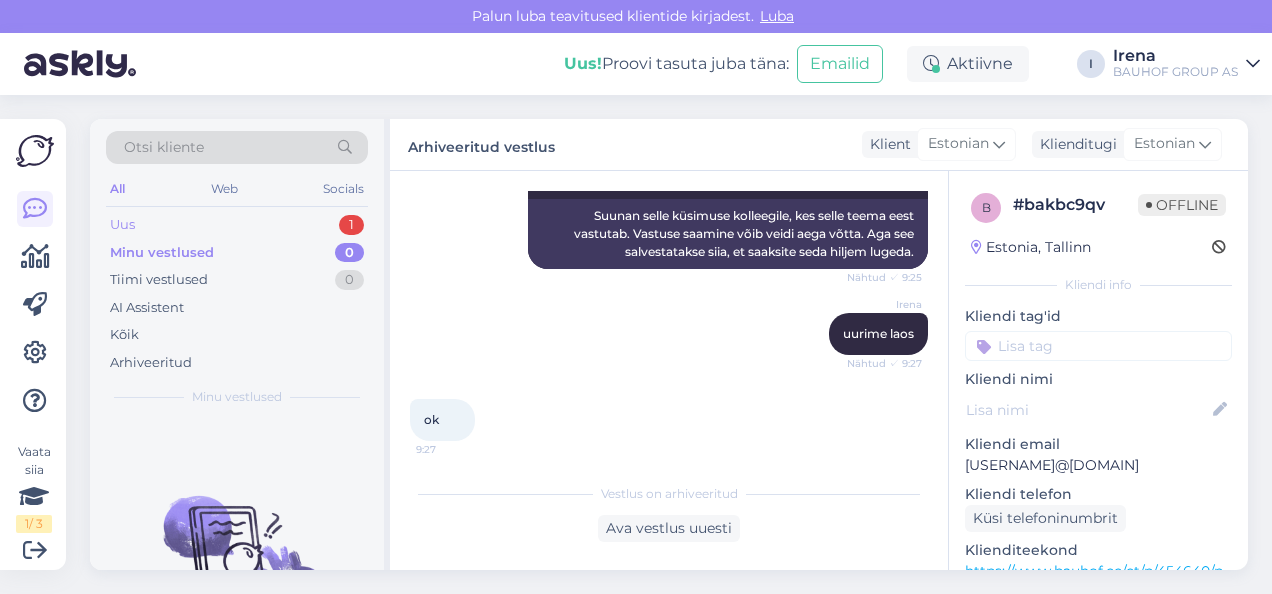 click on "Uus 1" at bounding box center (237, 225) 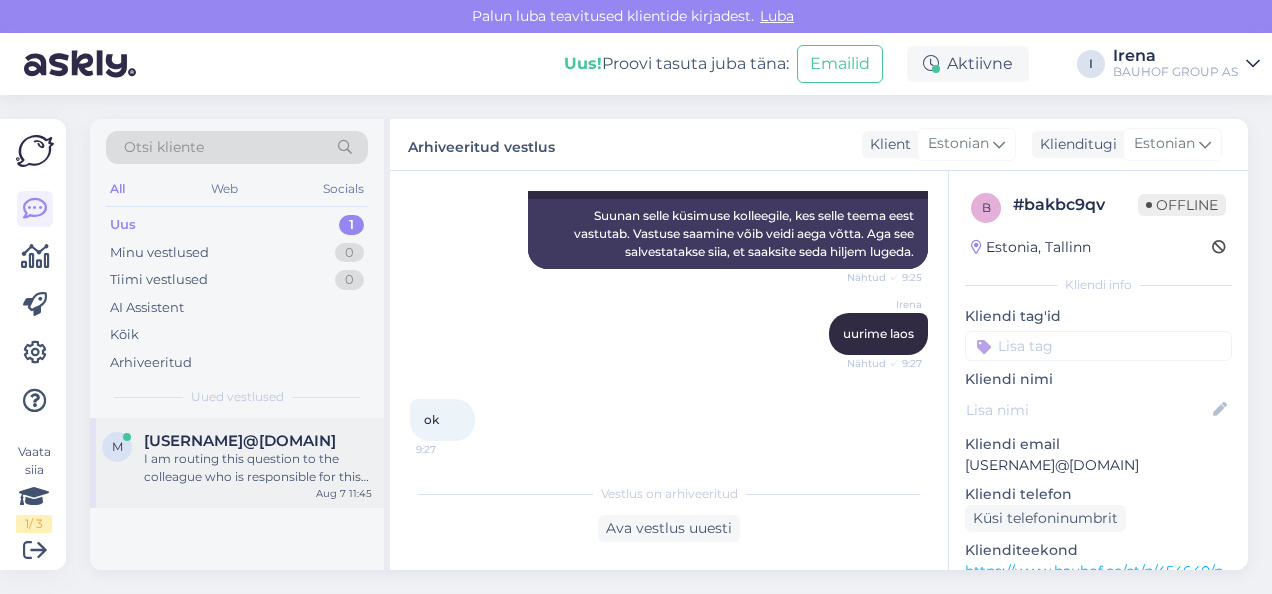 click on "I am routing this question to the colleague who is responsible for this topic. The reply might take a bit. But it’ll be saved here for you to read later." at bounding box center [258, 468] 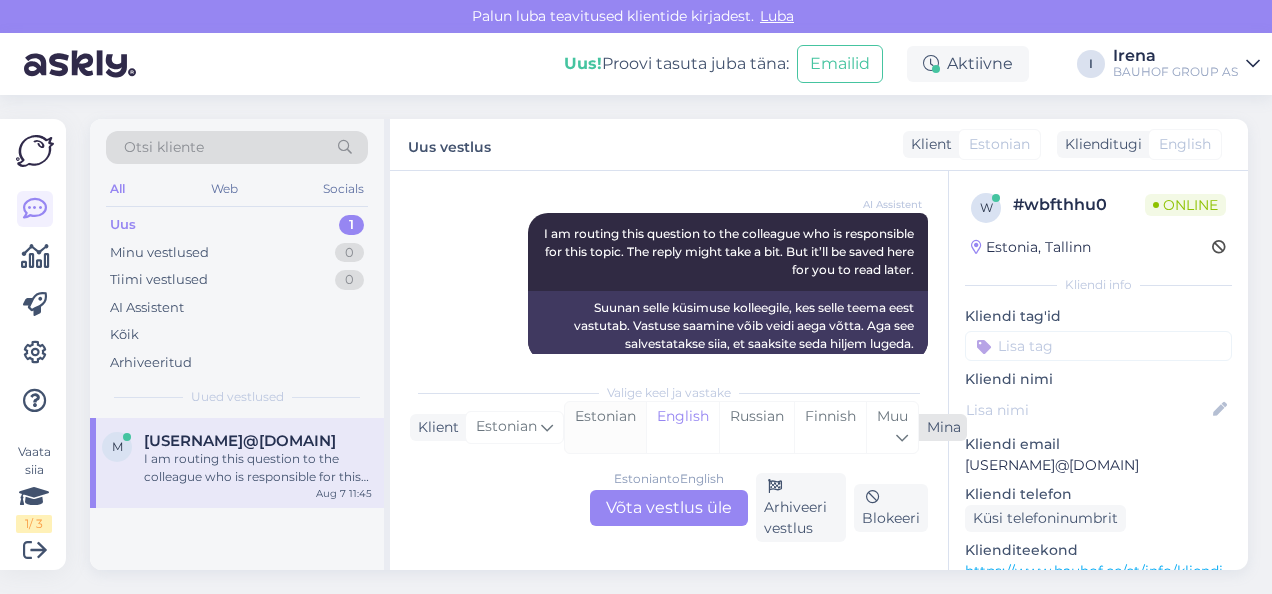 click on "Estonian" at bounding box center [605, 427] 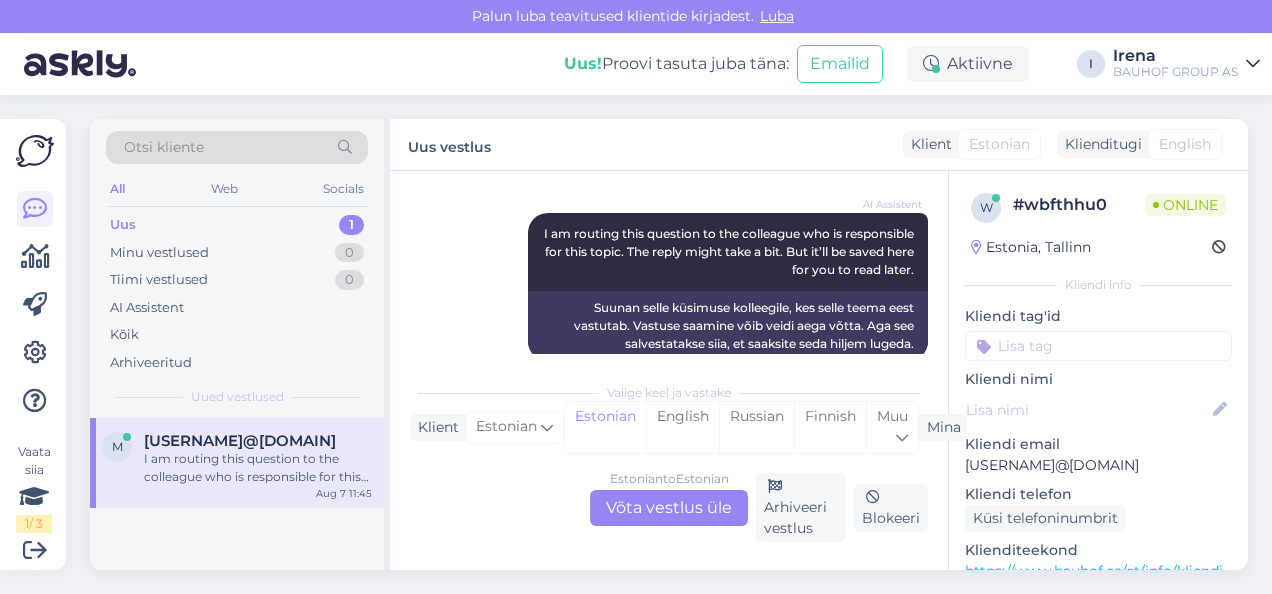 click on "Estonian  to  Estonian Võta vestlus üle" at bounding box center [669, 508] 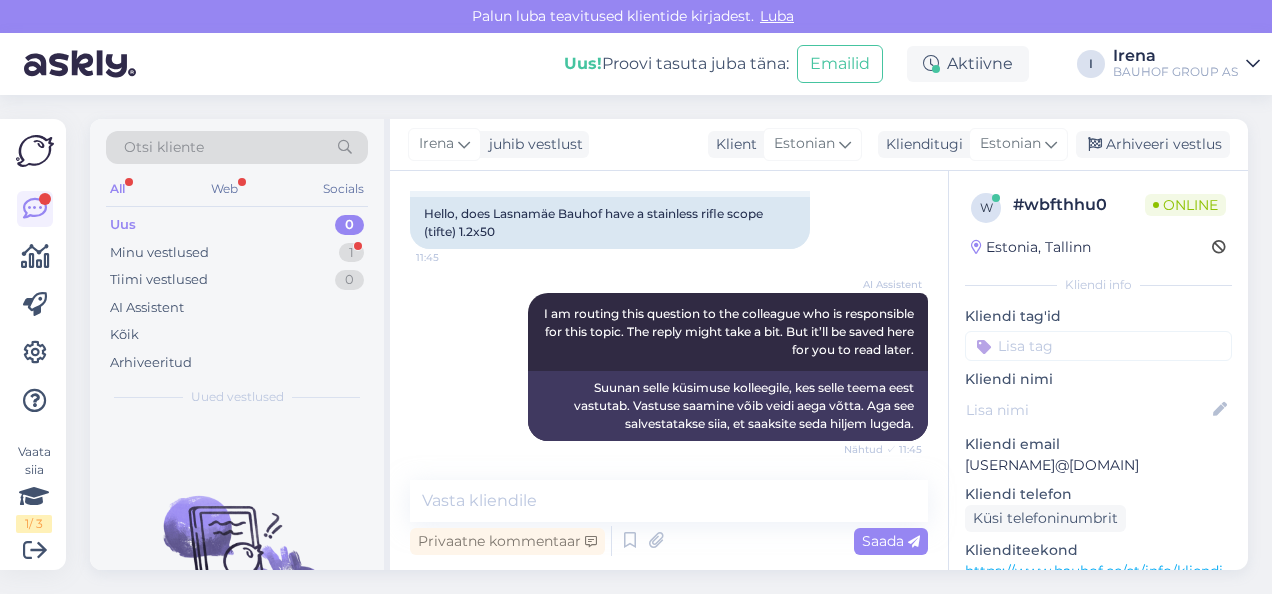 scroll, scrollTop: 486, scrollLeft: 0, axis: vertical 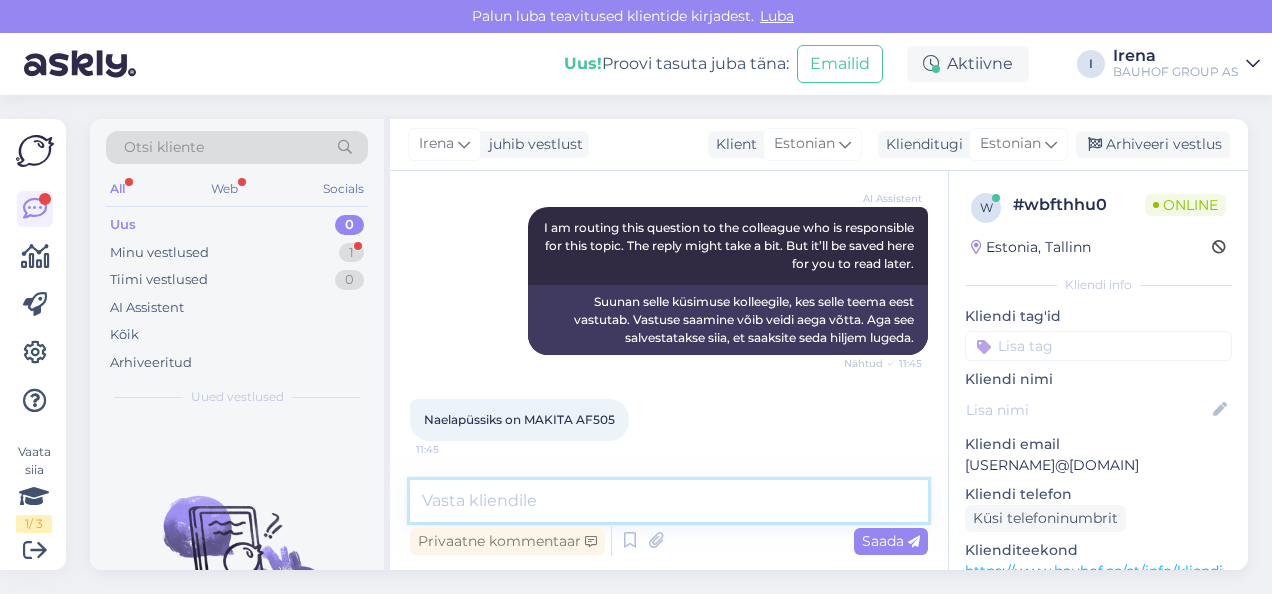 click at bounding box center [669, 501] 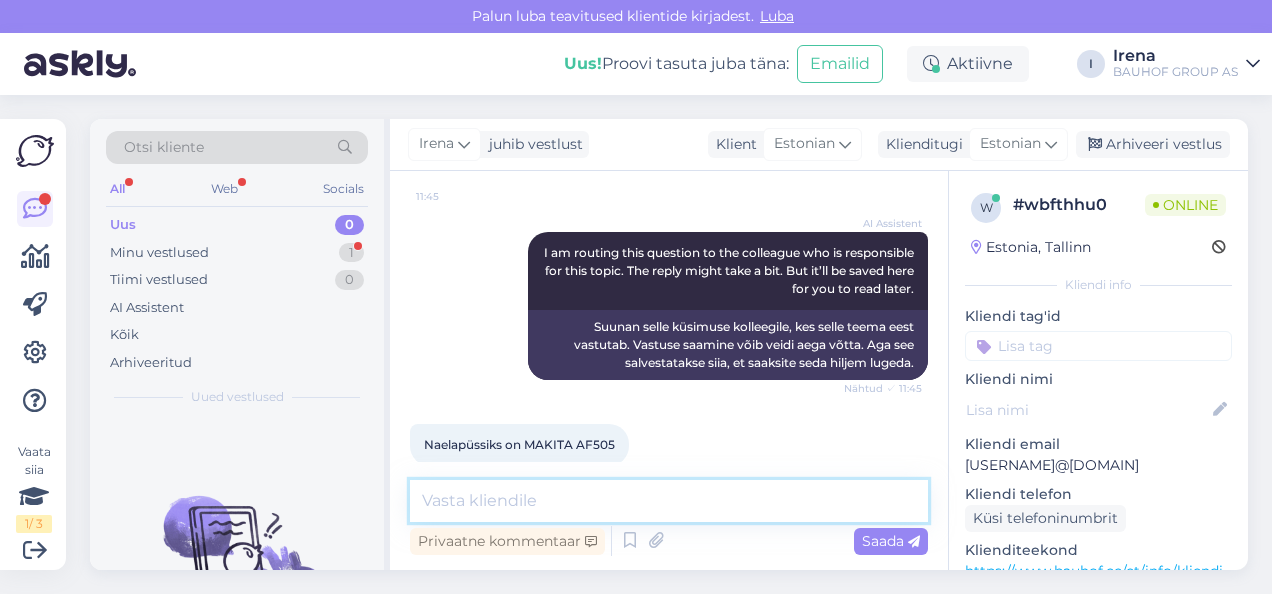 scroll, scrollTop: 486, scrollLeft: 0, axis: vertical 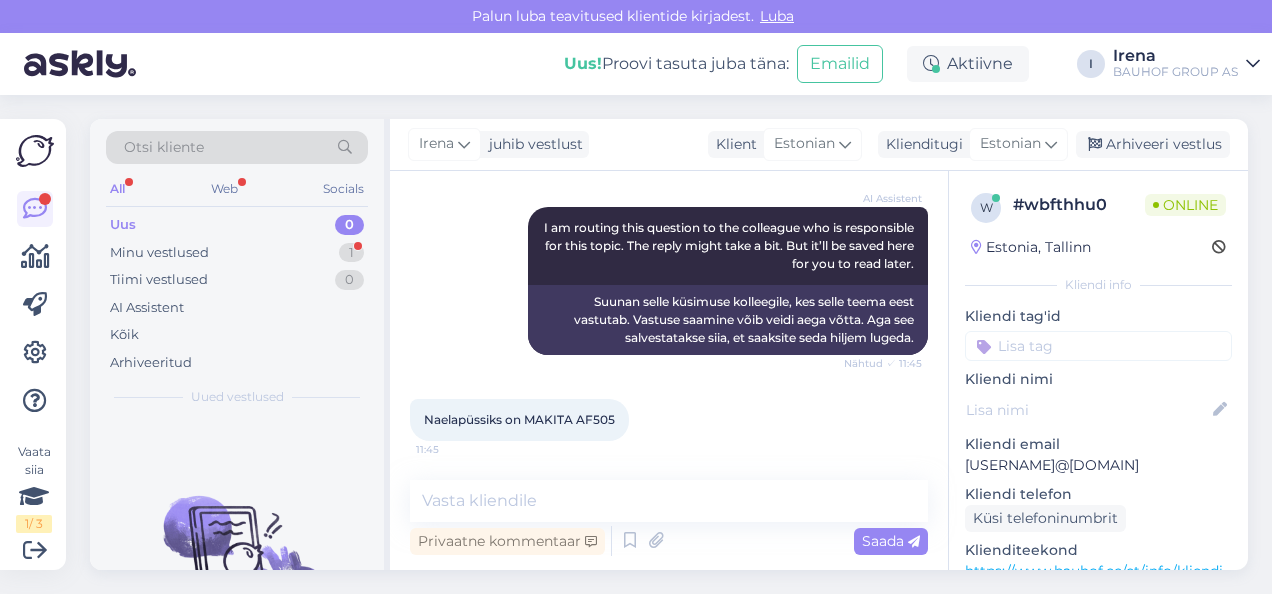click on "Vestlus algas Aug 7 2025 Tere. 11:44  Hello. AI Assistent Hello! How can we help you today? Nähtud ✓ 11:44  Tere! Kuidas saame teid täna aidata? Tere,kas lasnamäe bauhofis on roostevaba püssinaelu (tifte) 1.2x50 11:45  Hello, does Lasnamäe Bauhof have a stainless rifle scope (tifte) 1.2x50 AI Assistent I am routing this question to the colleague who is responsible for this topic. The reply might take a bit. But it’ll be saved here for you to read later. Nähtud ✓ 11:45  Suunan selle küsimuse kolleegile, kes selle teema eest vastutab. Vastuse saamine võib veidi aega võtta. Aga see salvestatakse siia, et saaksite seda hiljem lugeda. Naelapüssiks on MAKITA AF505 11:45  Privaatne kommentaar Saada" at bounding box center (669, 370) 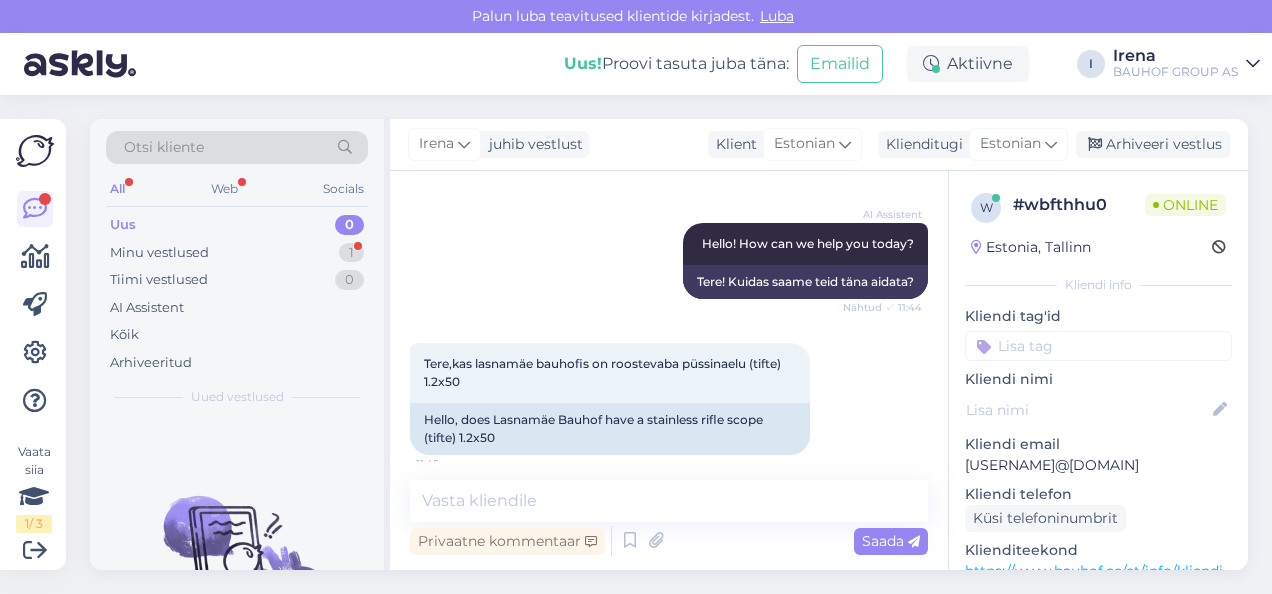 scroll, scrollTop: 187, scrollLeft: 0, axis: vertical 